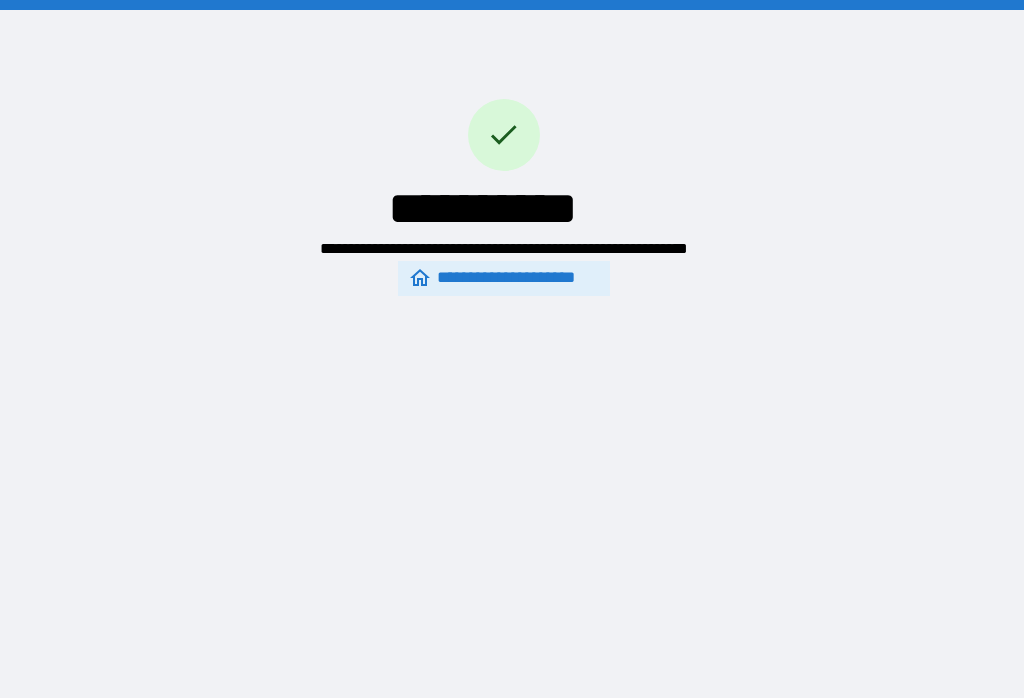 scroll, scrollTop: 31, scrollLeft: 0, axis: vertical 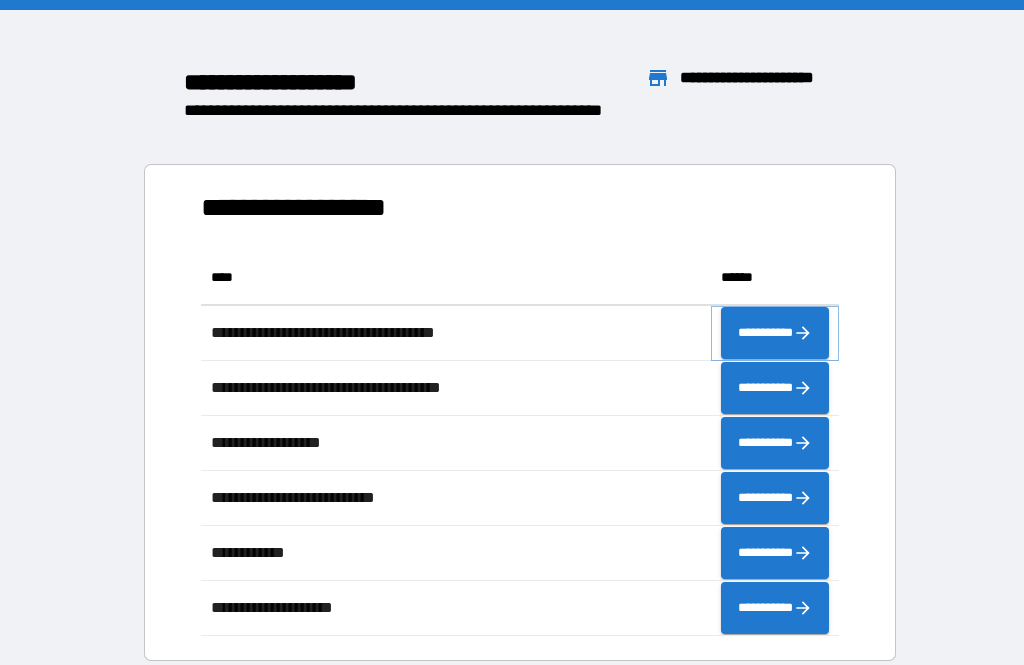 click on "**********" at bounding box center (775, 333) 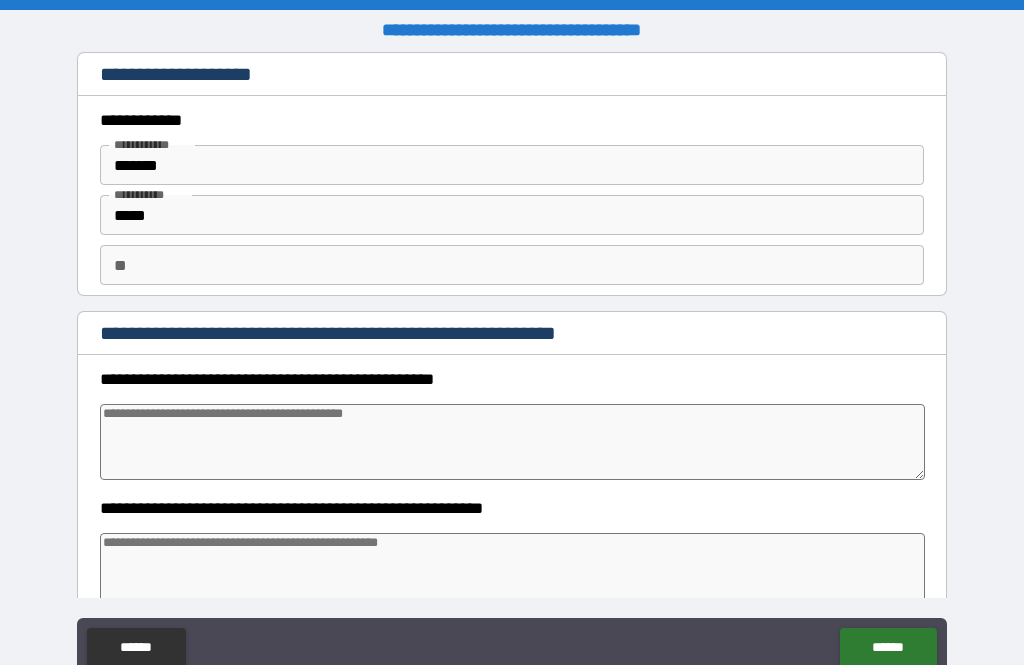 type on "*" 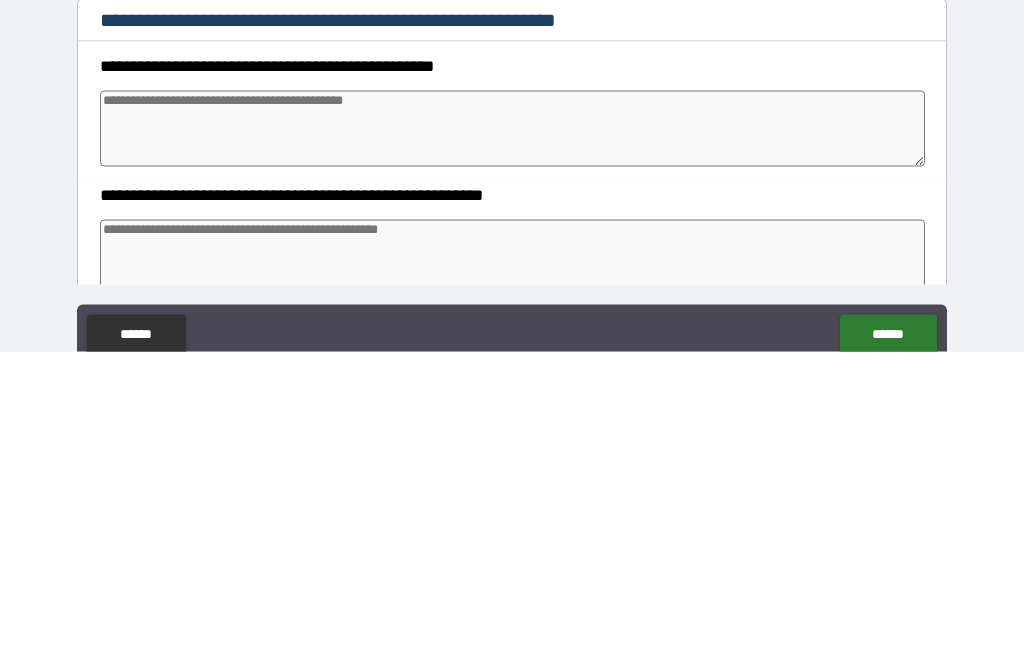 type on "*" 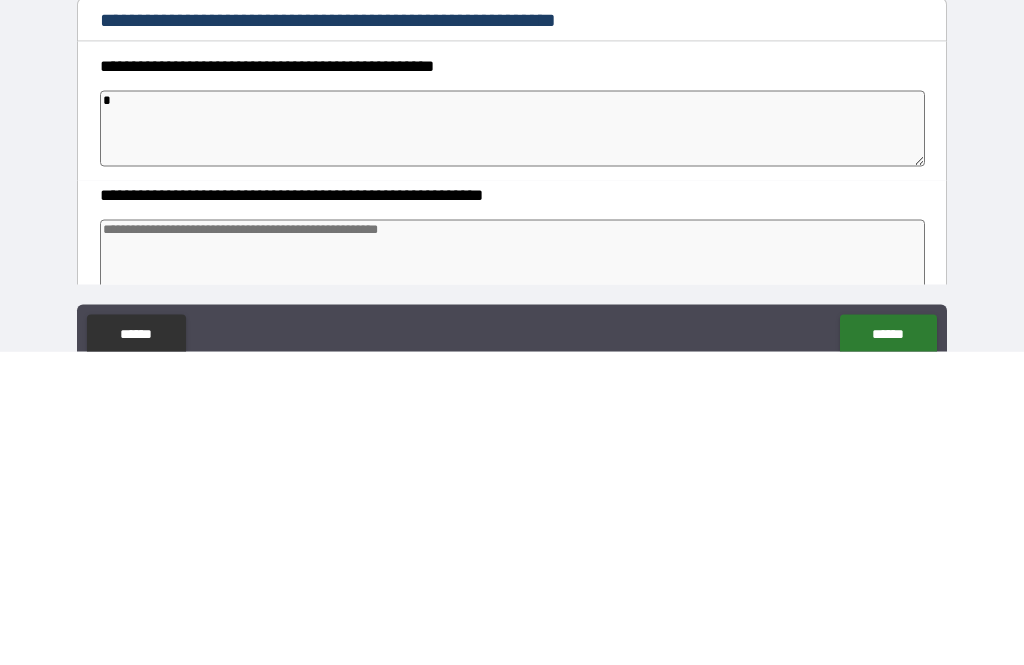 type on "*" 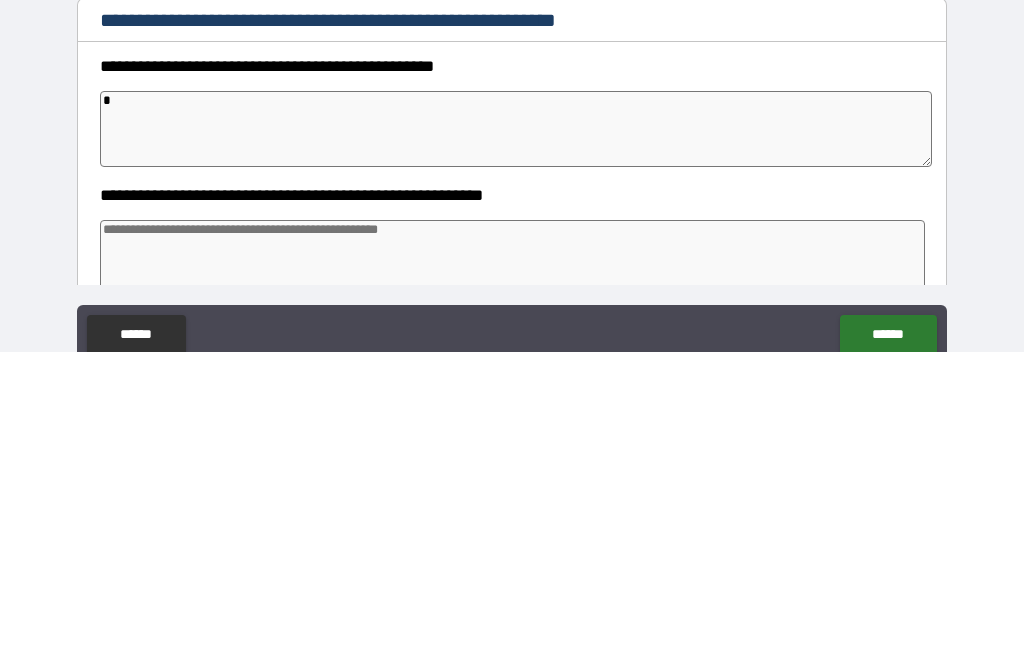 type on "*" 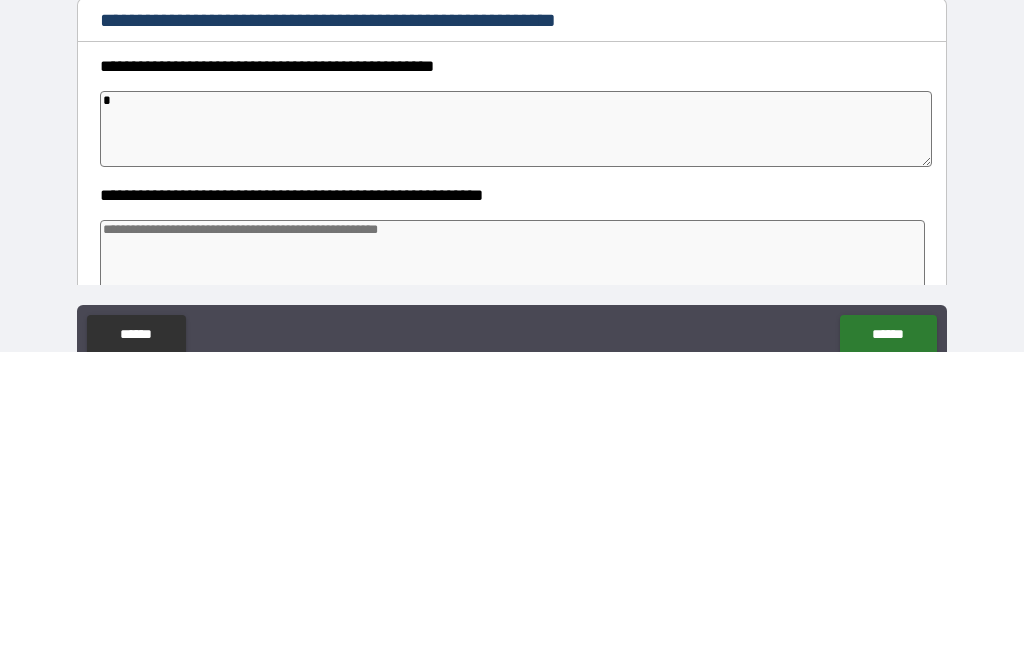 type on "*" 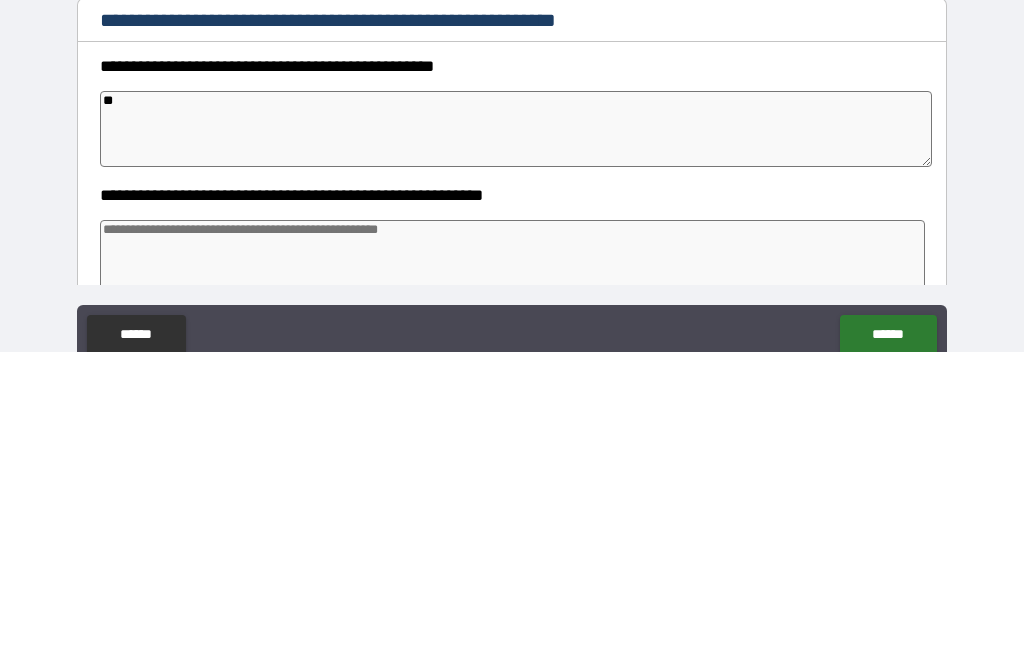 type on "*" 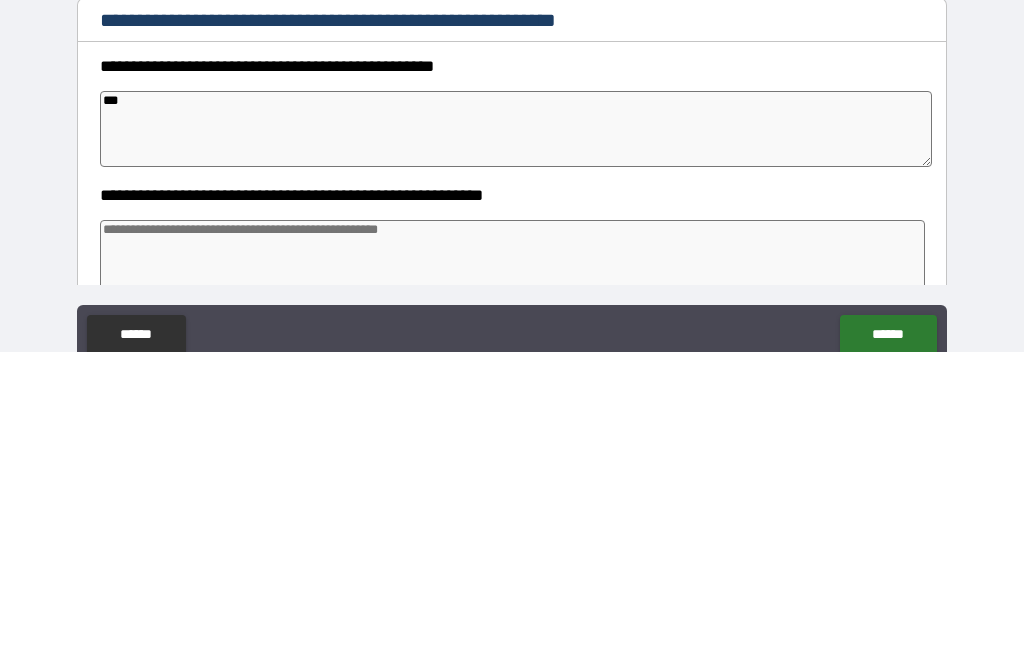 type on "*" 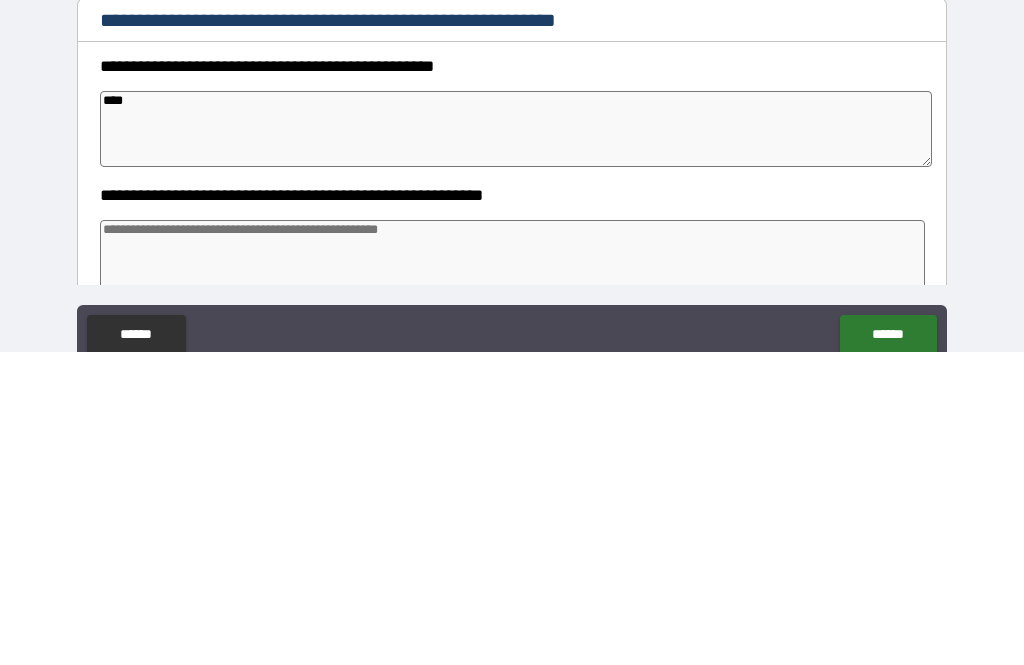 type on "*" 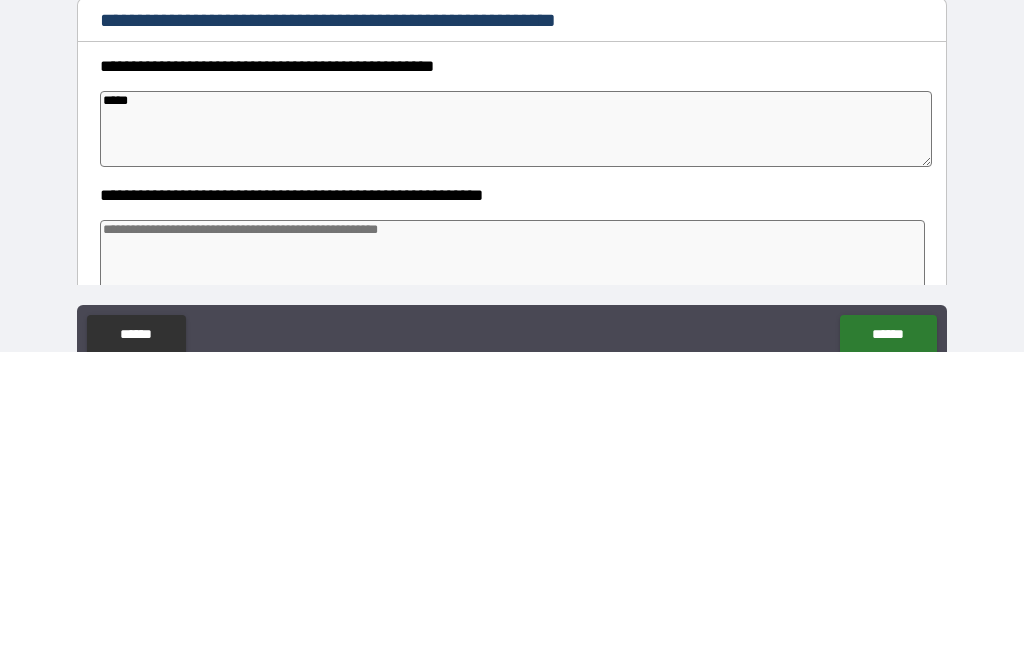 type on "*" 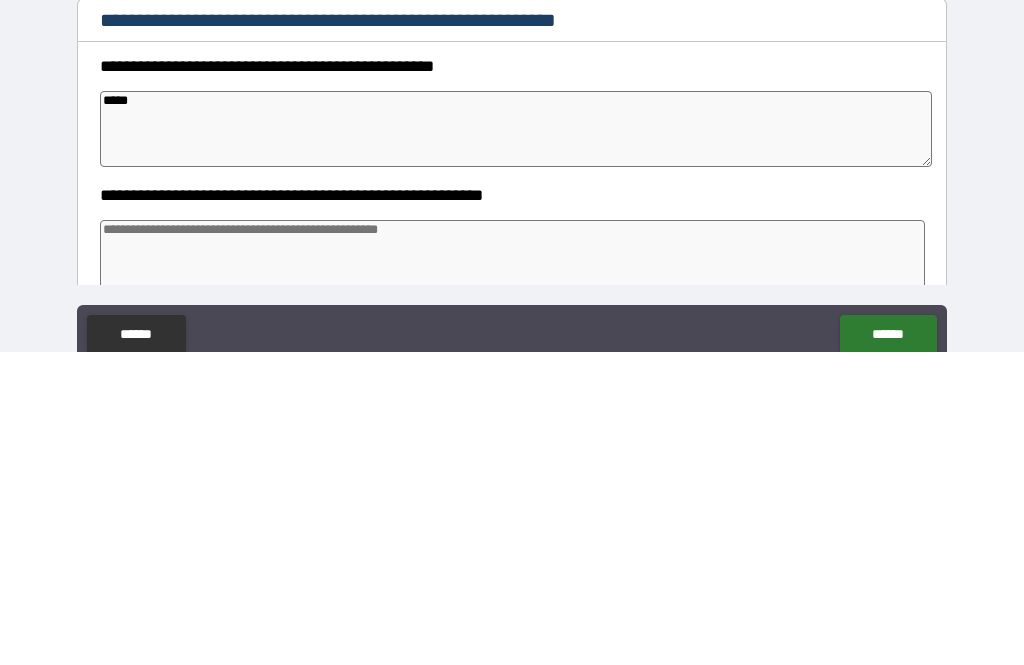 type on "*****" 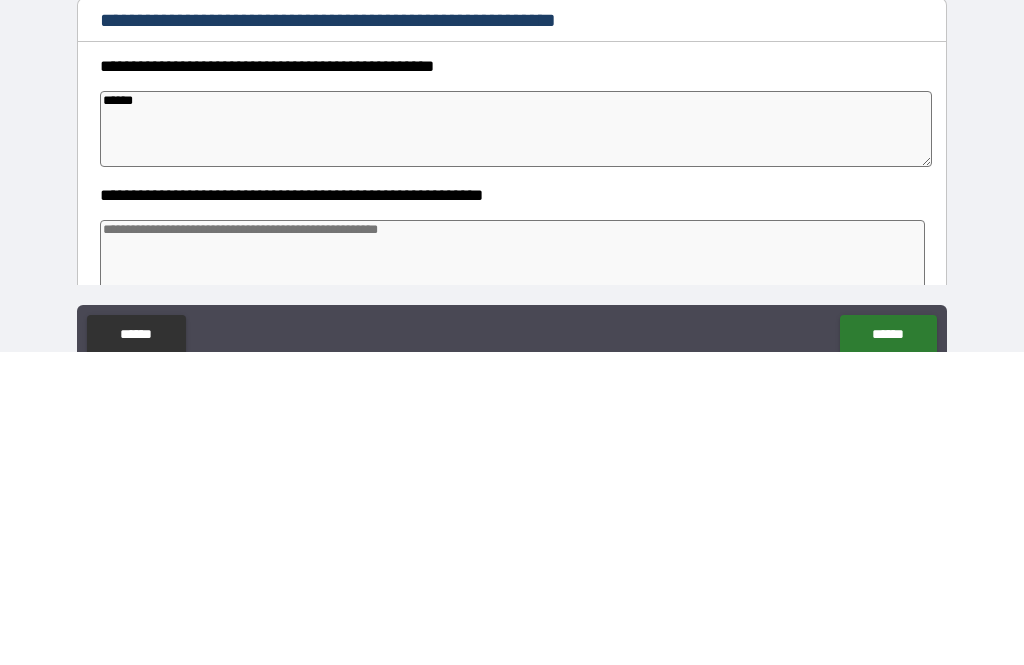 type on "*" 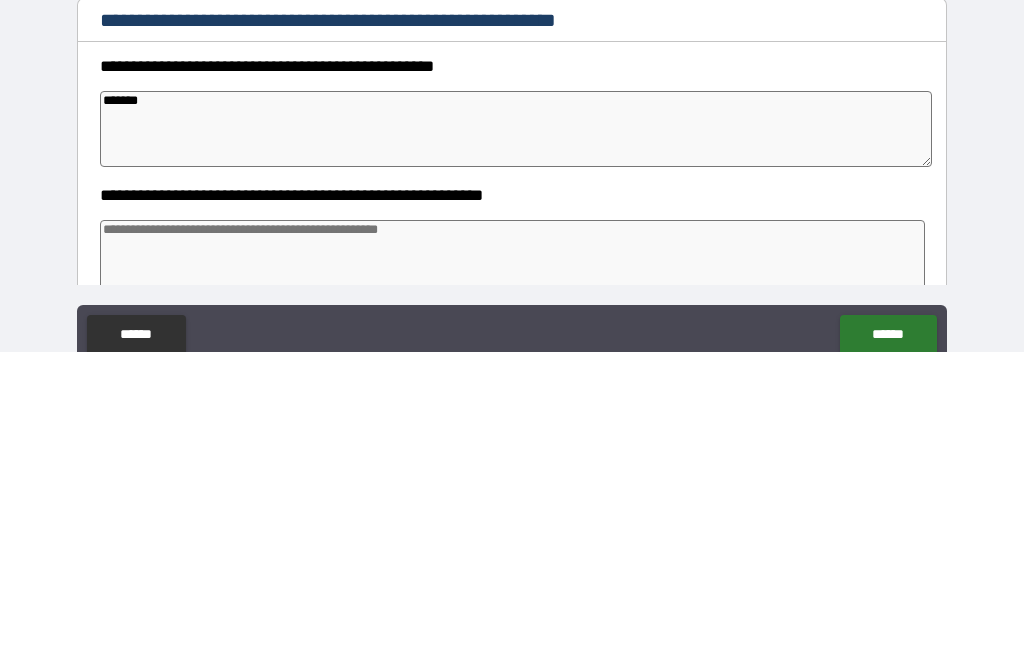 type on "*" 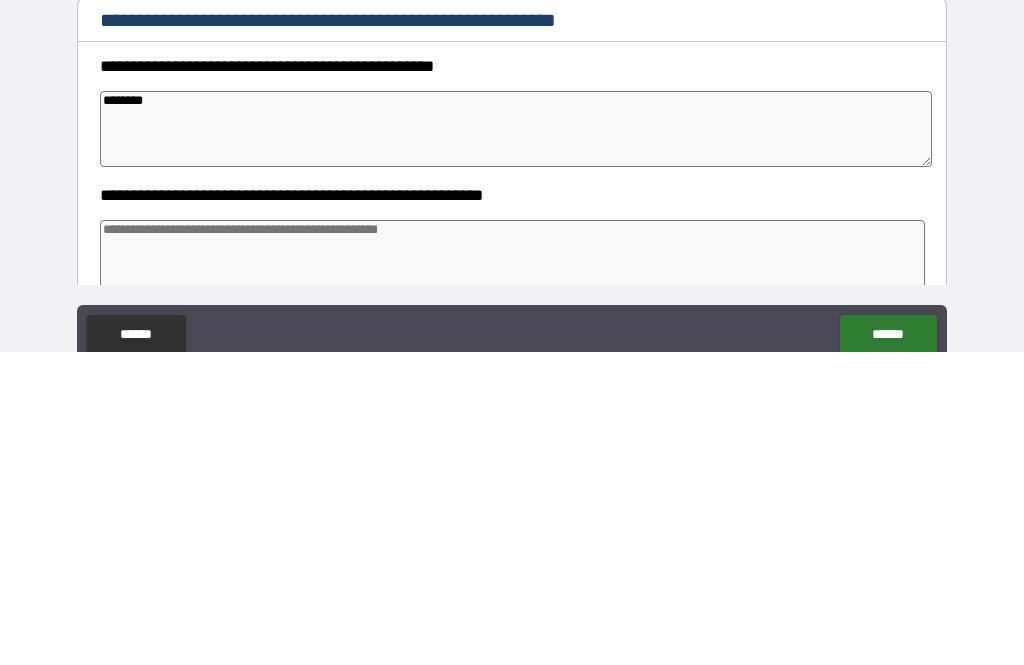 type on "*" 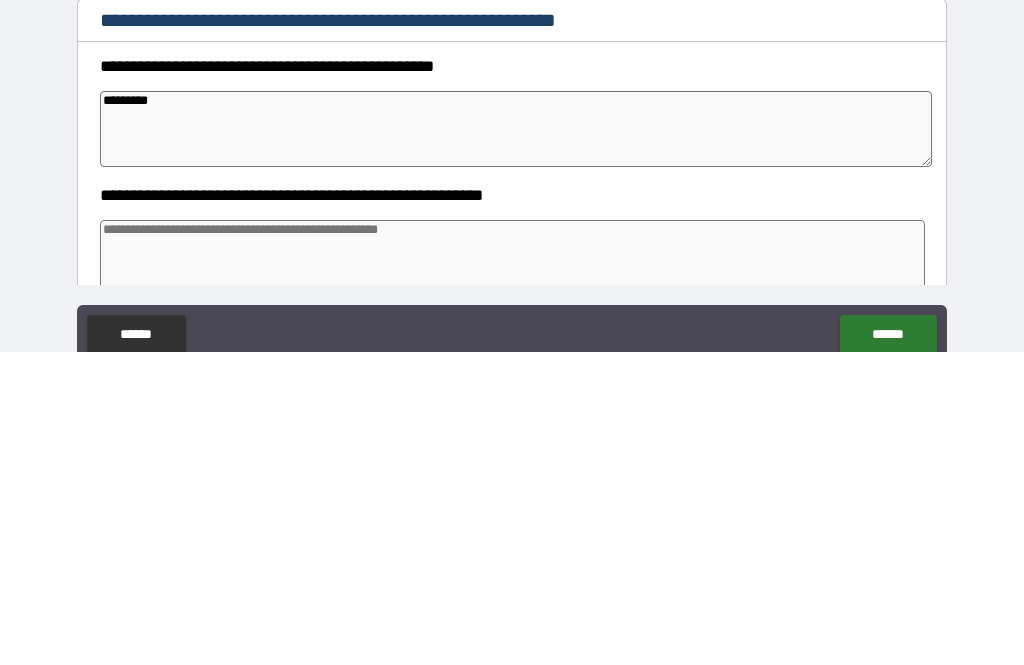 type on "*" 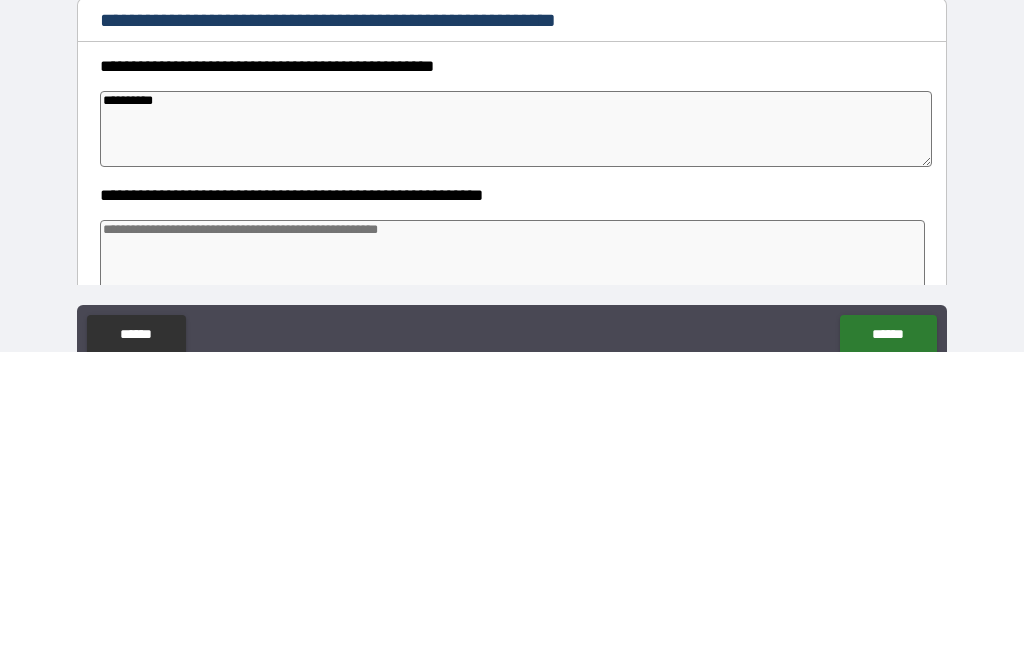 type on "*" 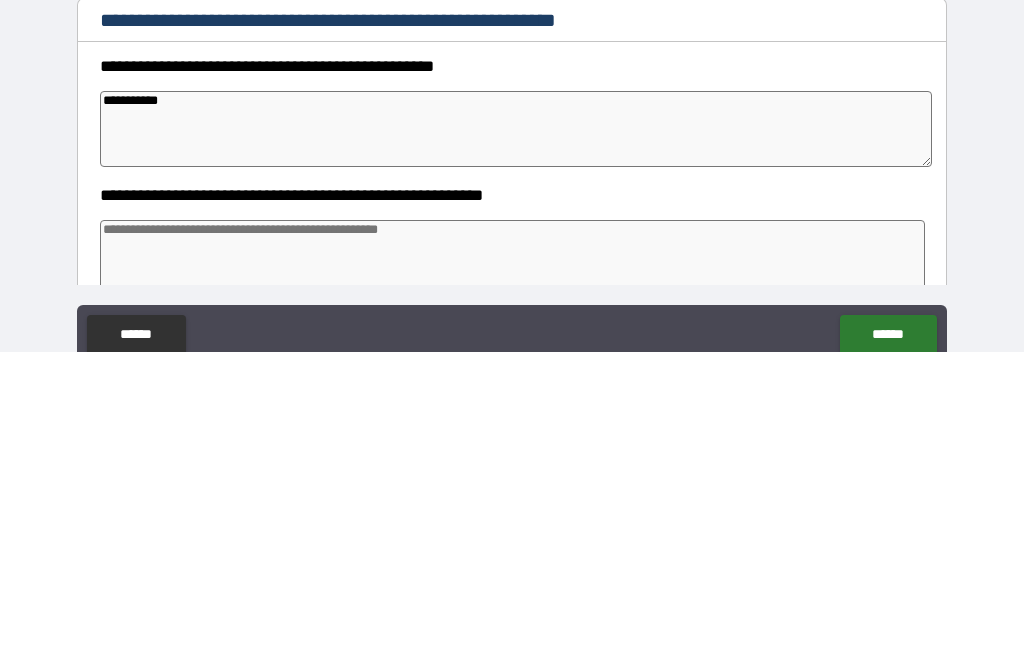type on "*" 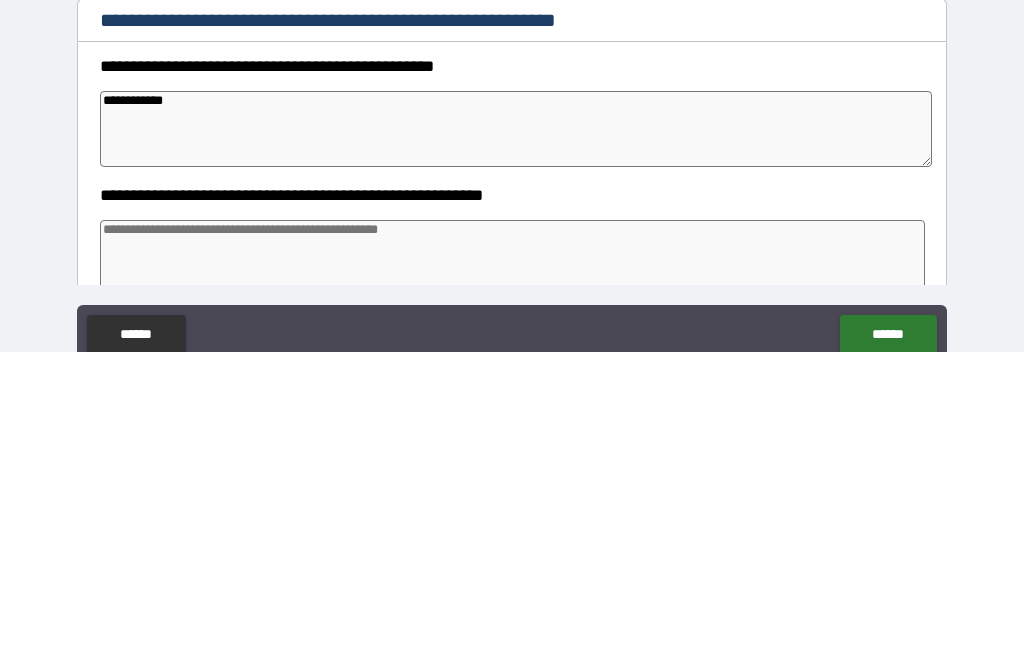 type on "*" 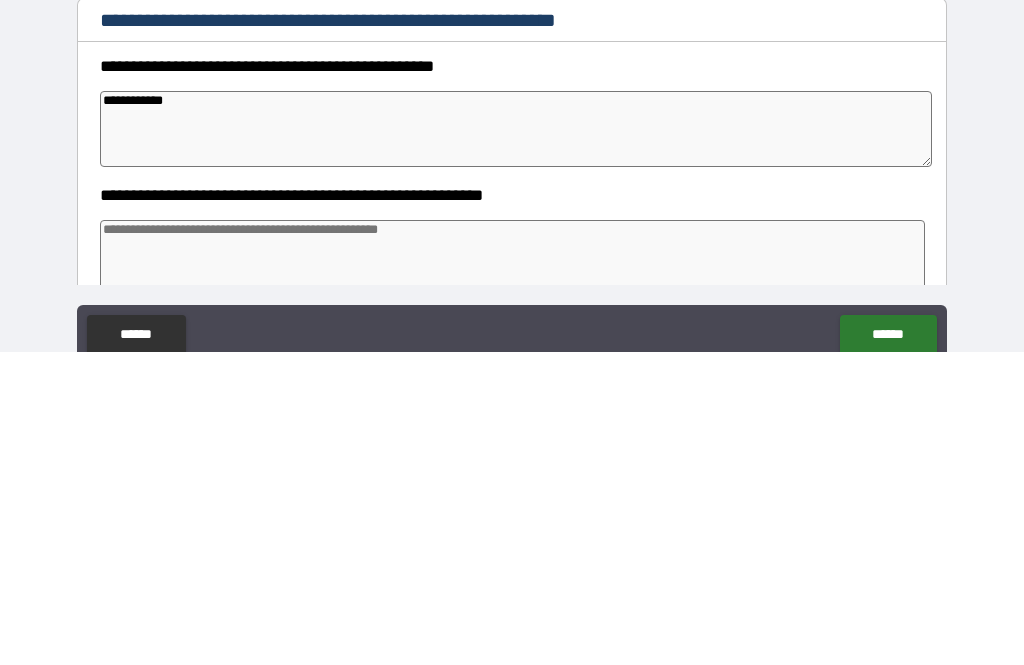 type on "**********" 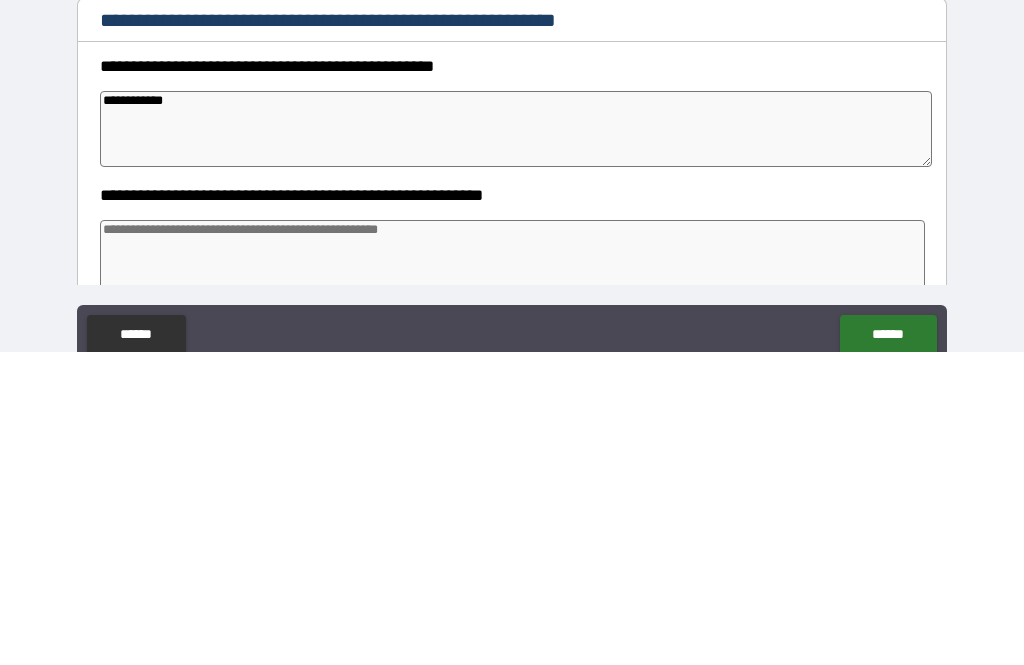 type on "*" 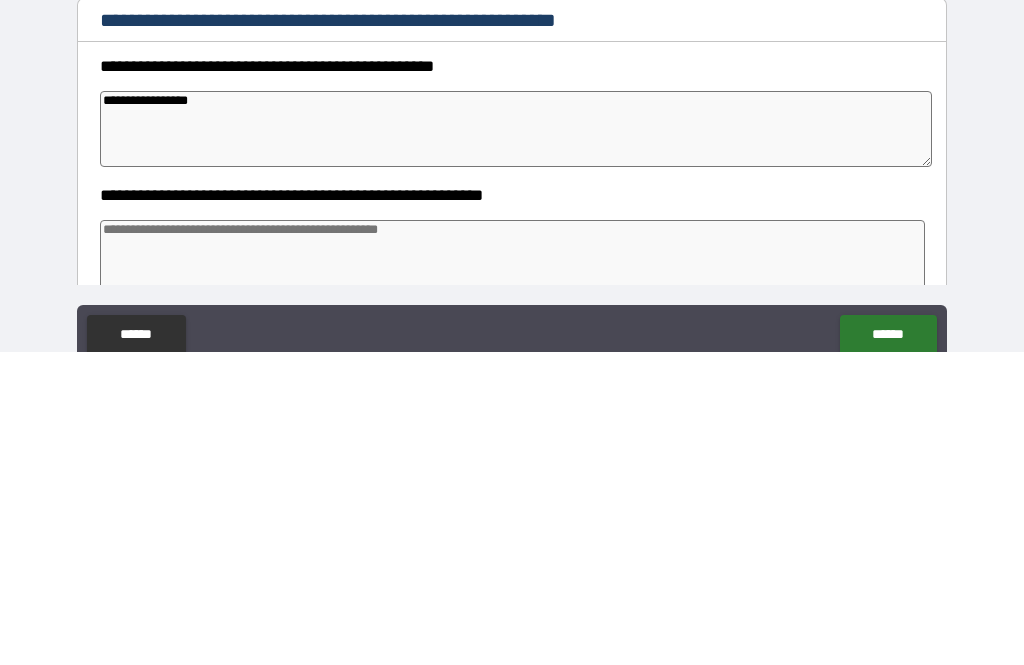 type on "**********" 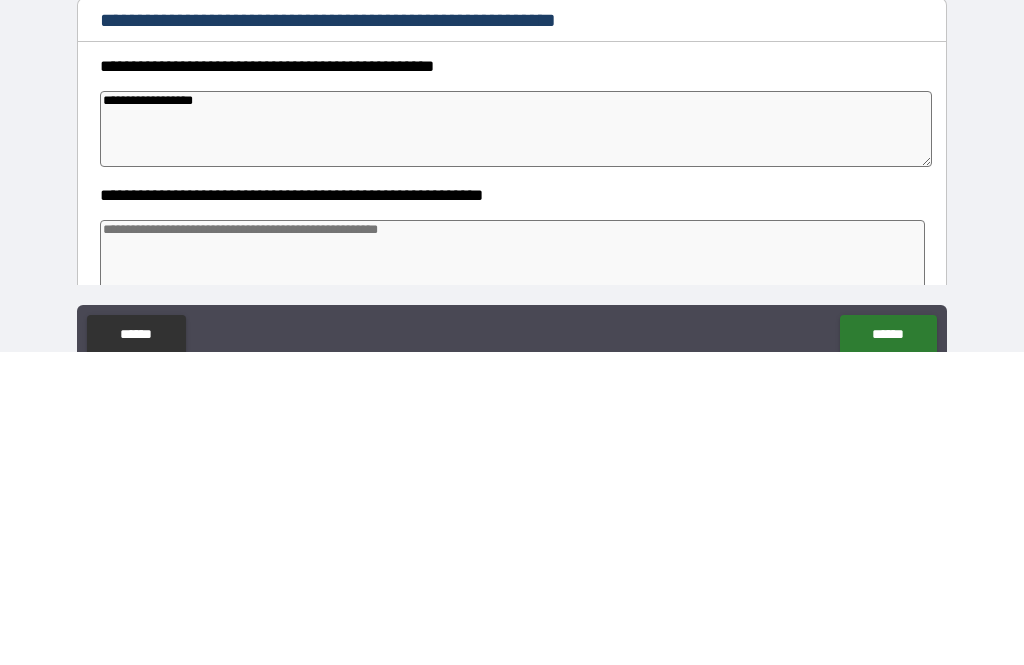 type on "*" 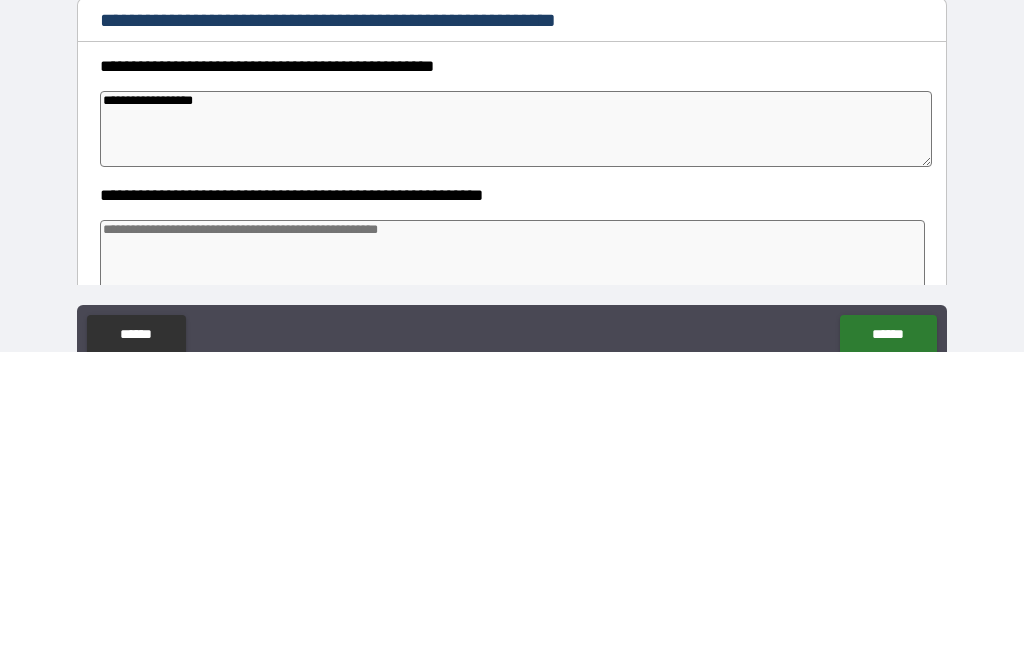 type on "**********" 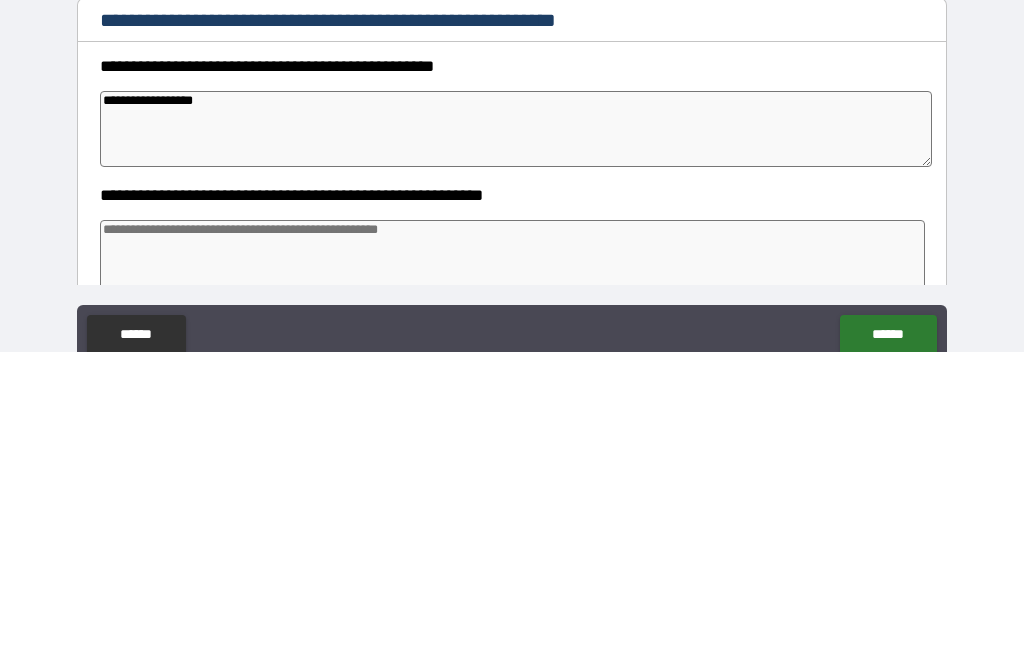 type on "*" 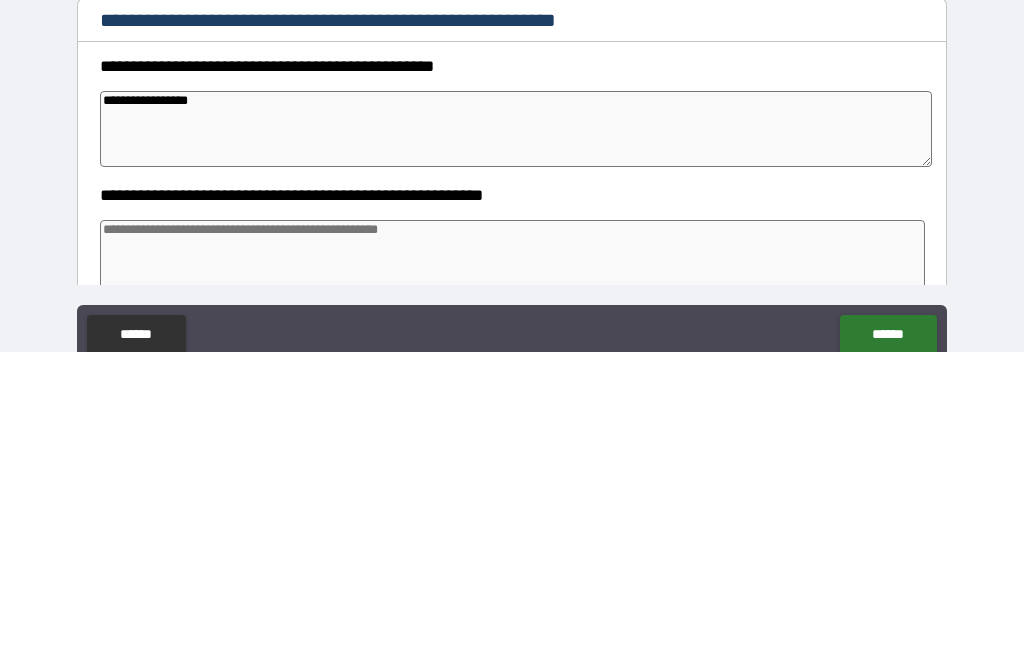 type on "*" 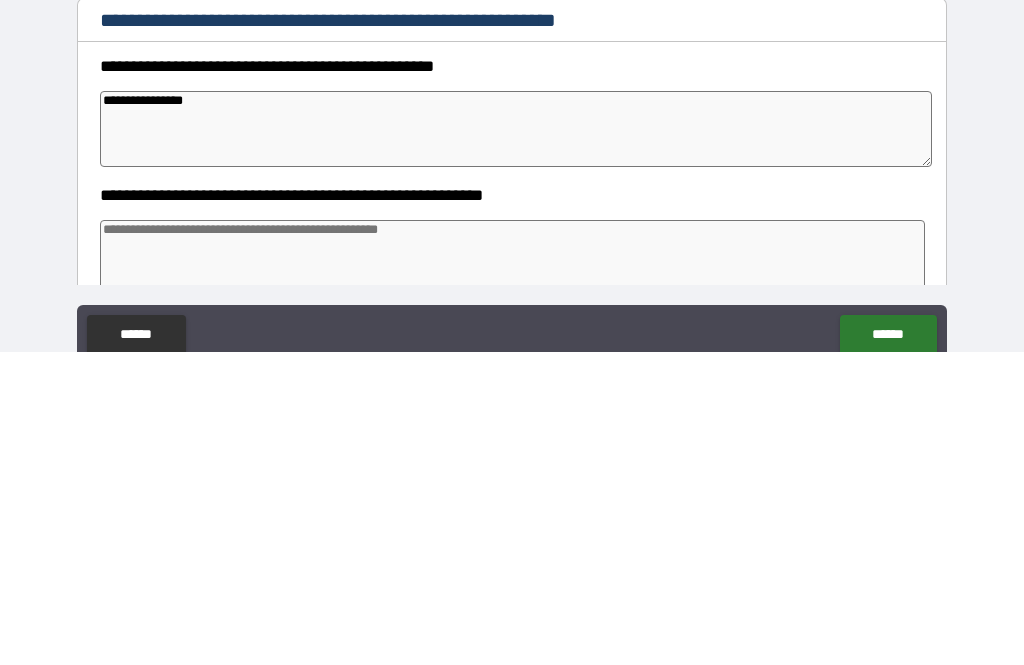 type on "*" 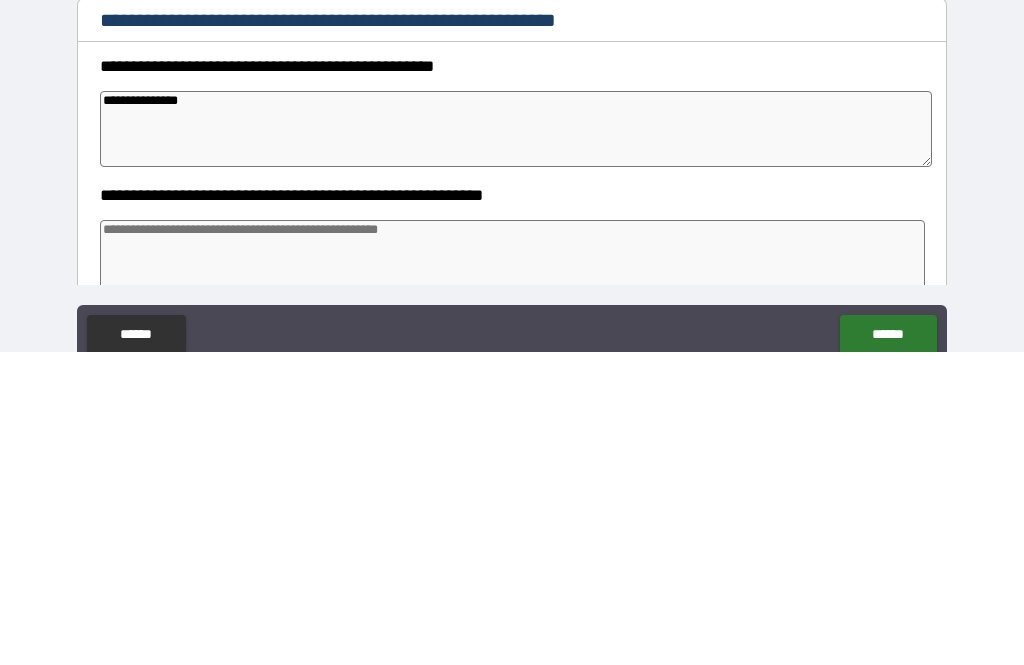 type on "*" 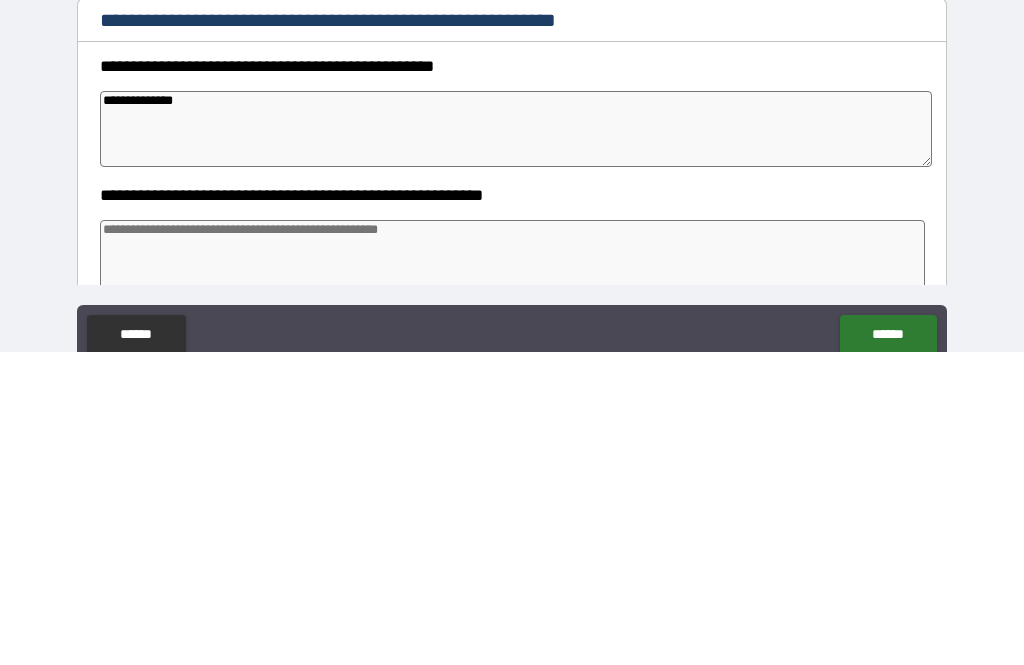 type on "*" 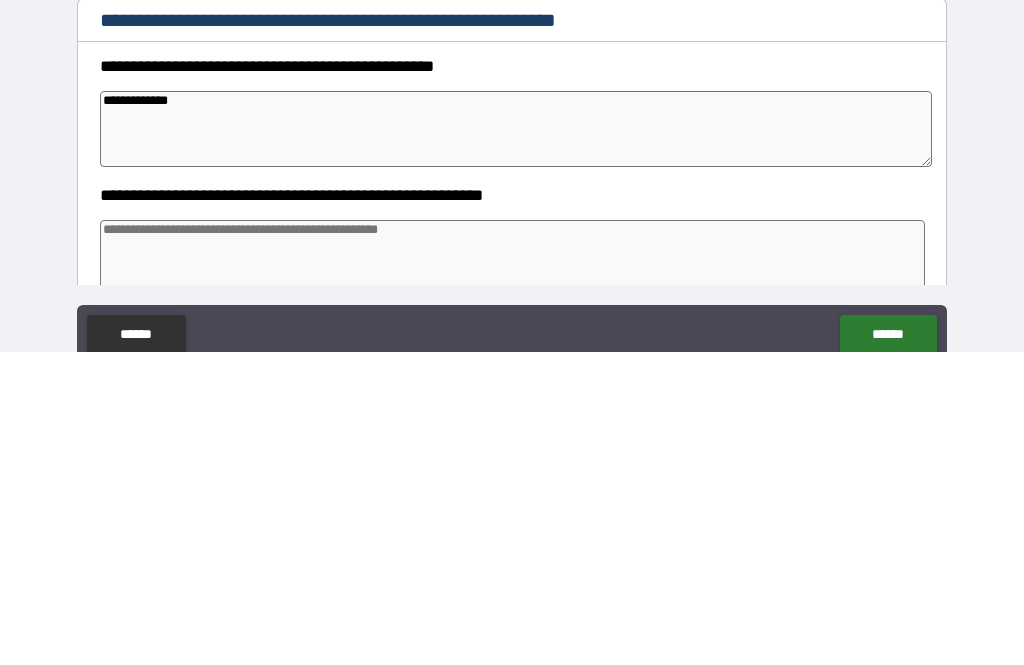 type on "*" 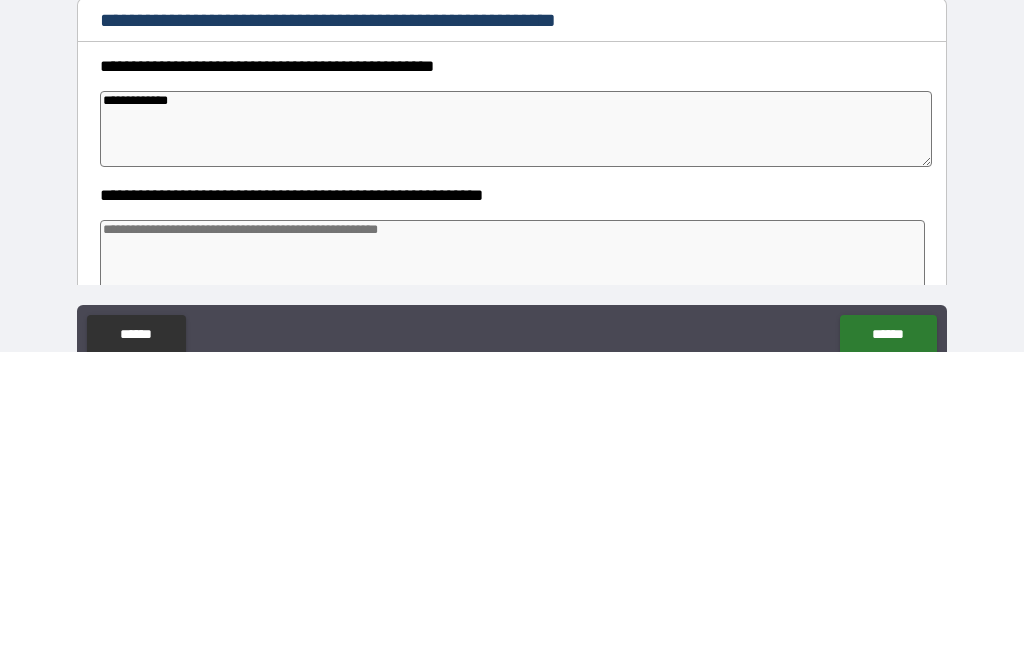 type on "**********" 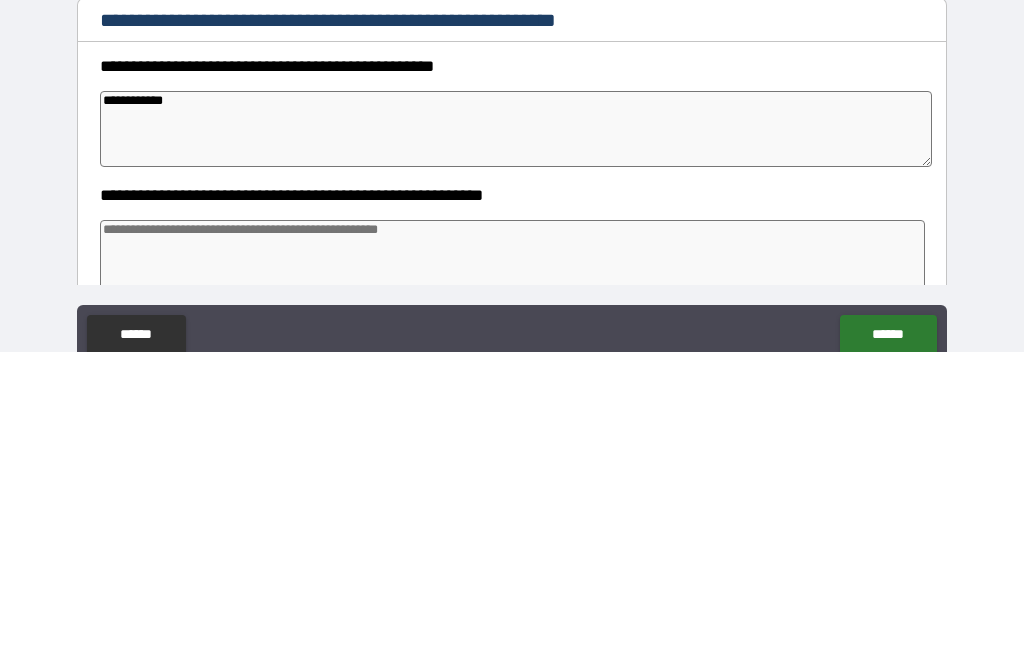 type on "*" 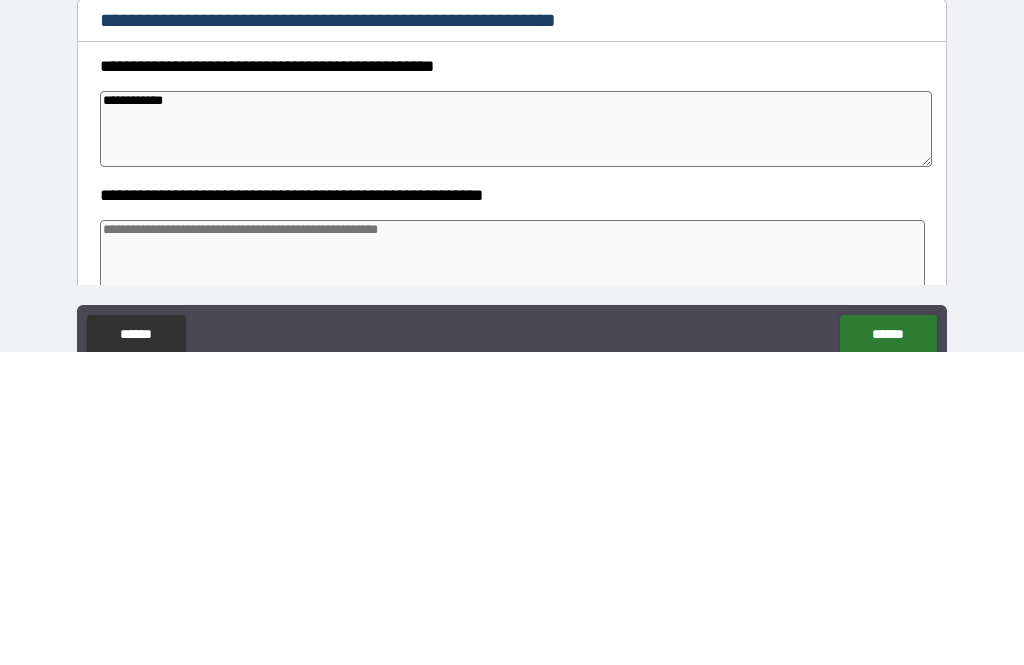 type on "**********" 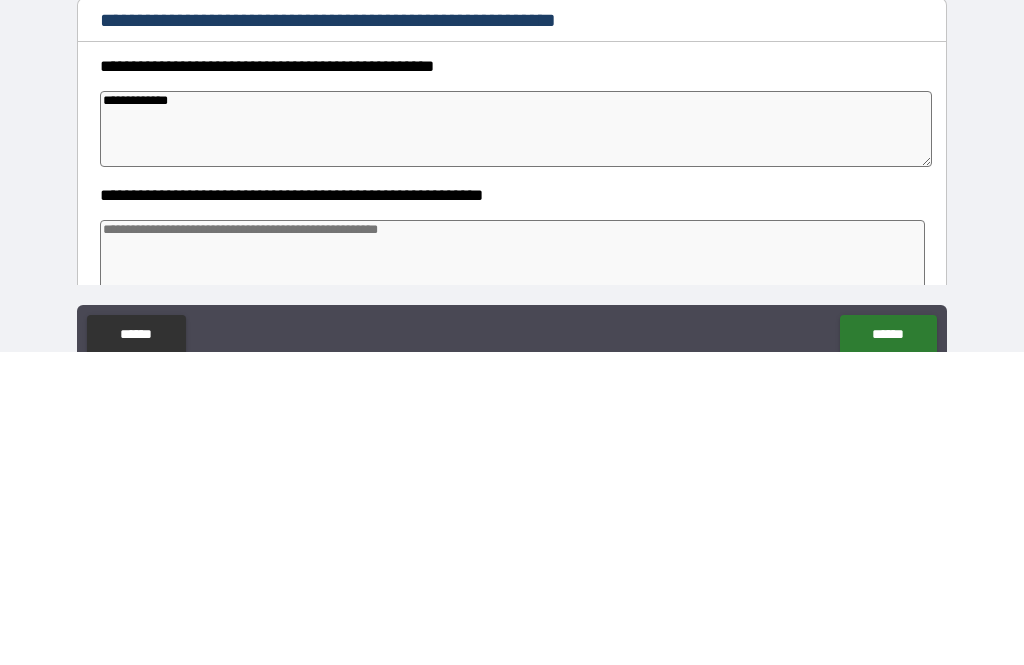 type on "*" 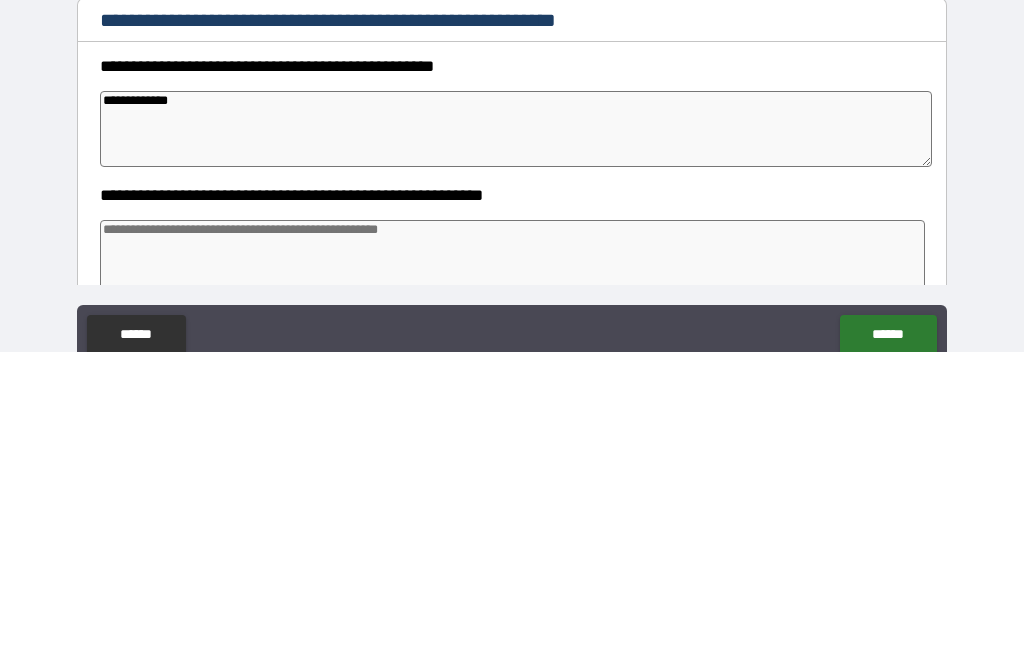 type on "**********" 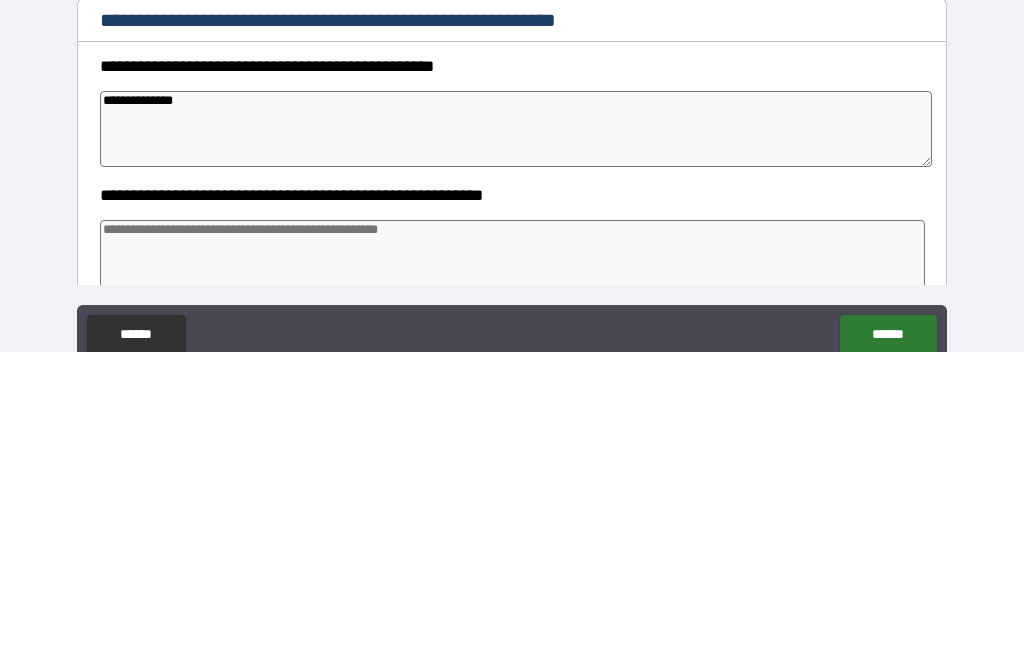 type on "*" 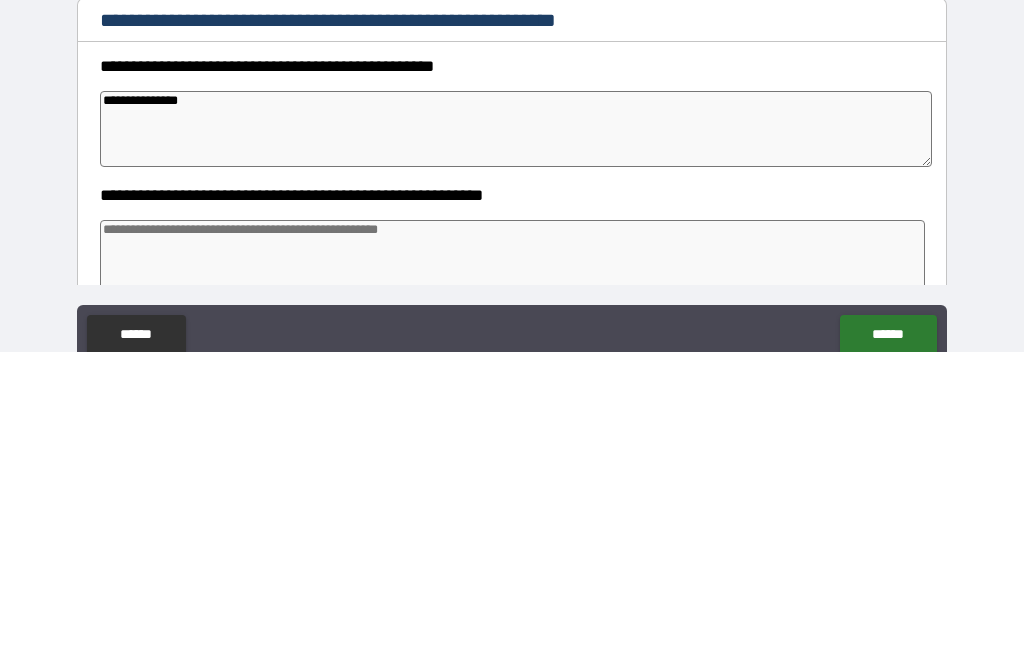 type on "*" 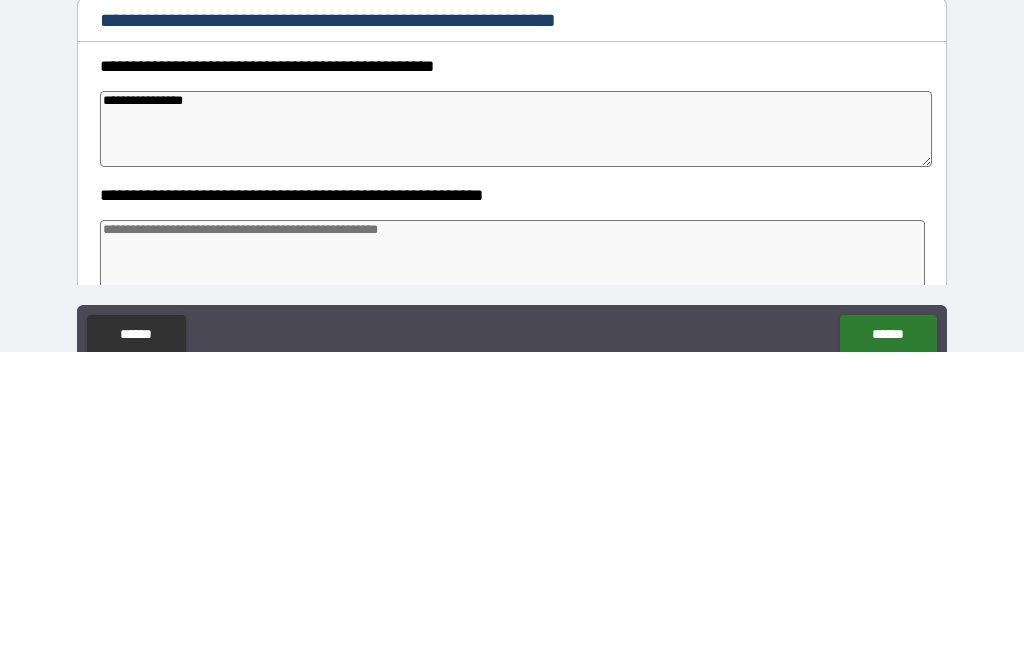 type on "*" 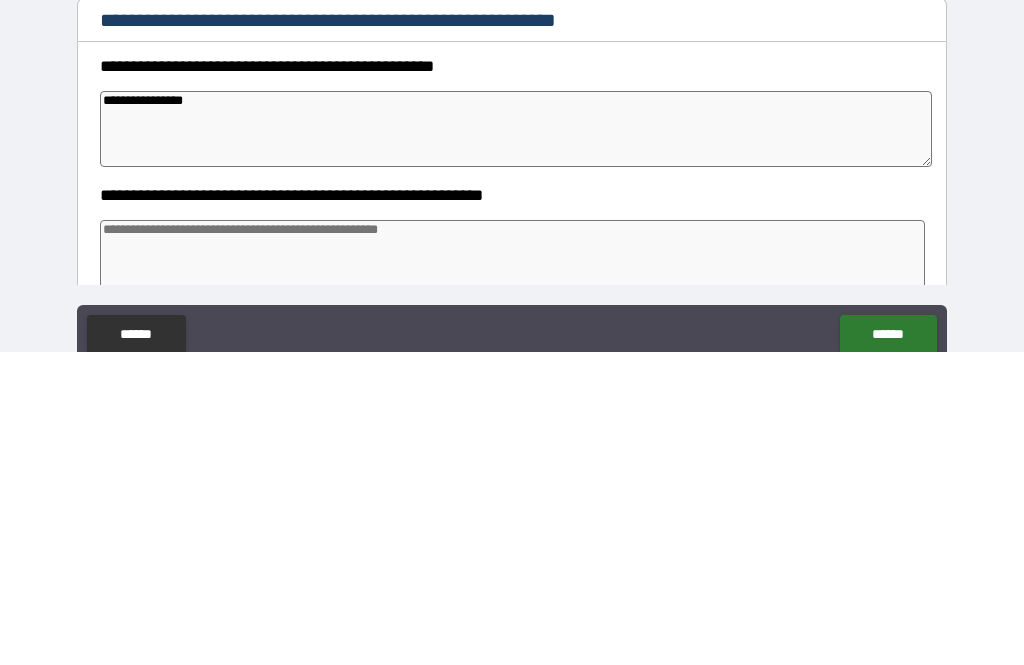 type on "**********" 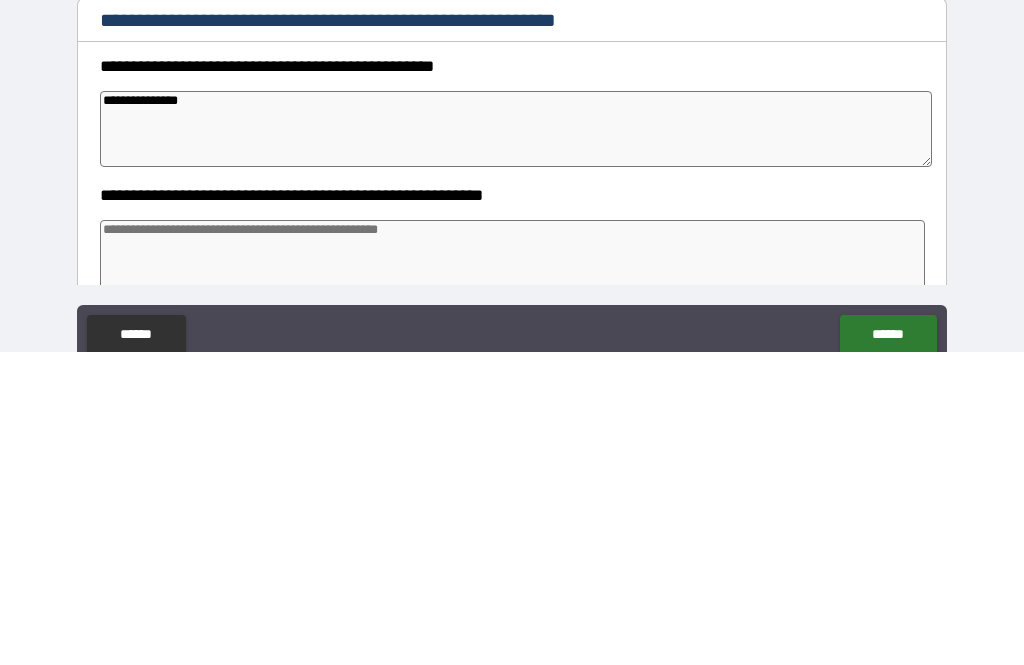 type on "*" 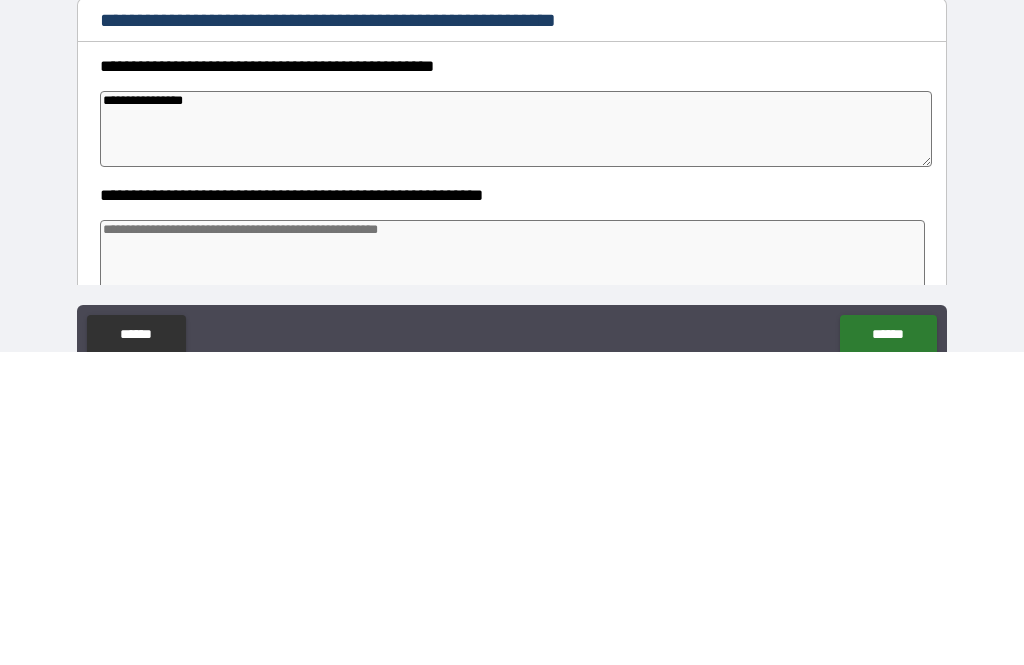 type on "*" 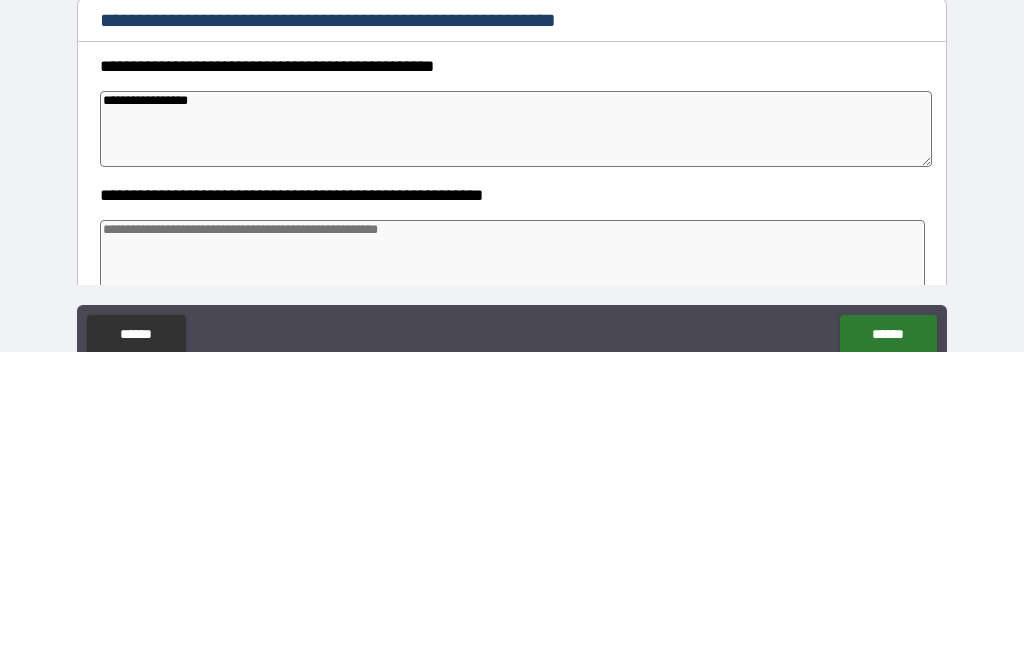 type on "*" 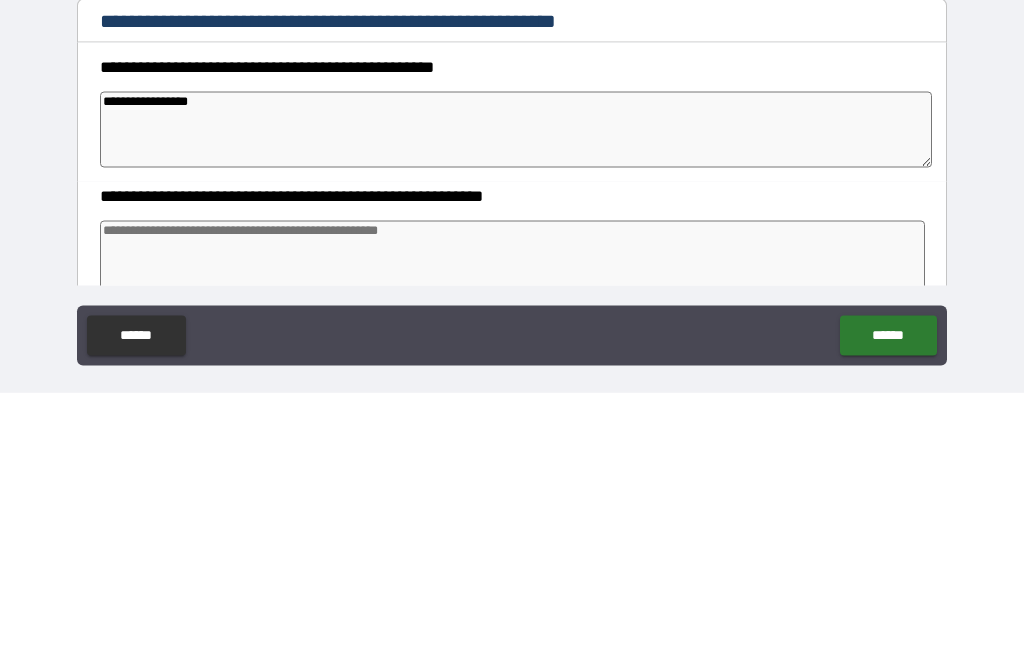 scroll, scrollTop: 42, scrollLeft: 0, axis: vertical 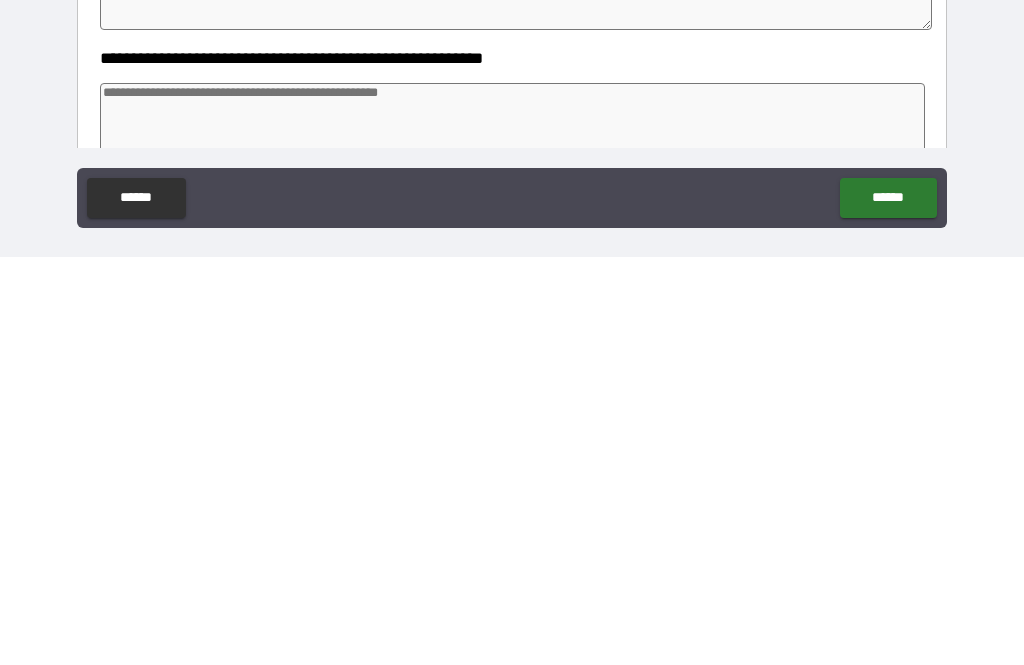 type on "**********" 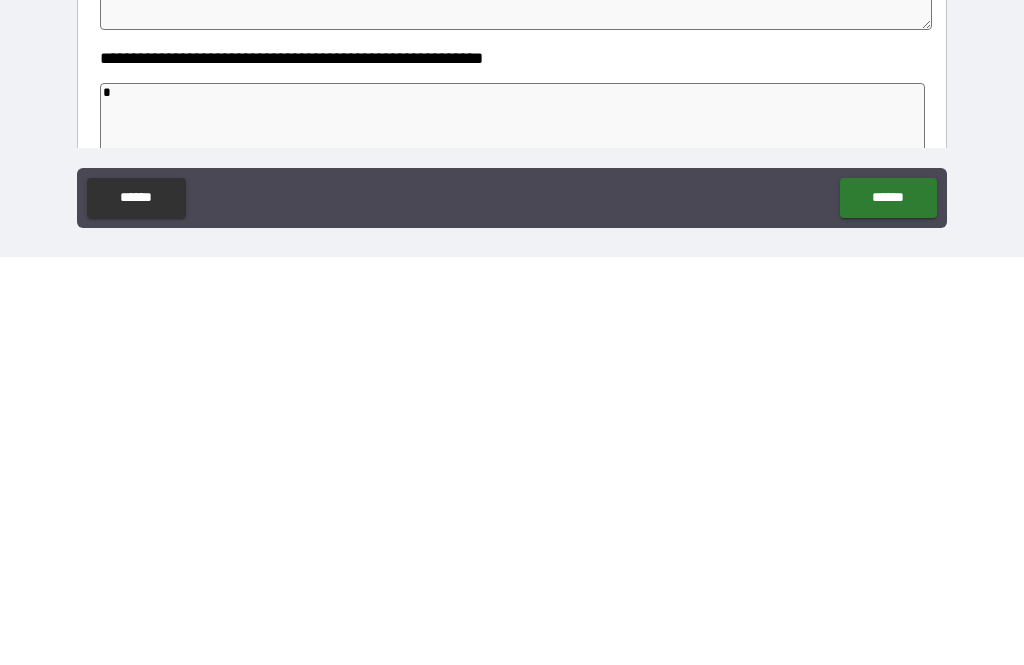 type on "*" 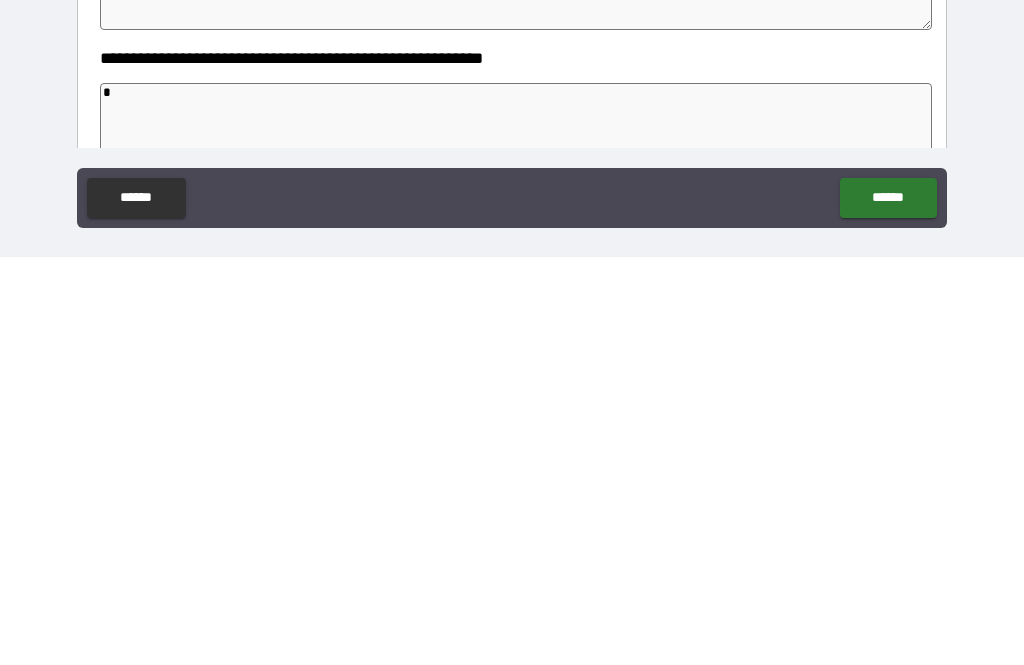 type on "*" 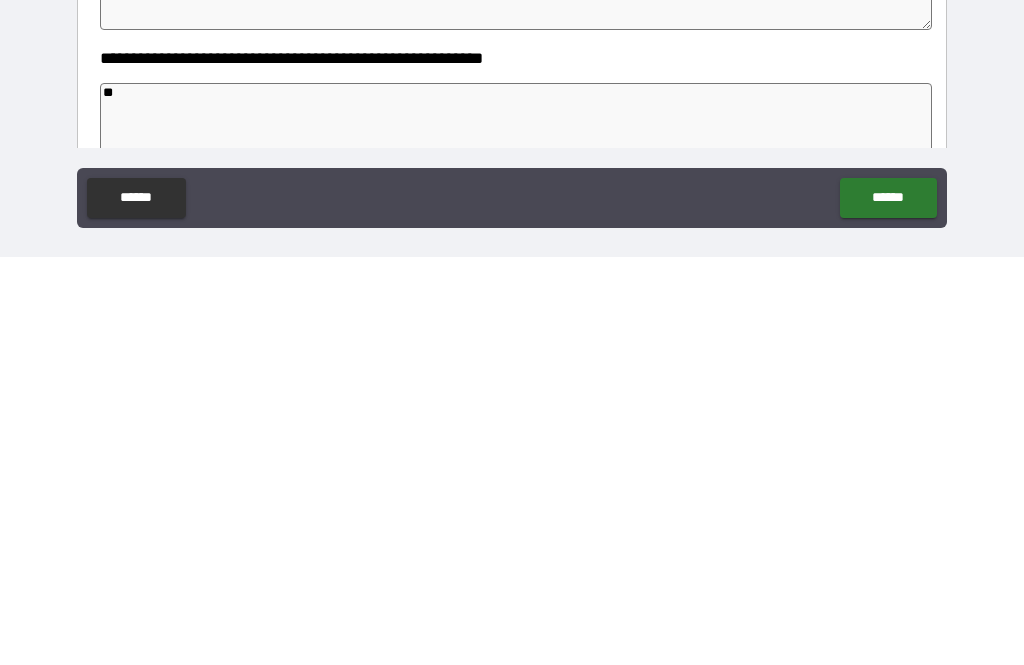 type on "*" 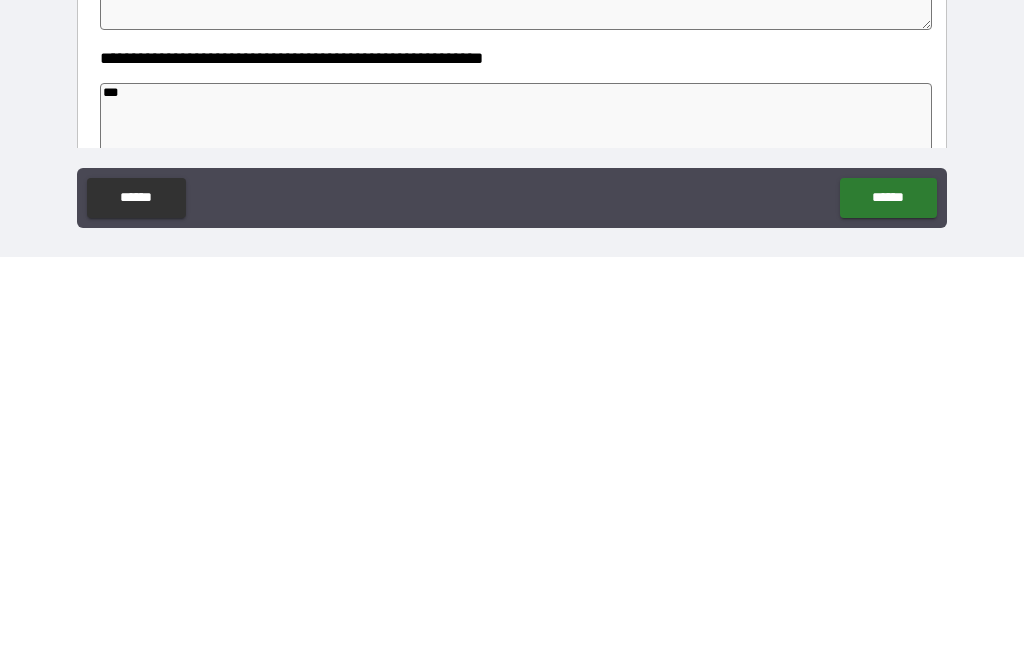 type on "*" 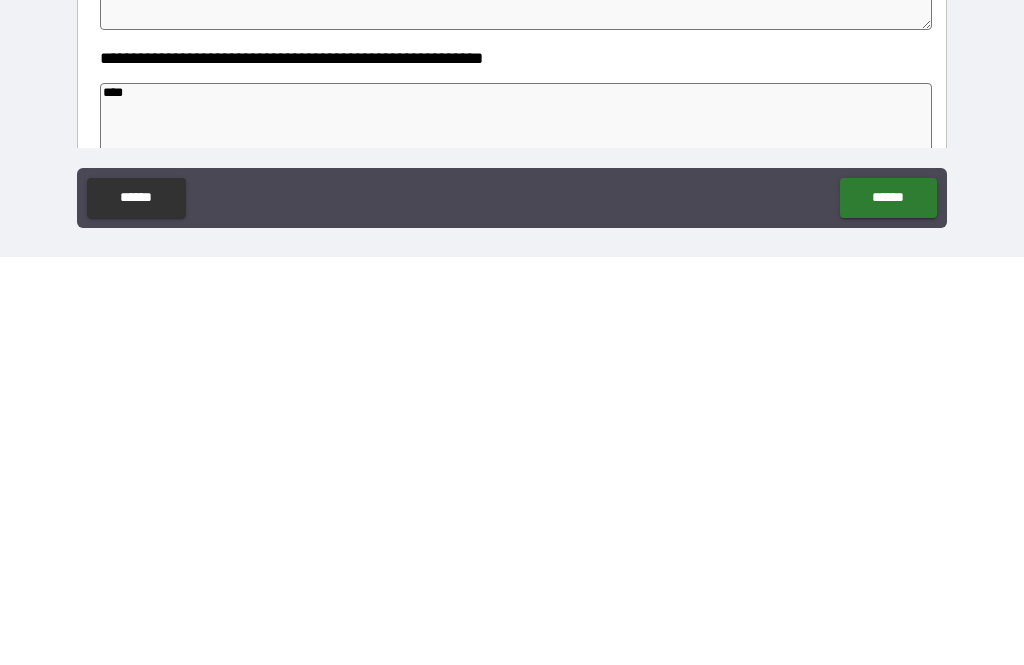 type on "*" 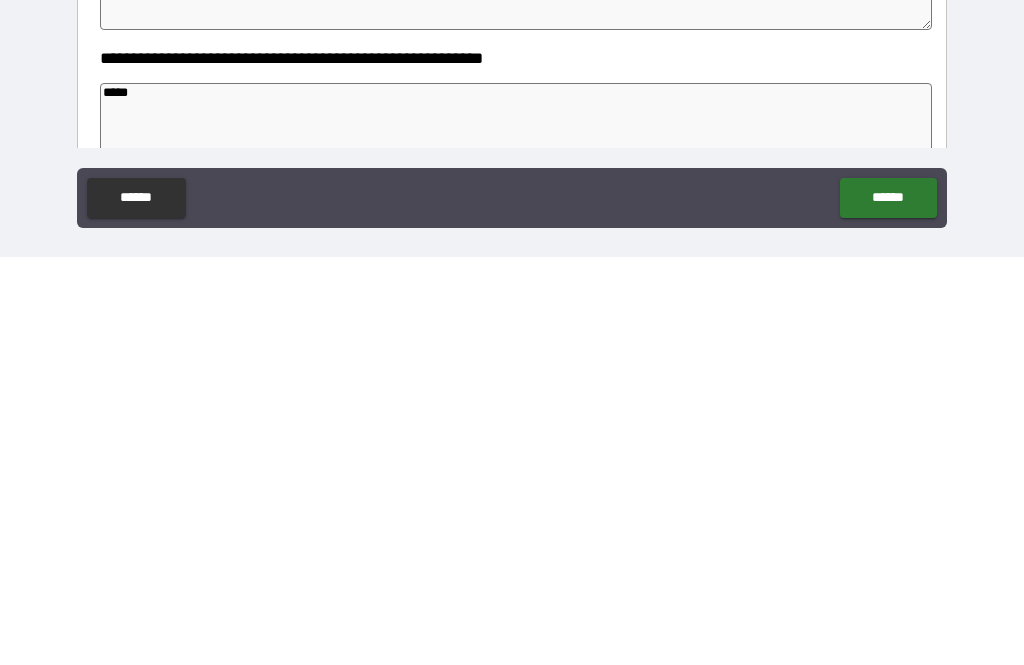 type on "*" 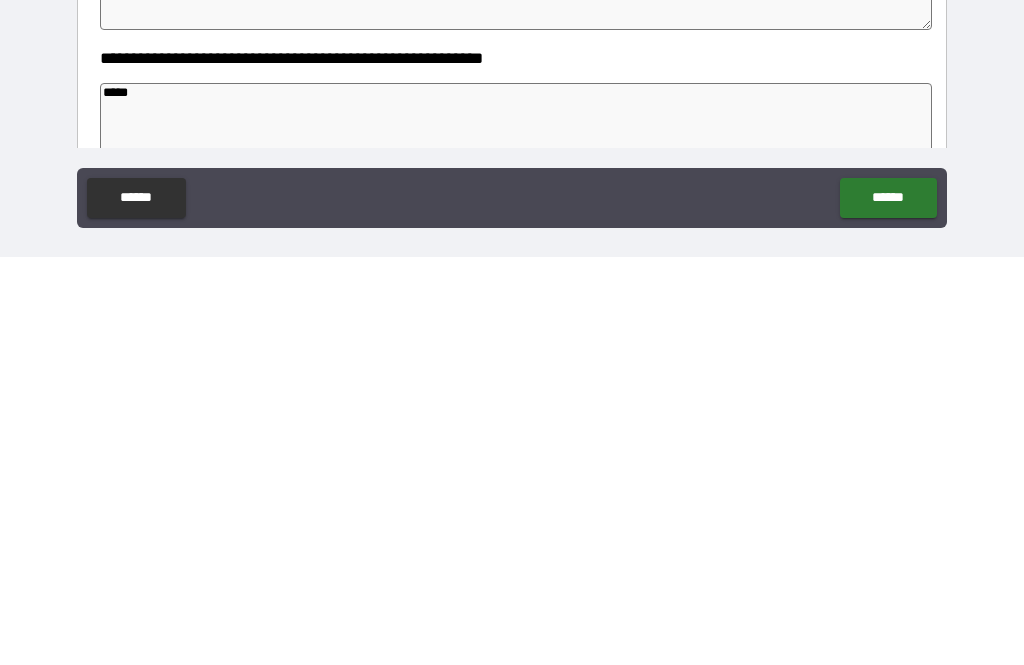 type on "*****" 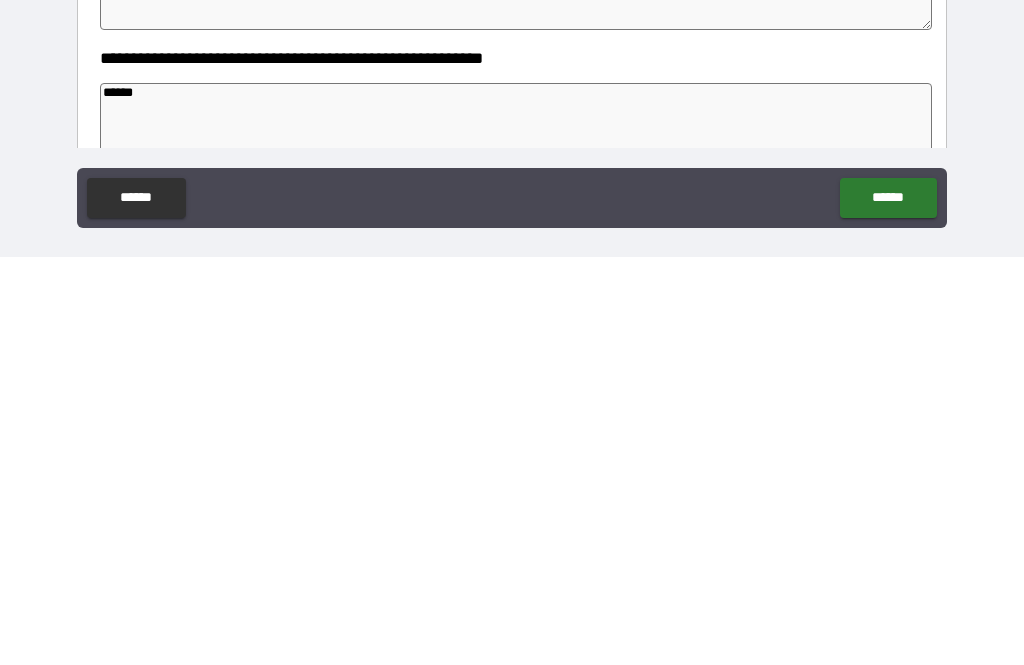 type on "*" 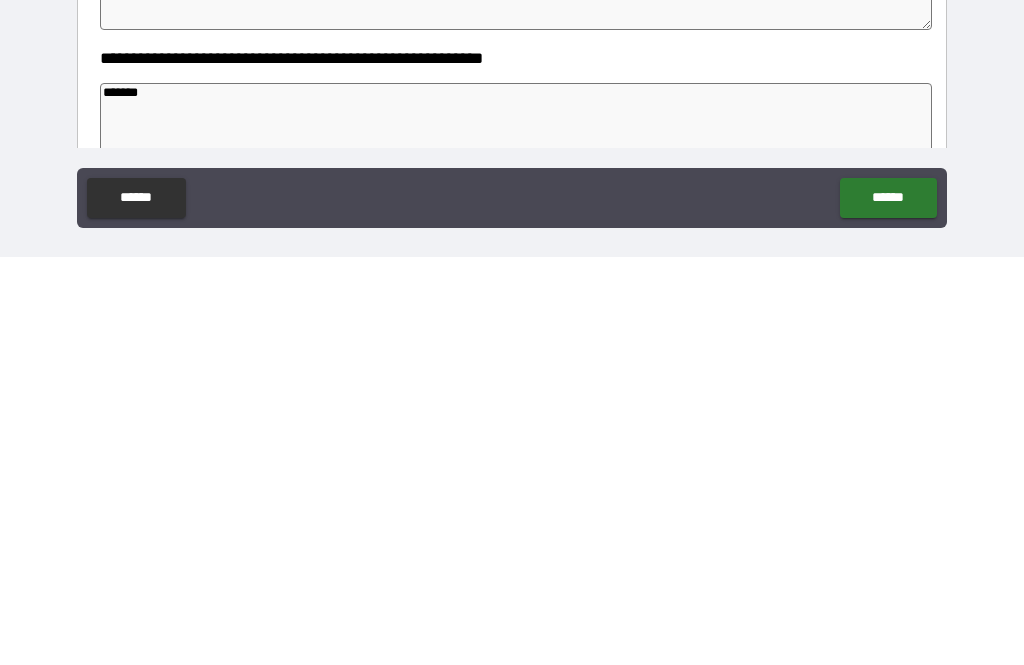 type on "*" 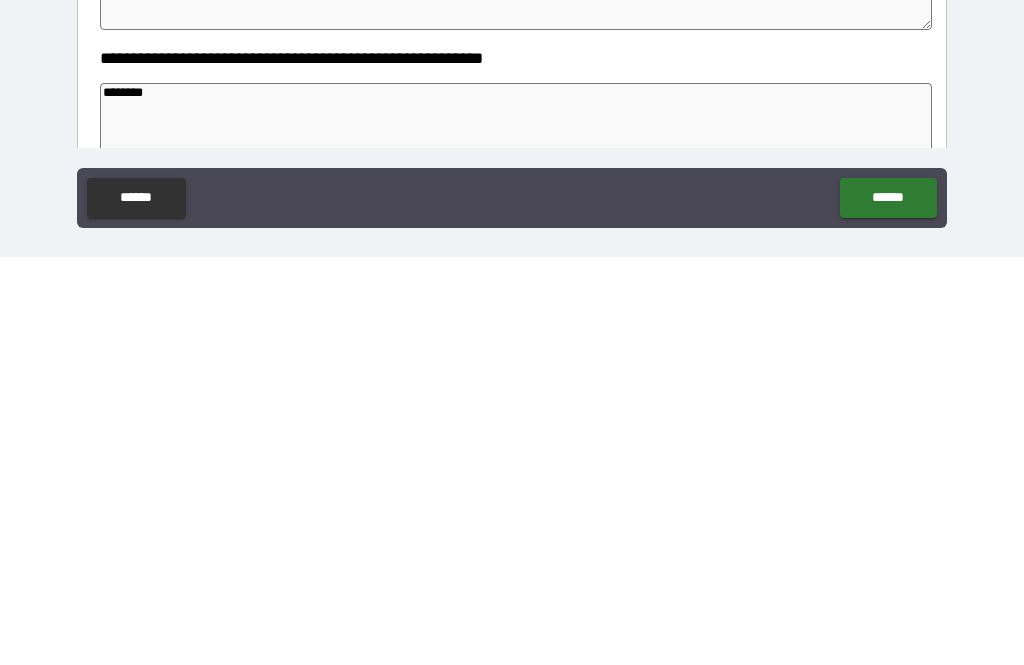 type on "*" 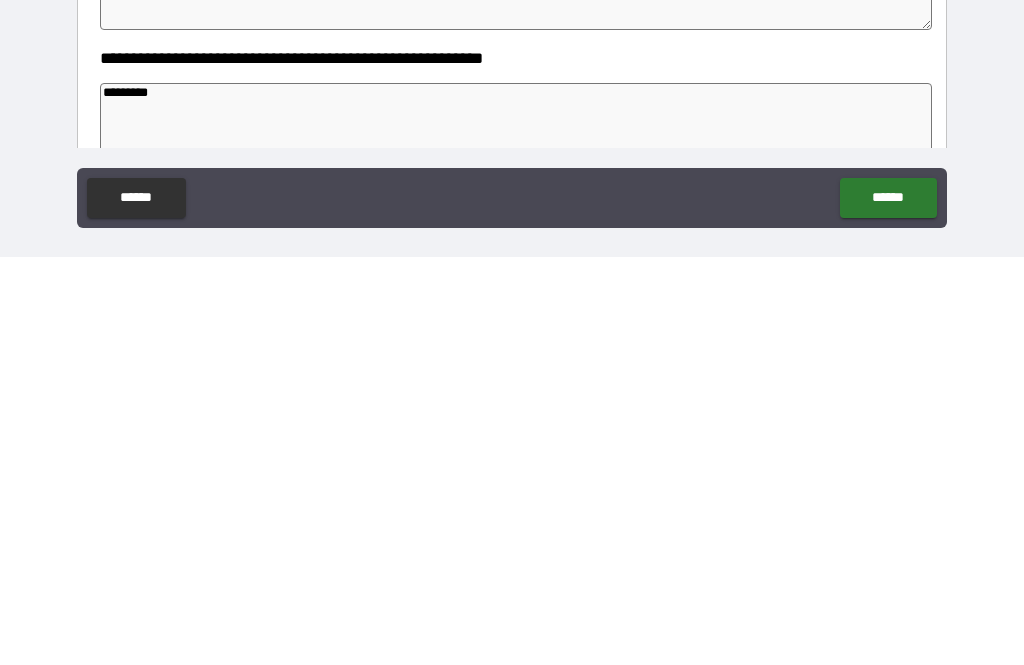 type on "*" 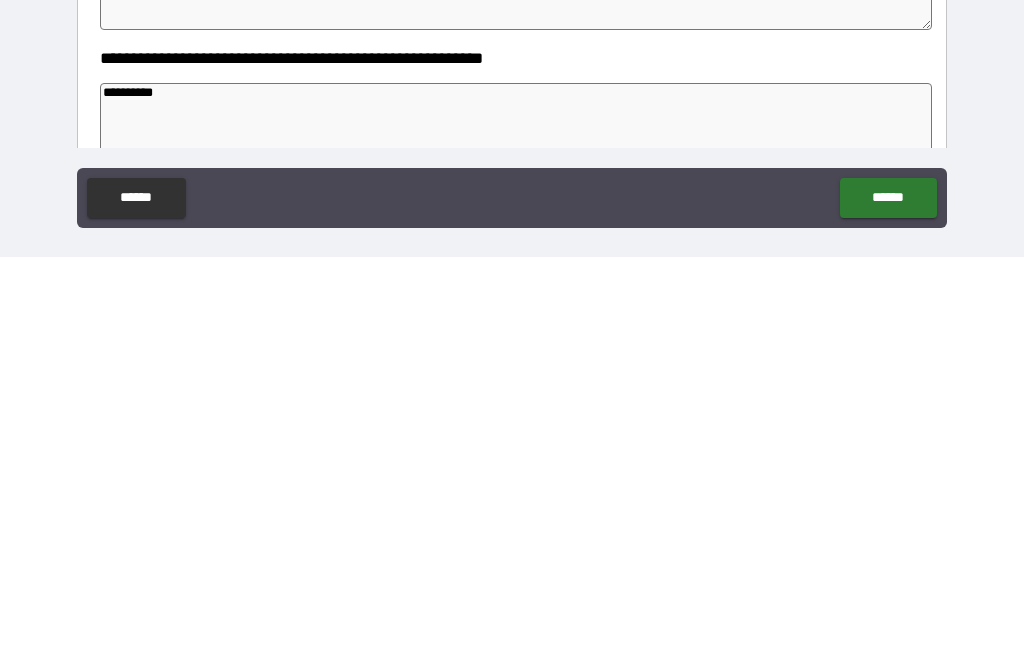 type on "*" 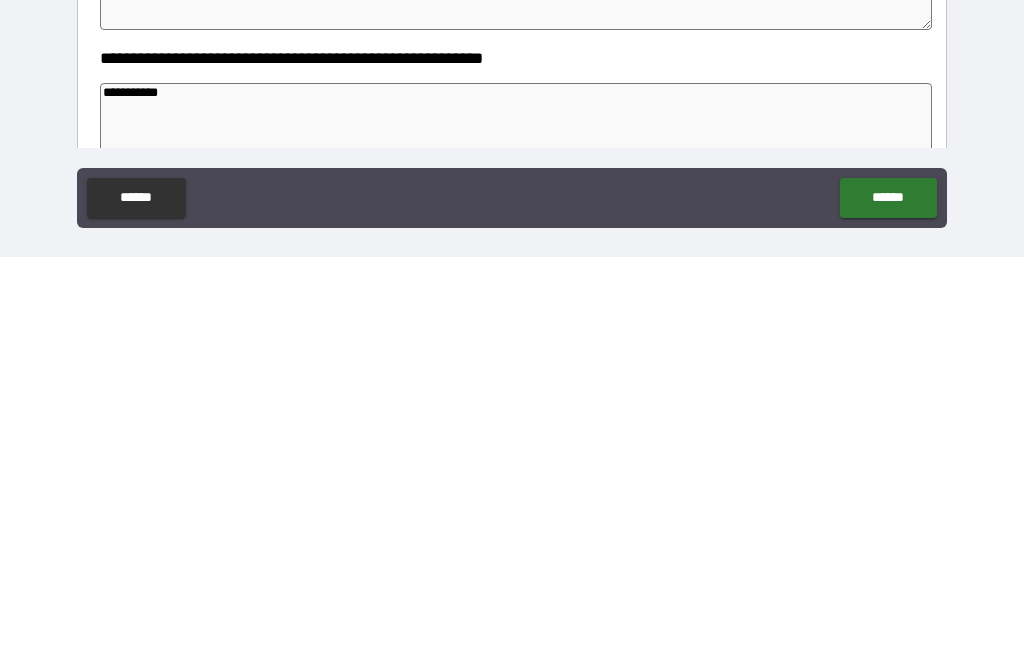 type on "*" 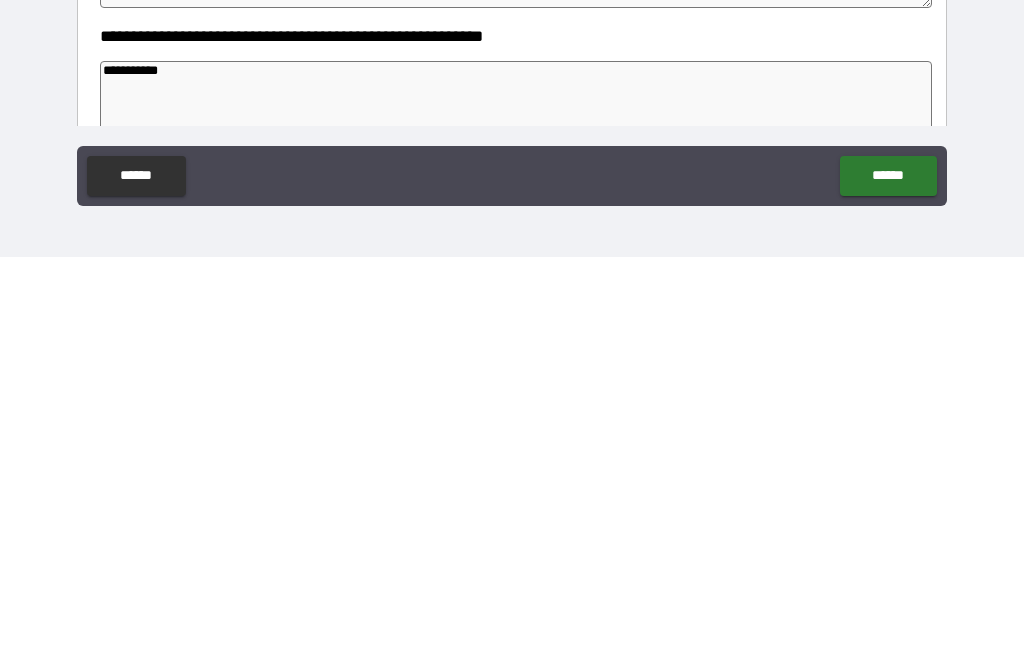 type on "**********" 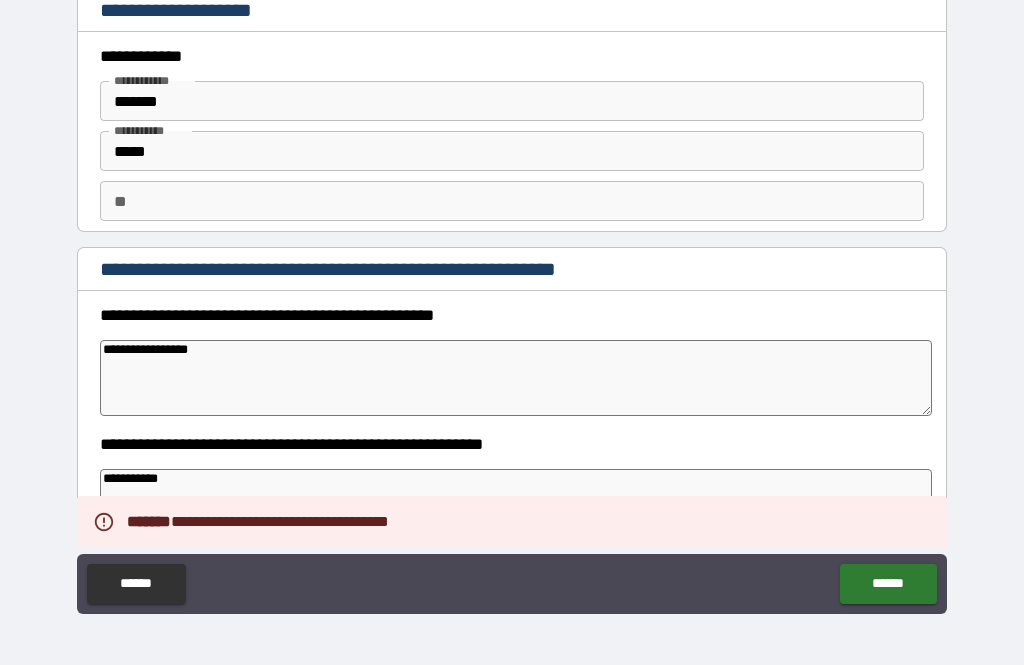type on "*" 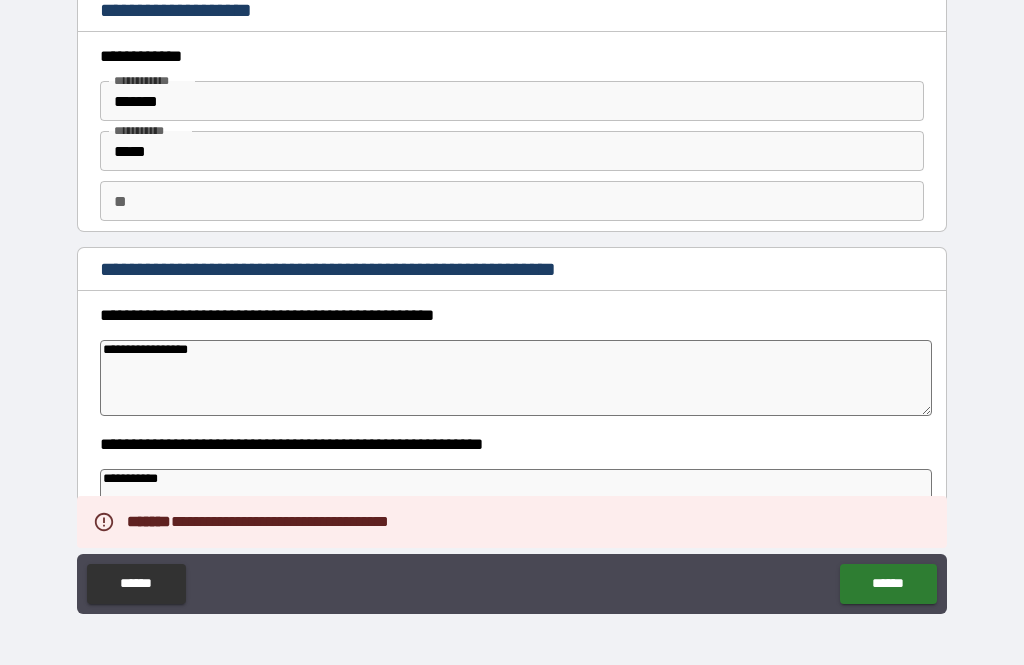 type on "*" 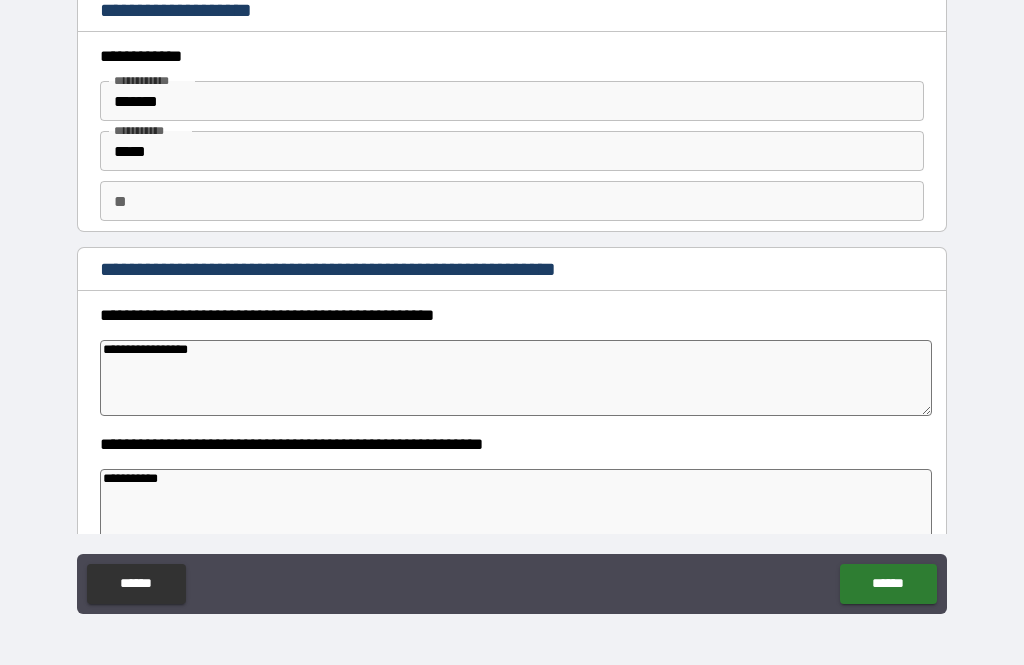 click on "******" at bounding box center [888, 584] 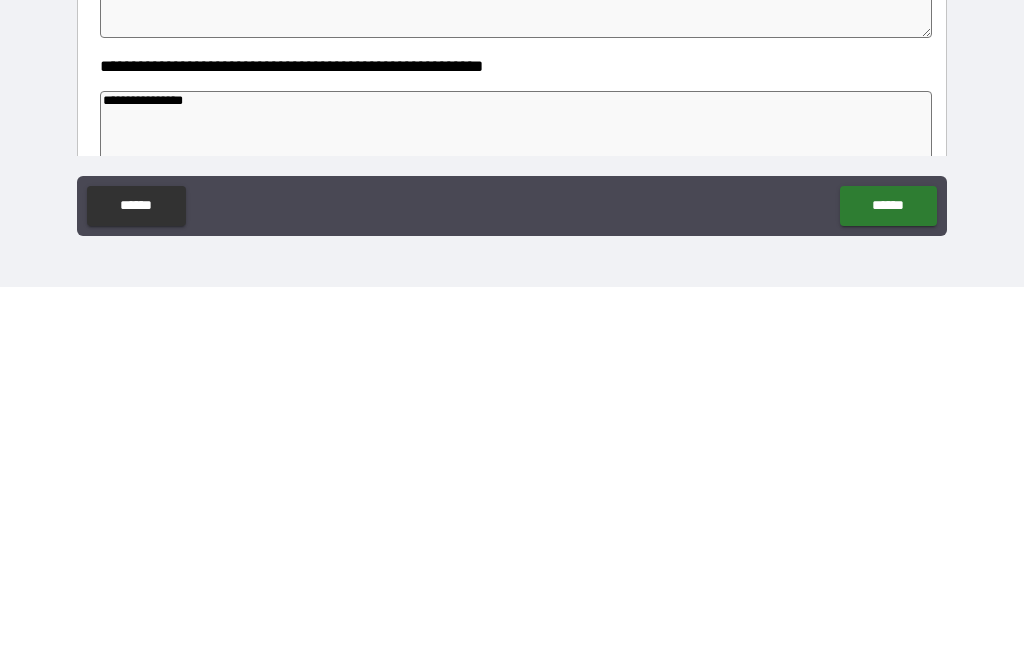 click on "******" at bounding box center [888, 584] 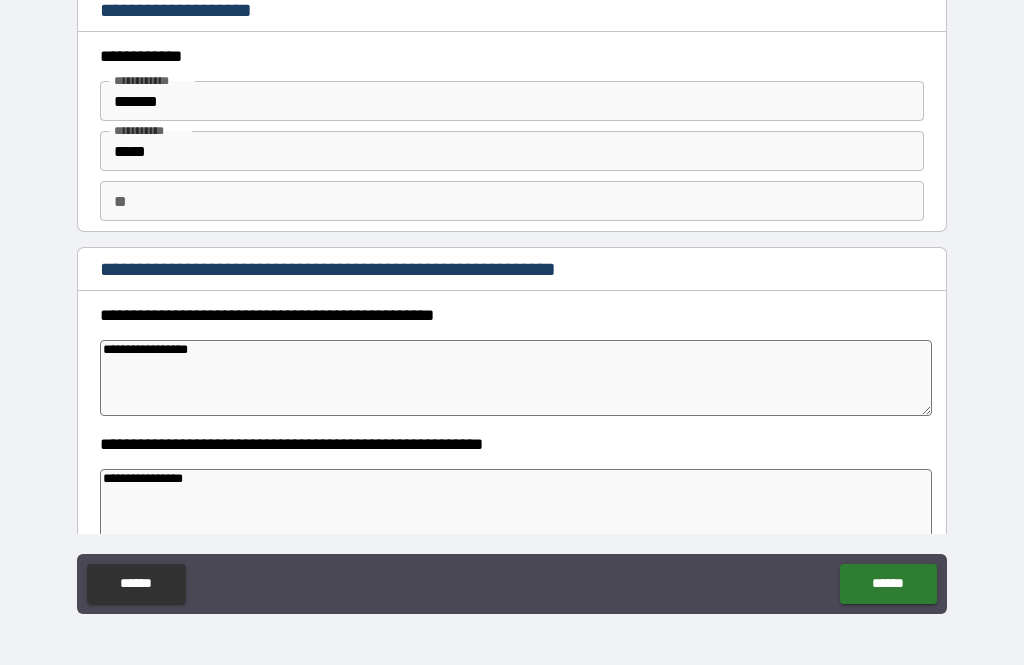 click on "**********" at bounding box center [516, 507] 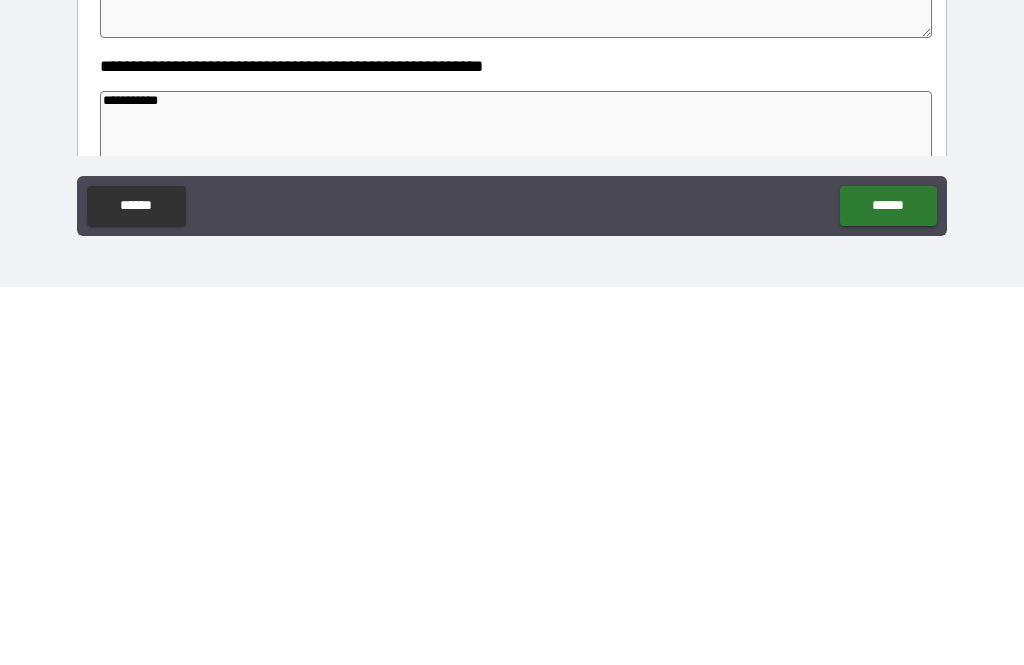 click on "******" at bounding box center [888, 584] 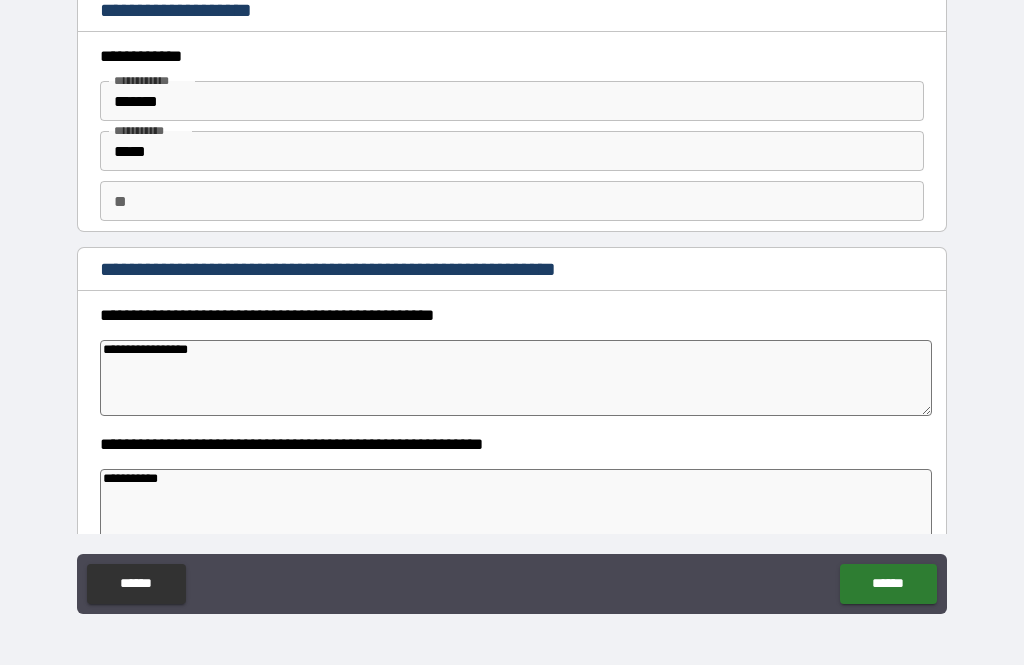 click on "**********" at bounding box center (512, 303) 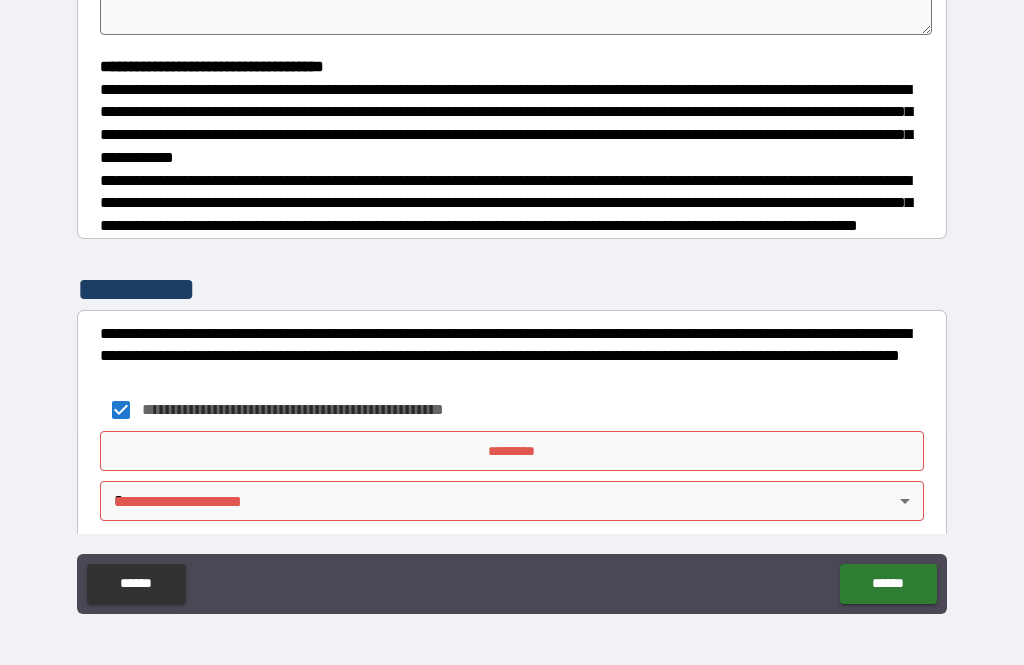 scroll, scrollTop: 522, scrollLeft: 0, axis: vertical 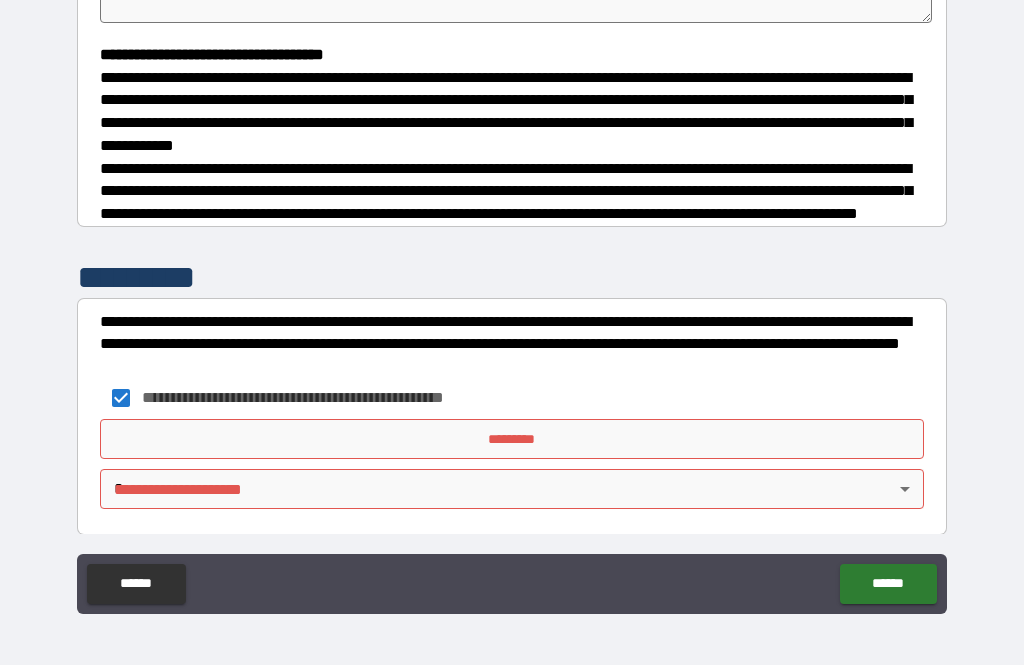 click on "**********" at bounding box center (512, 300) 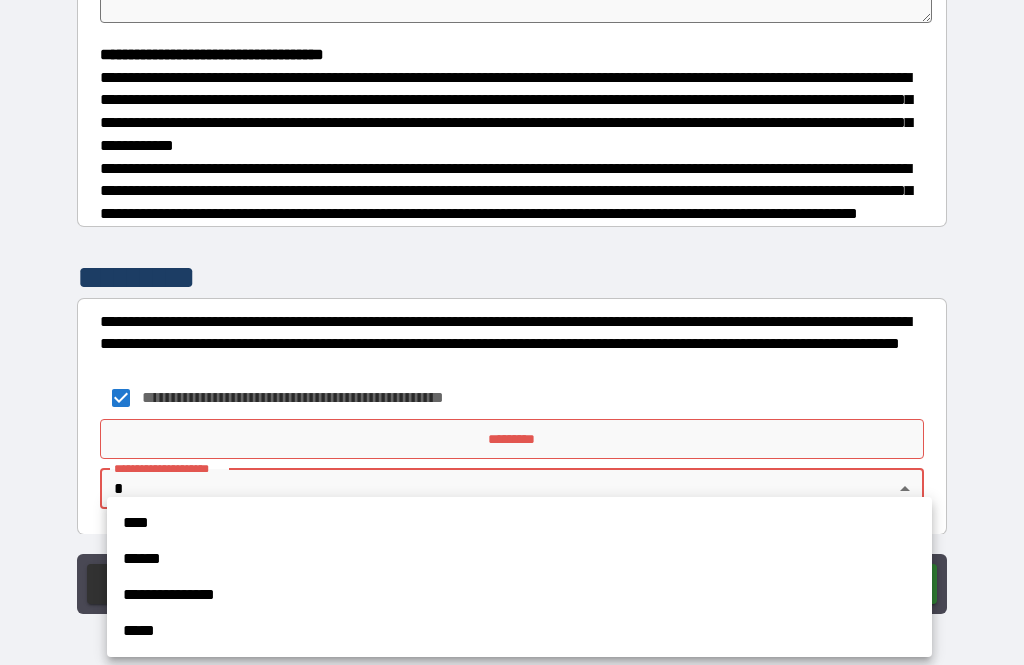 click on "******" at bounding box center [519, 559] 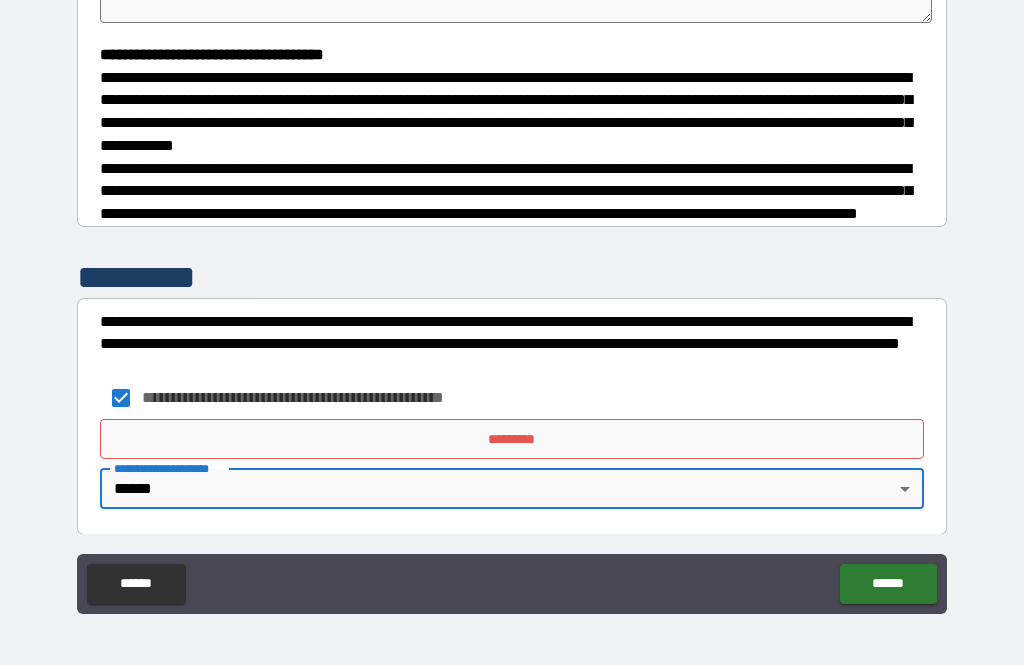 click on "*********" at bounding box center (512, 439) 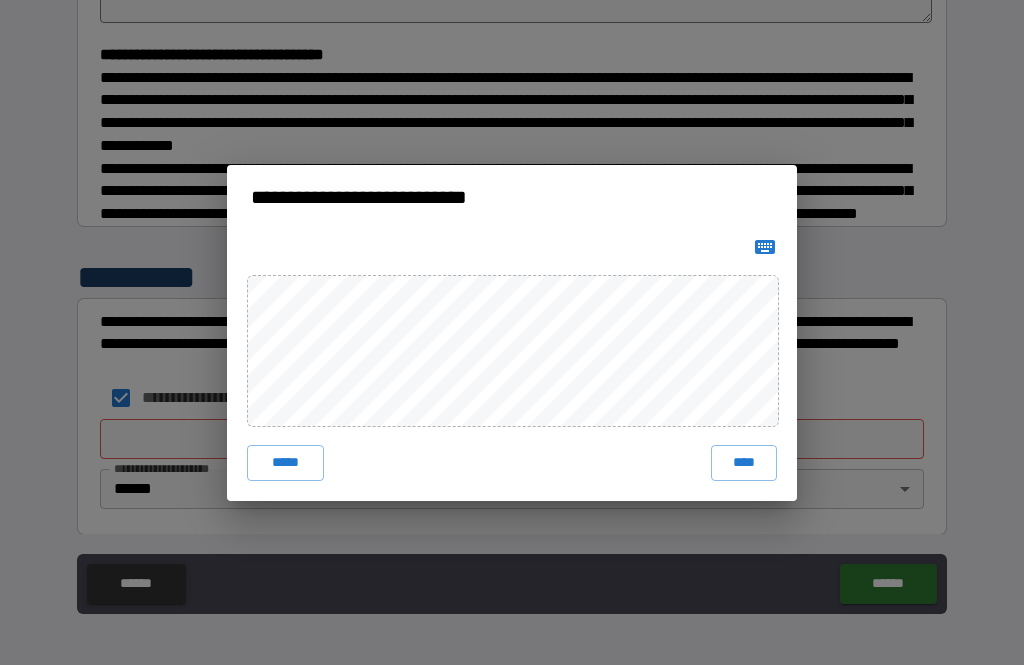 click on "****" at bounding box center [744, 463] 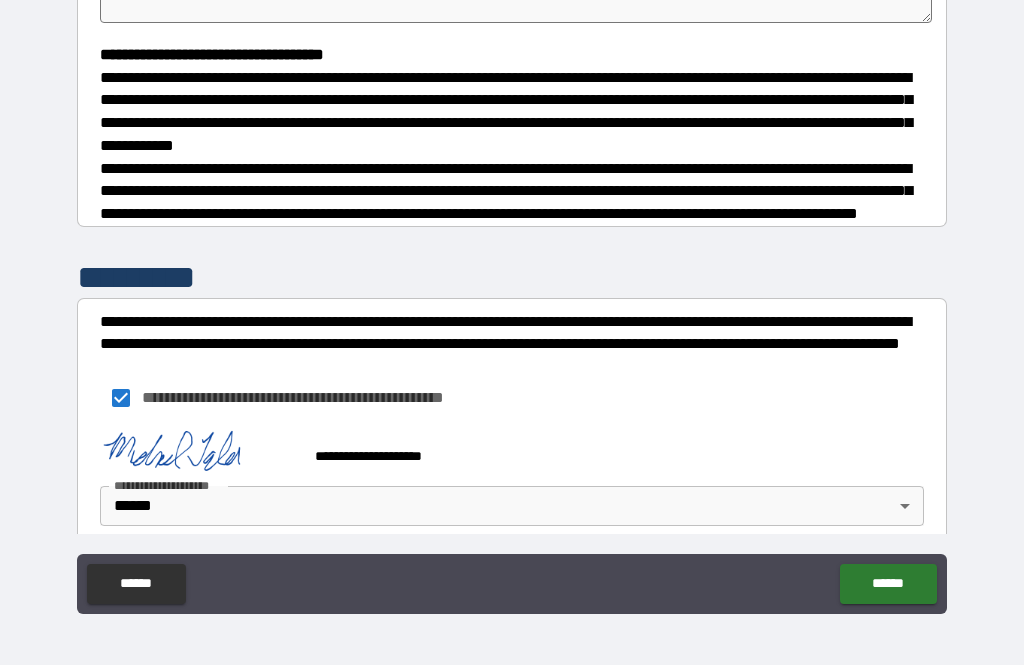 click on "******" at bounding box center [888, 584] 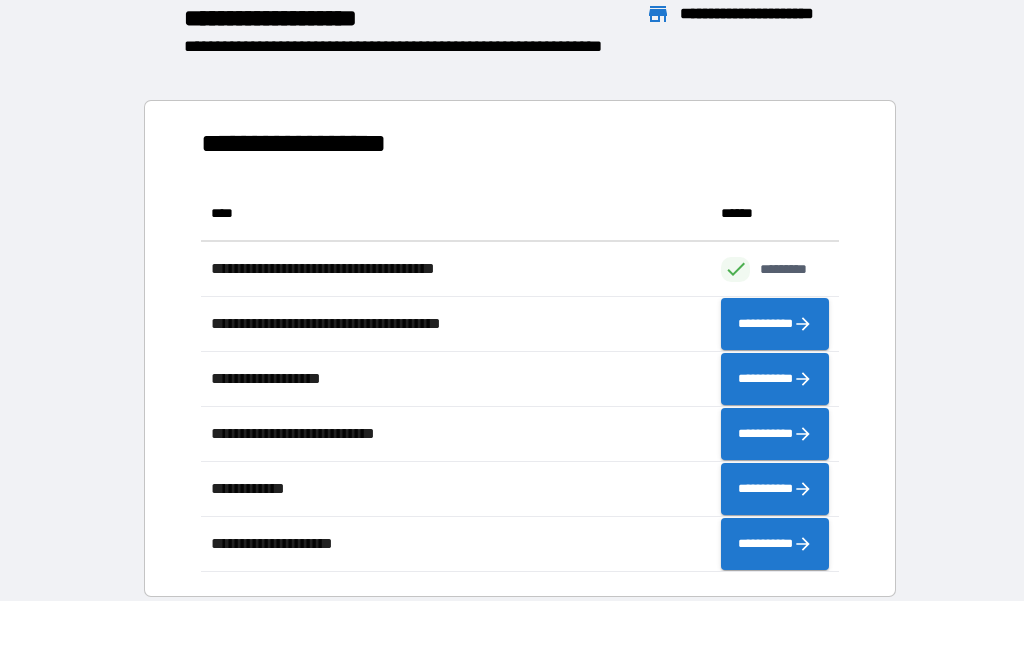 scroll, scrollTop: 386, scrollLeft: 638, axis: both 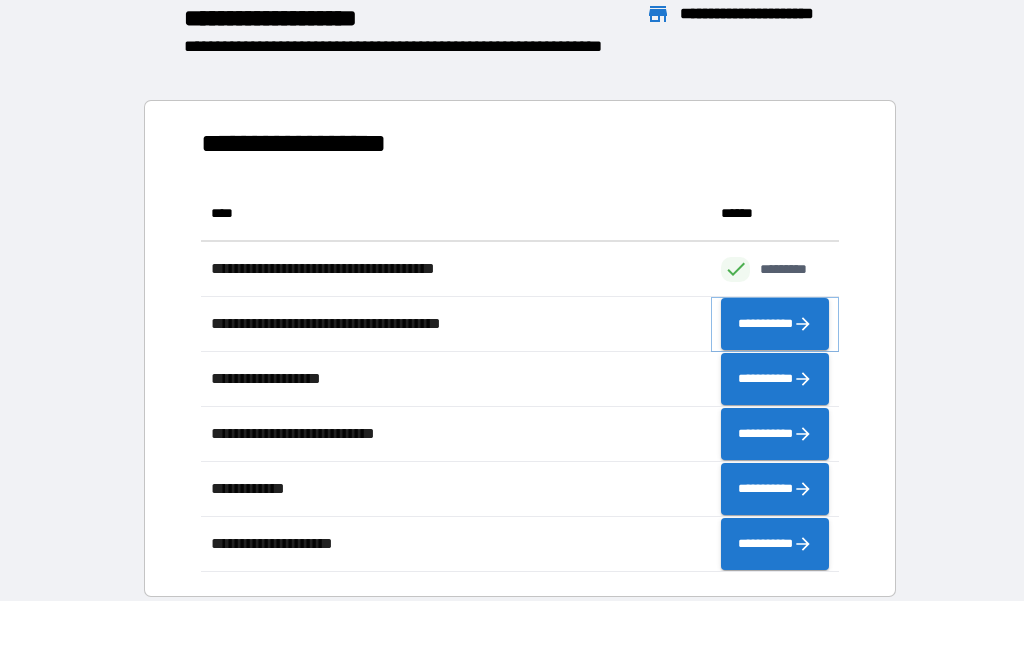 click on "**********" at bounding box center [775, 324] 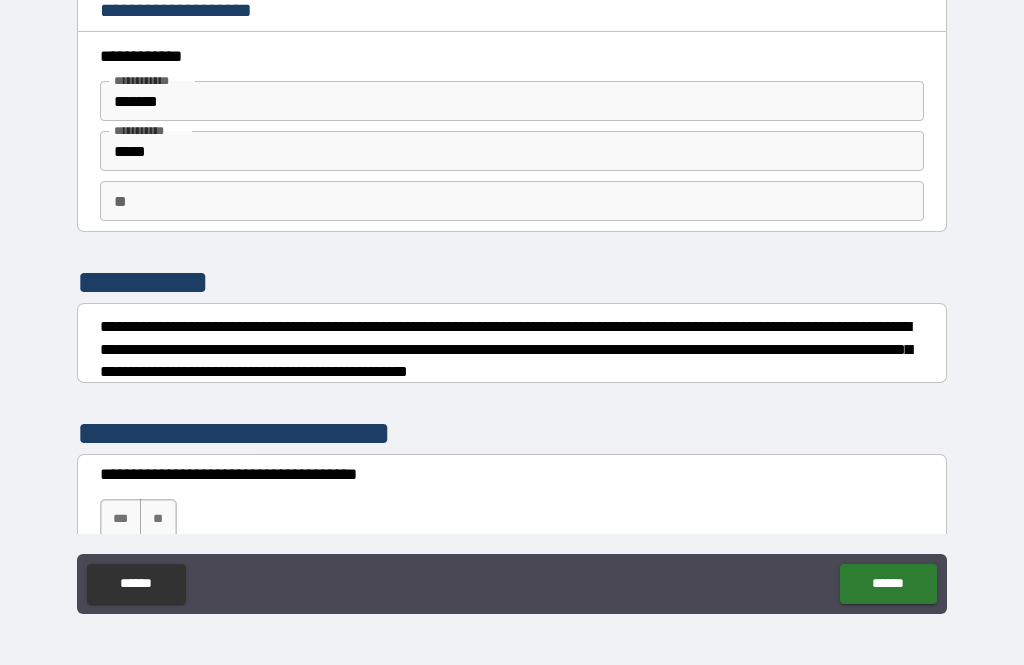 click on "***" at bounding box center (121, 519) 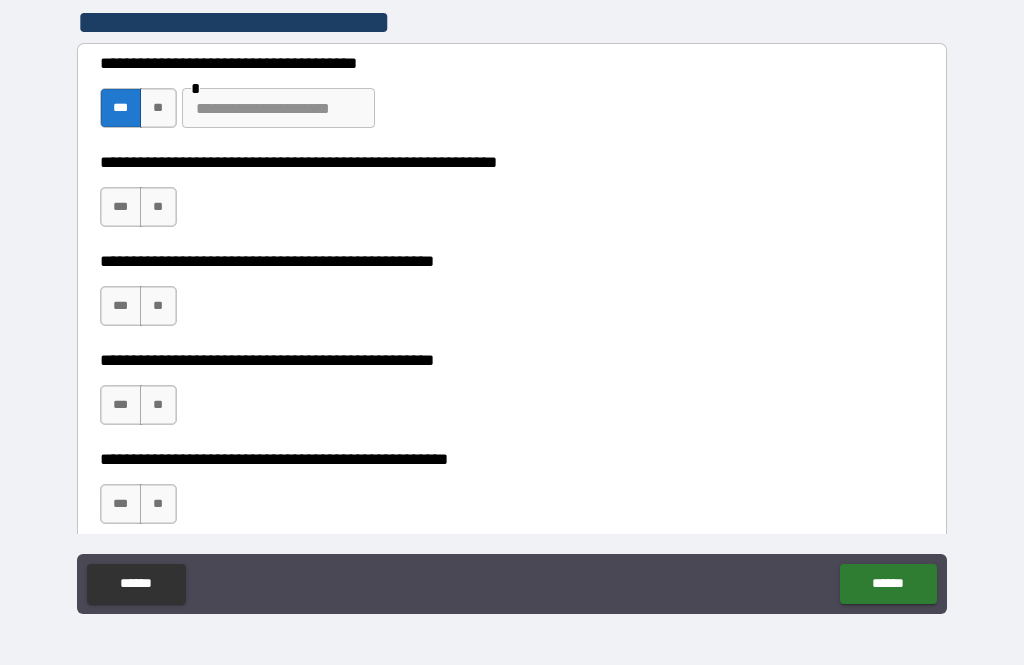 click on "**********" at bounding box center [512, 303] 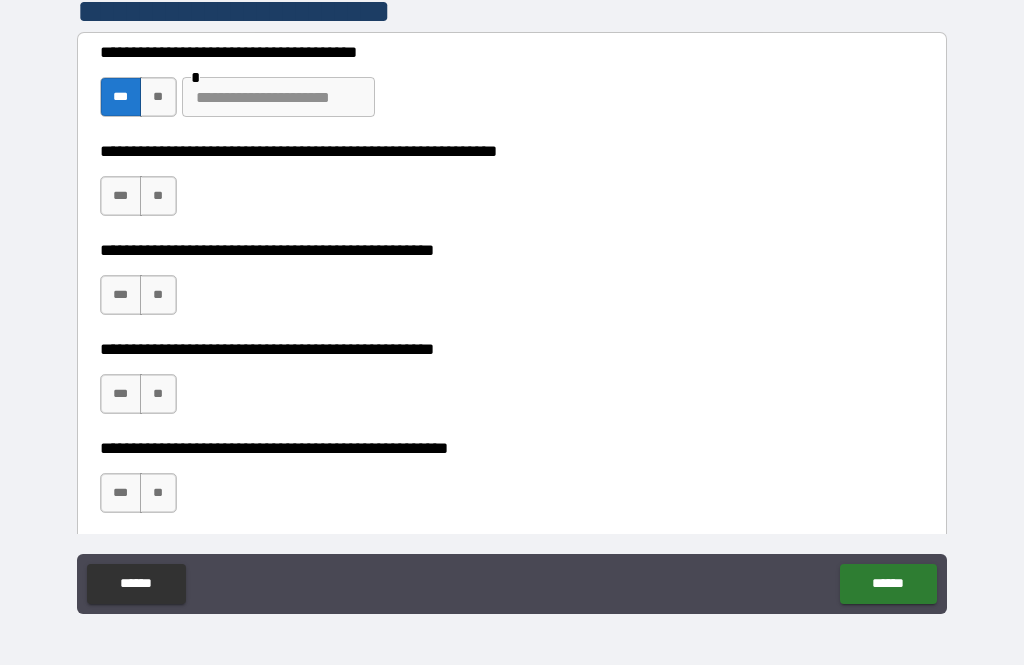 scroll, scrollTop: 423, scrollLeft: 0, axis: vertical 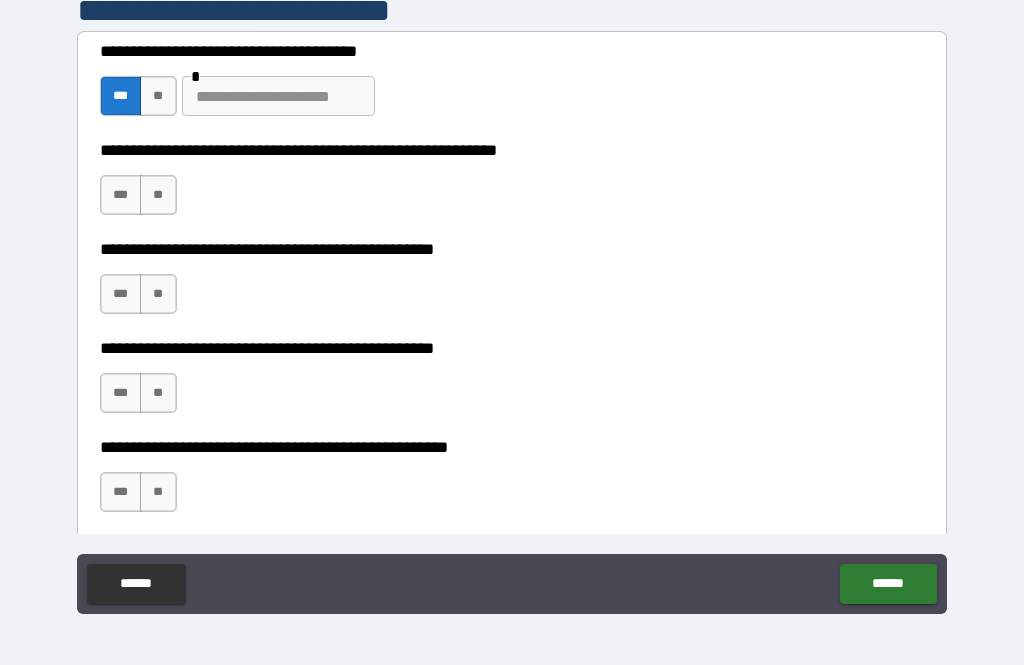 click on "***" at bounding box center (121, 195) 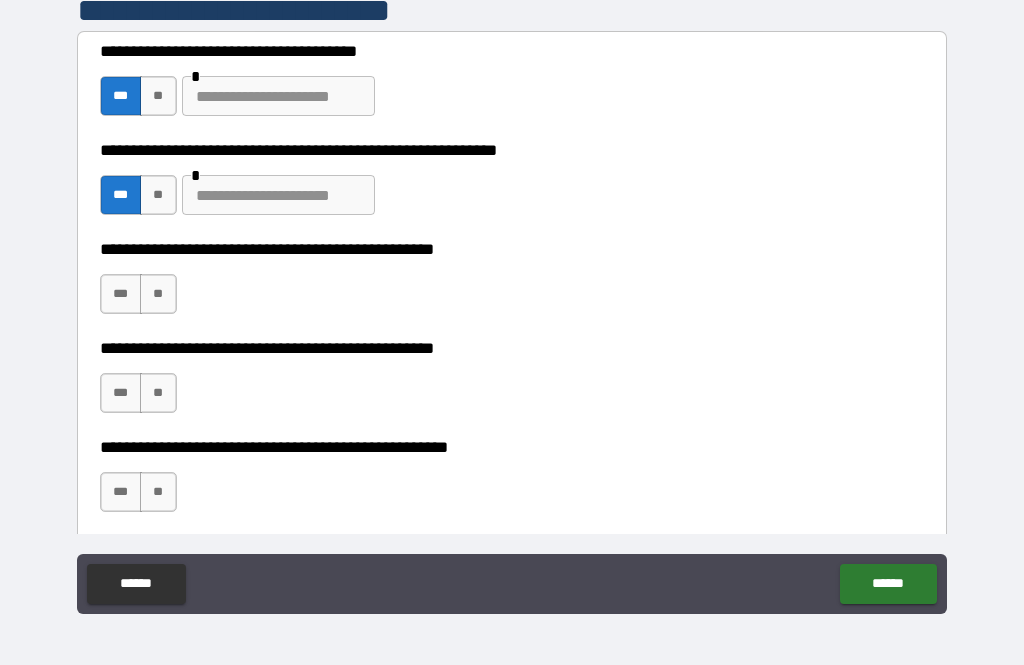 click on "**" at bounding box center [158, 294] 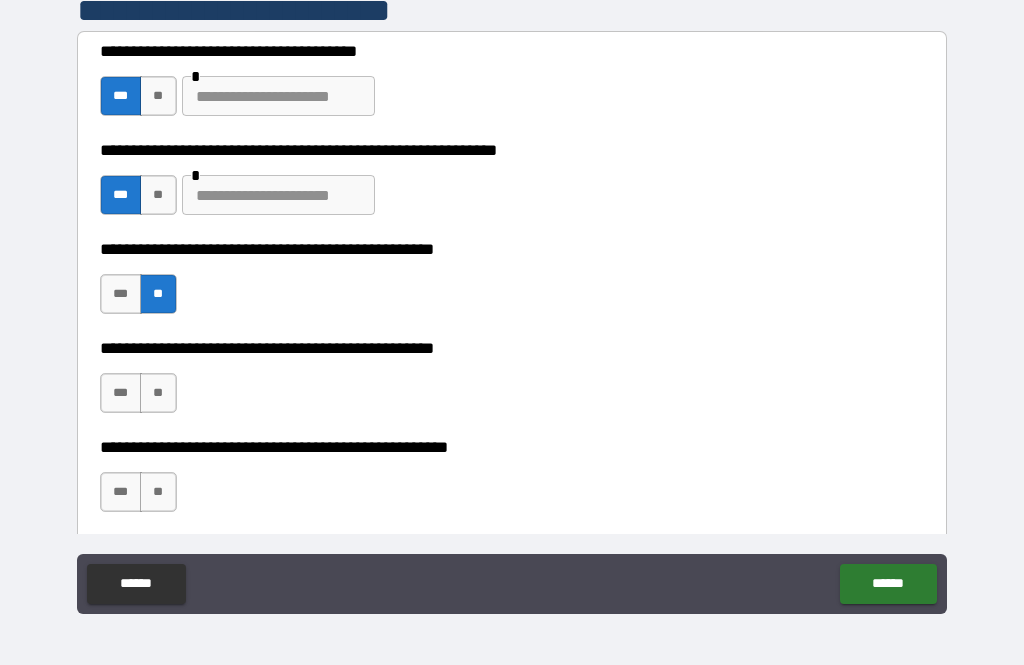 click on "***" at bounding box center [121, 393] 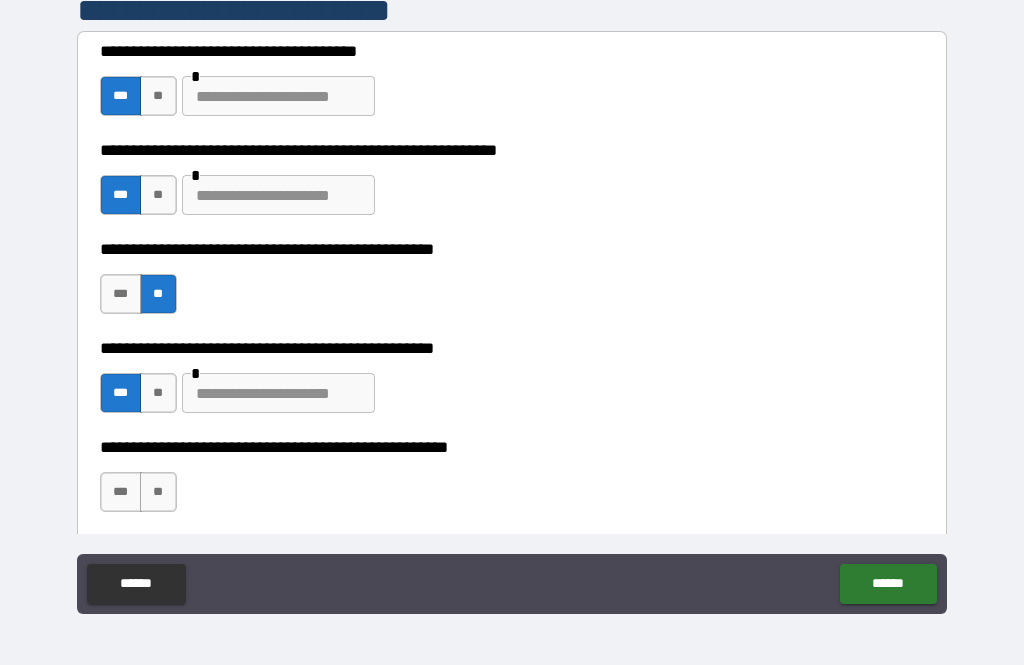click on "**" at bounding box center [158, 492] 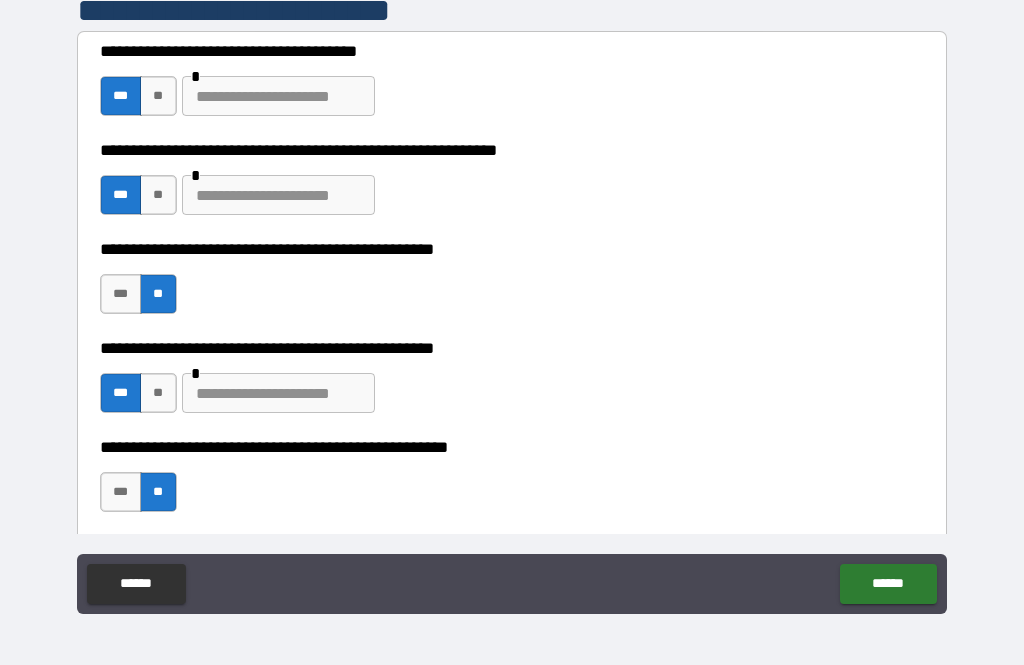 click on "******" at bounding box center [888, 584] 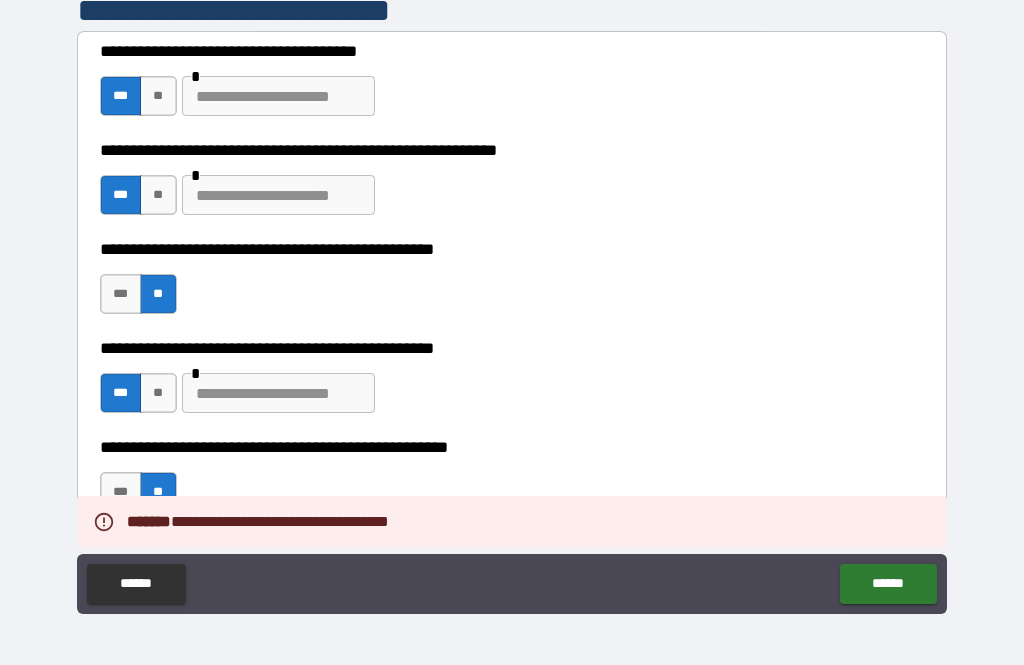click at bounding box center (278, 96) 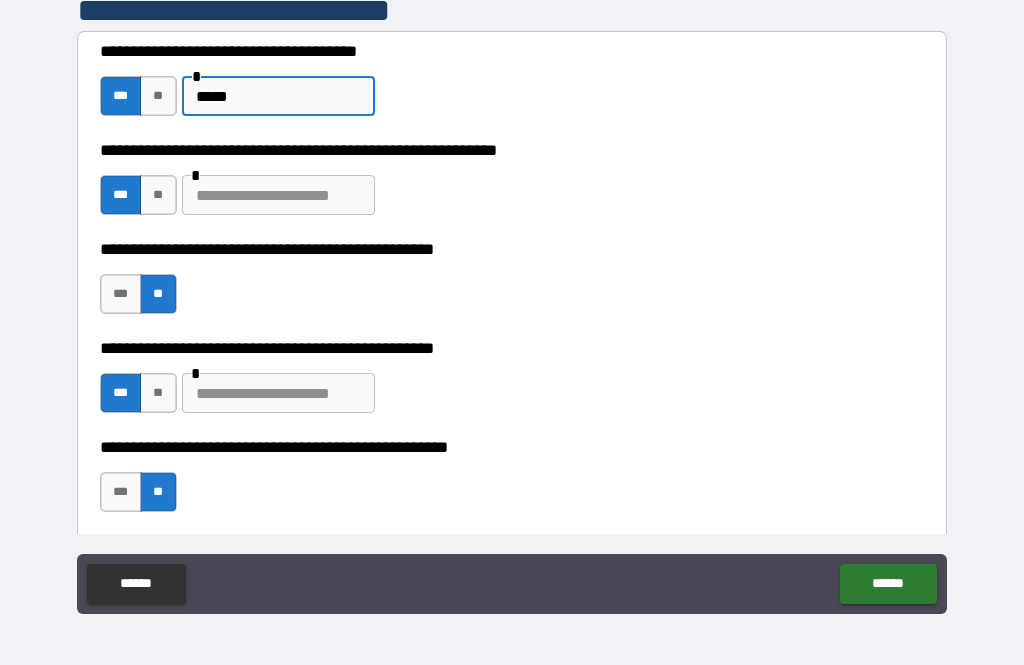 click at bounding box center [278, 195] 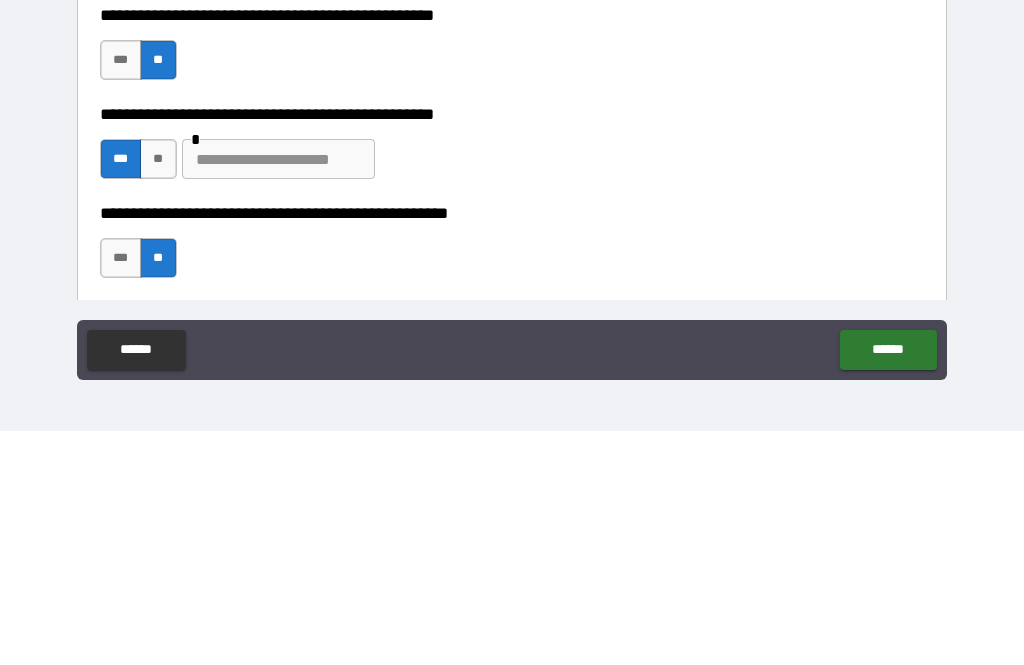 click at bounding box center [278, 393] 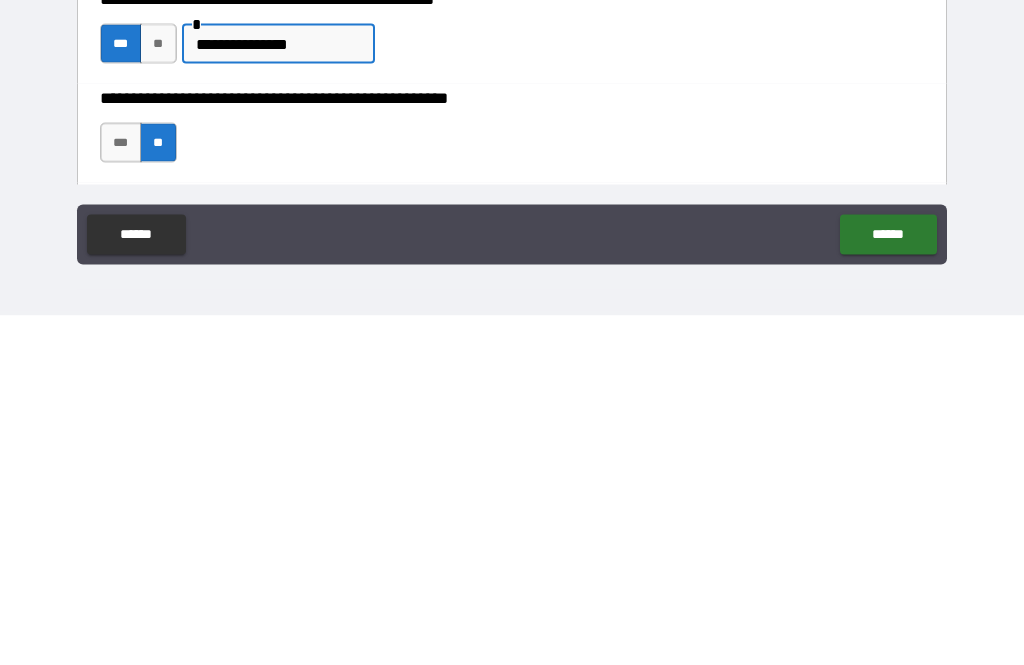 click on "******" at bounding box center (888, 584) 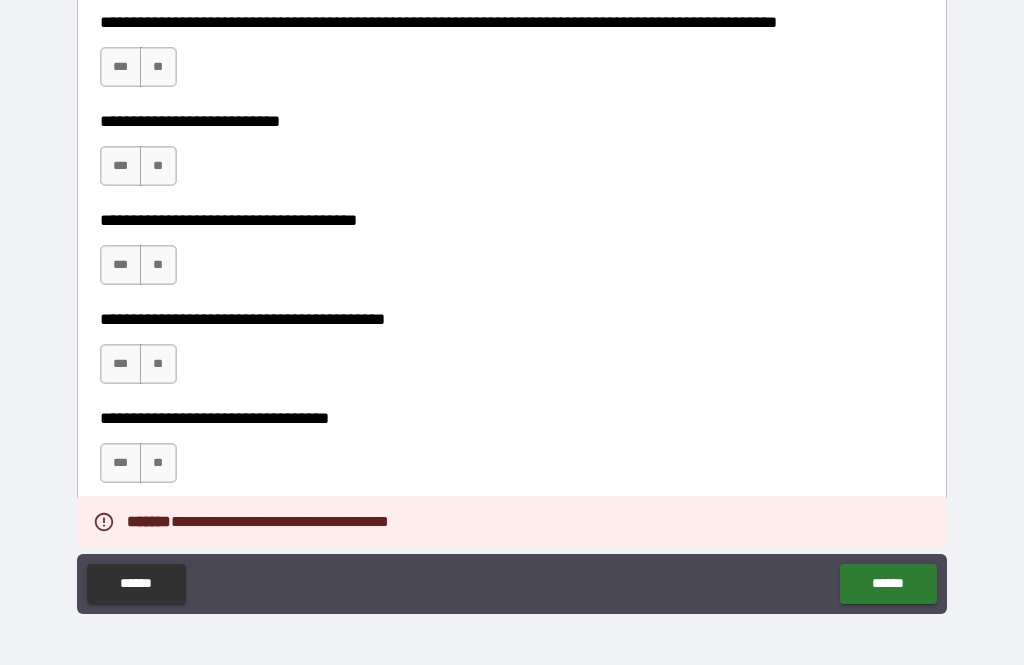 scroll, scrollTop: 936, scrollLeft: 0, axis: vertical 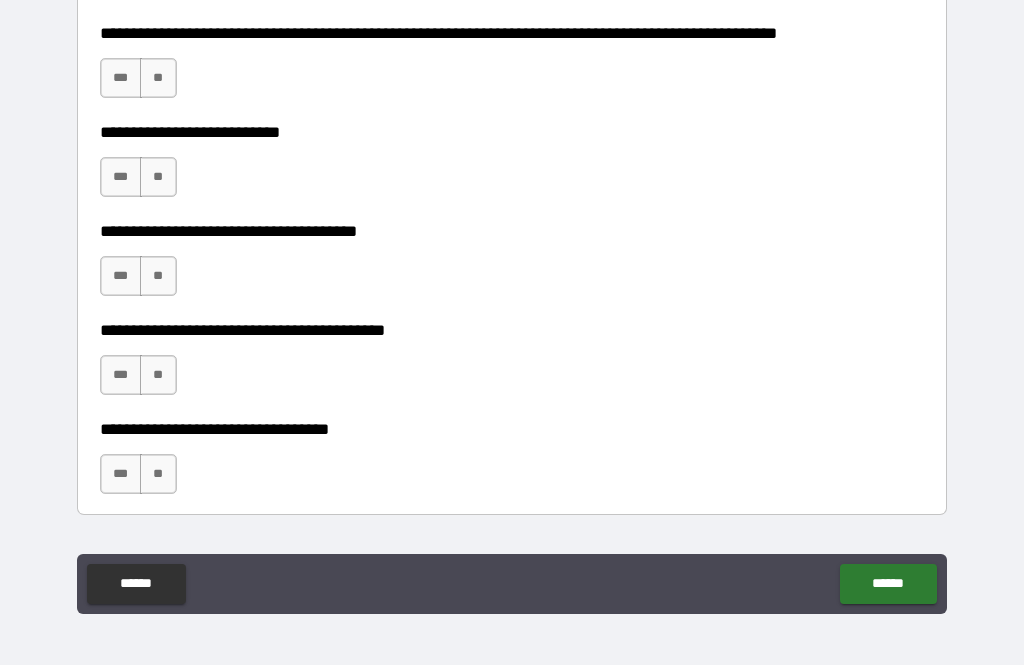 click on "**" at bounding box center [158, 78] 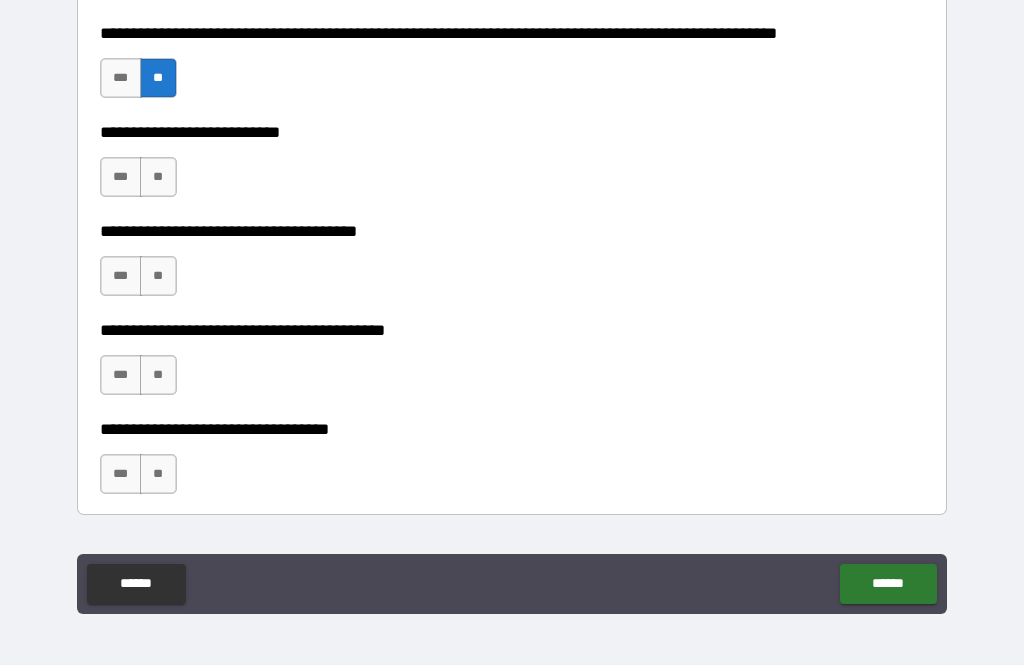 click on "**" at bounding box center [158, 177] 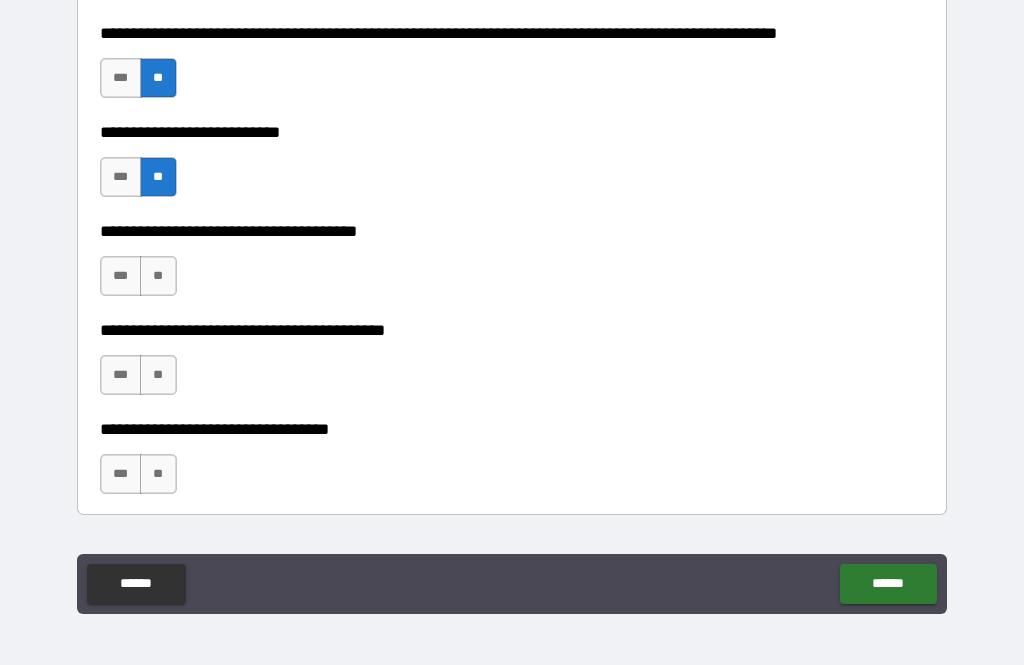 click on "**" at bounding box center (158, 276) 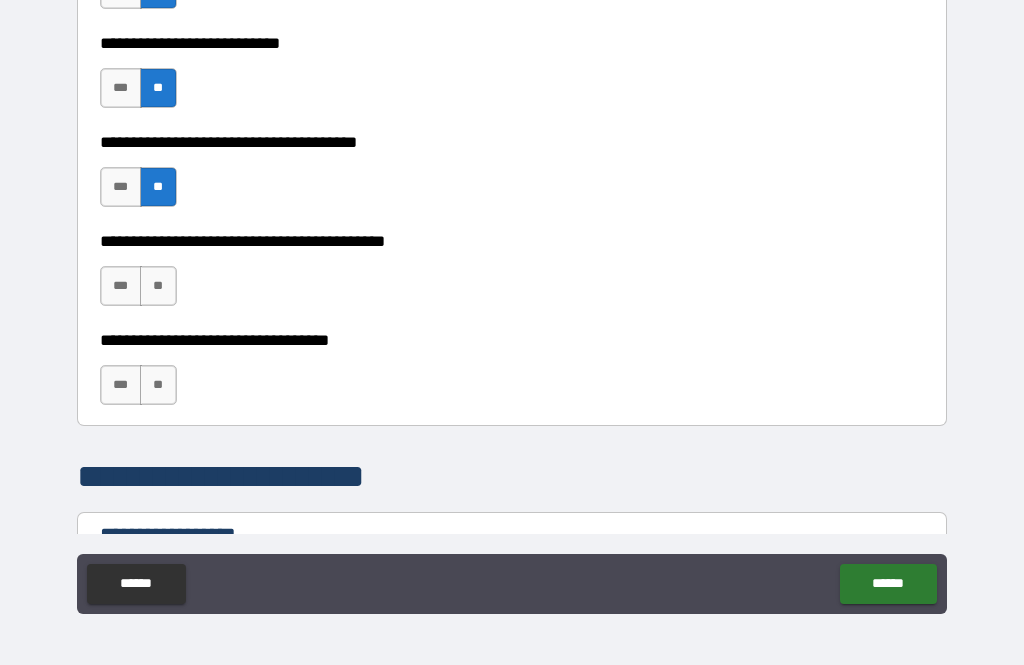 scroll, scrollTop: 1025, scrollLeft: 0, axis: vertical 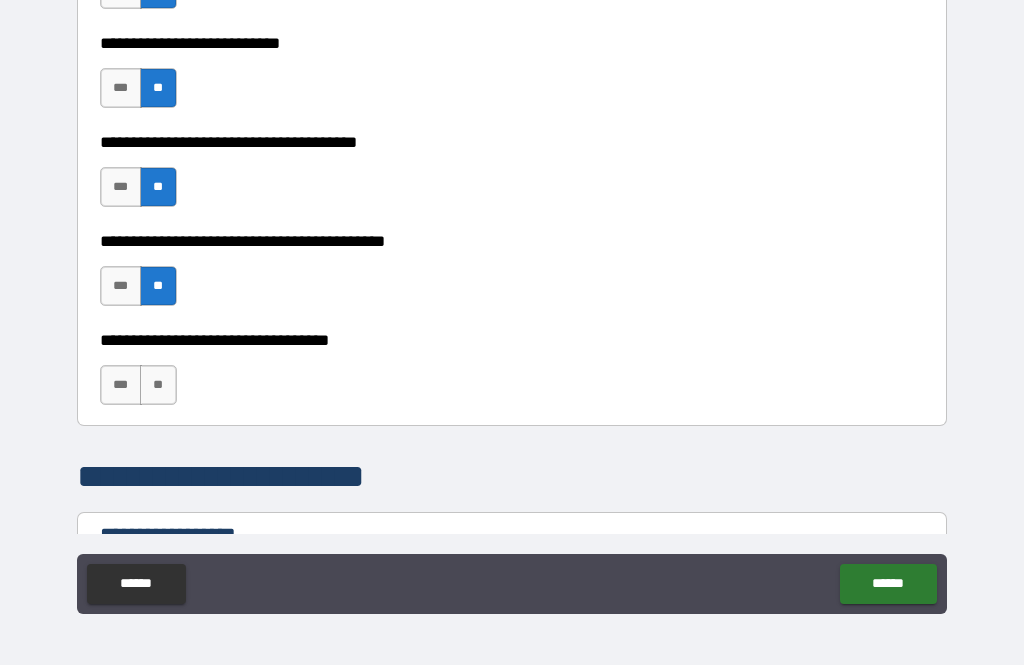 click on "**" at bounding box center (158, 385) 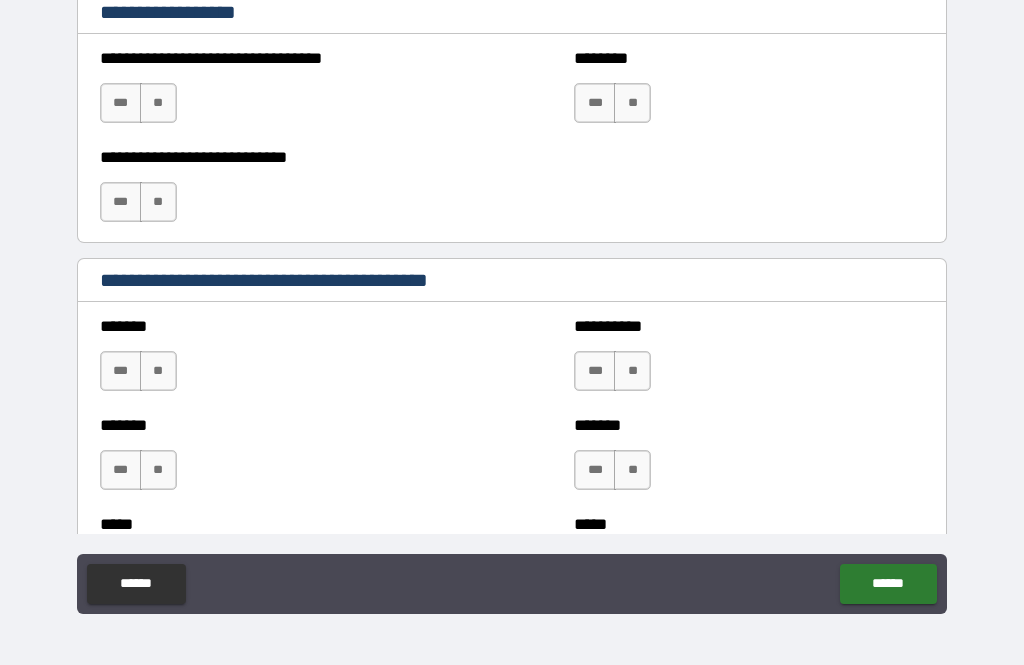 scroll, scrollTop: 1543, scrollLeft: 0, axis: vertical 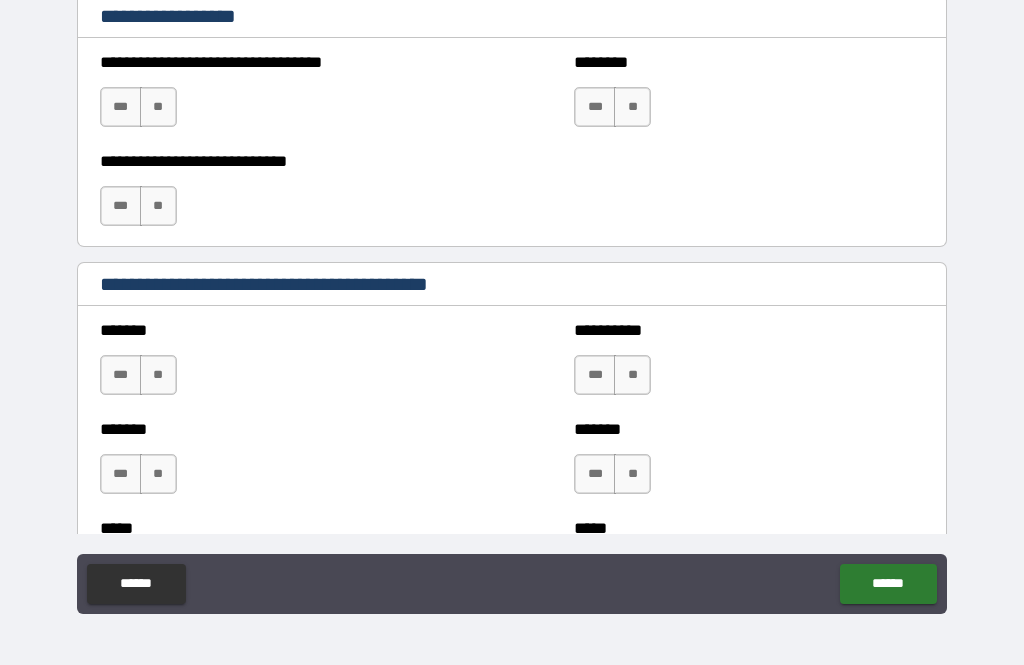 click on "**" at bounding box center (158, 375) 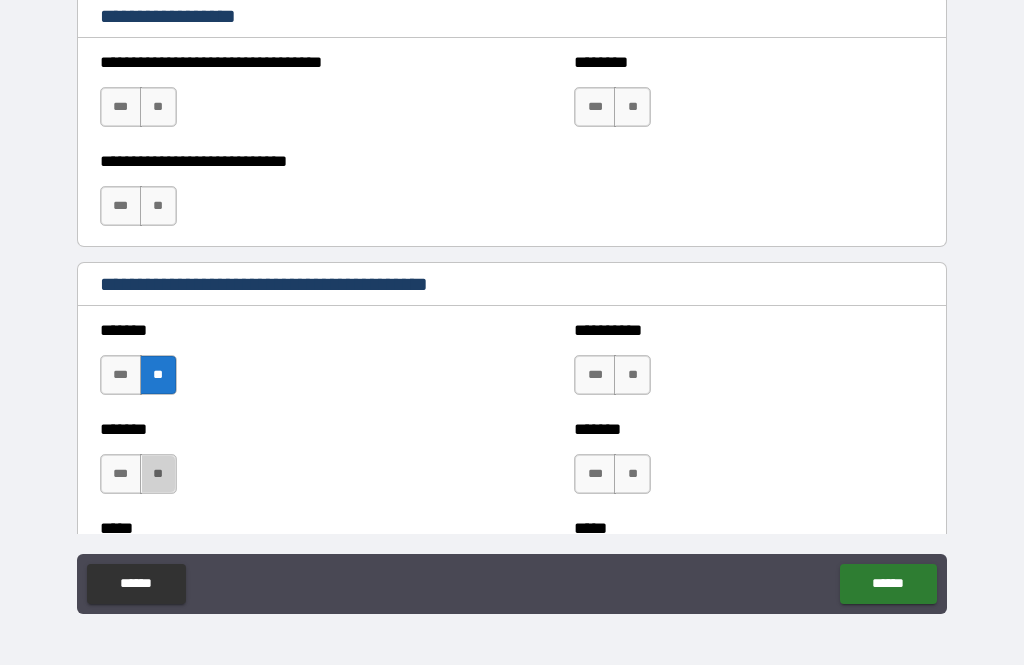 click on "**" at bounding box center [158, 474] 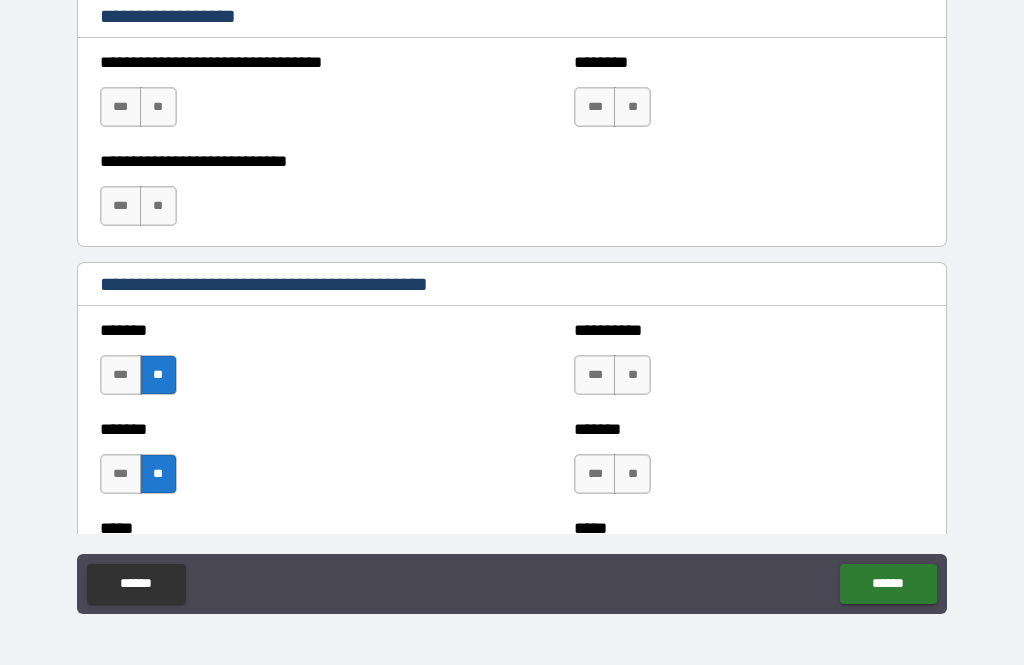 click on "**" at bounding box center (632, 375) 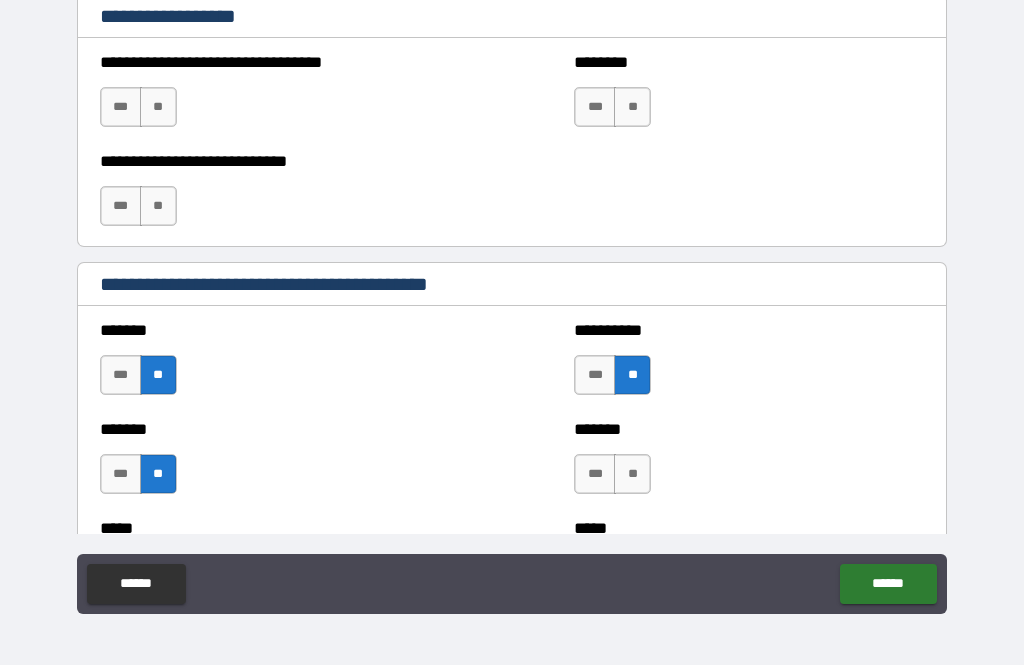 click on "**" at bounding box center (632, 474) 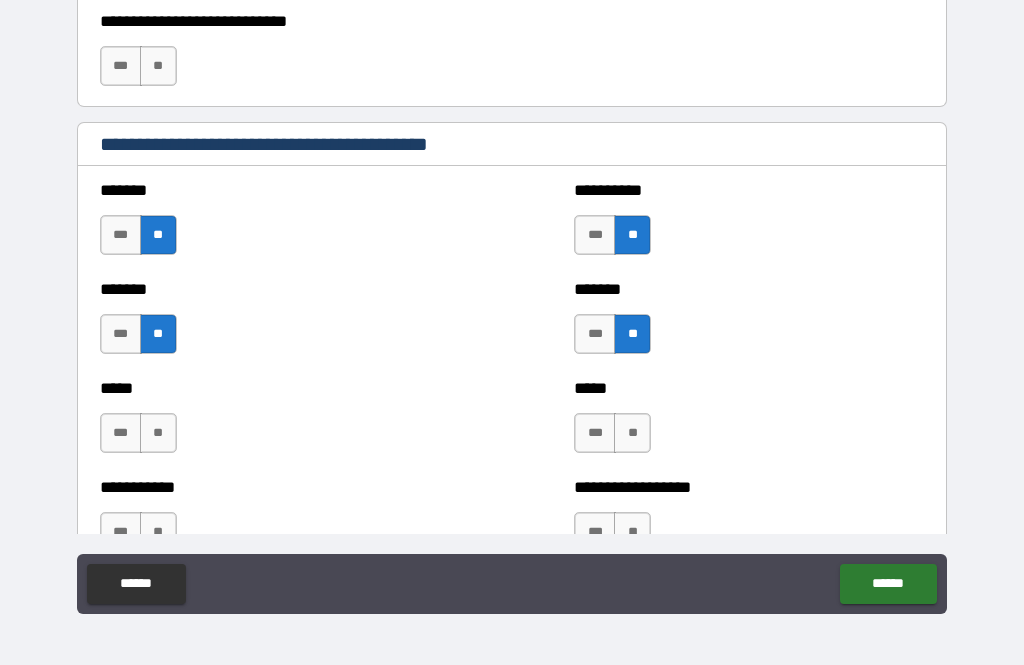 scroll, scrollTop: 1716, scrollLeft: 0, axis: vertical 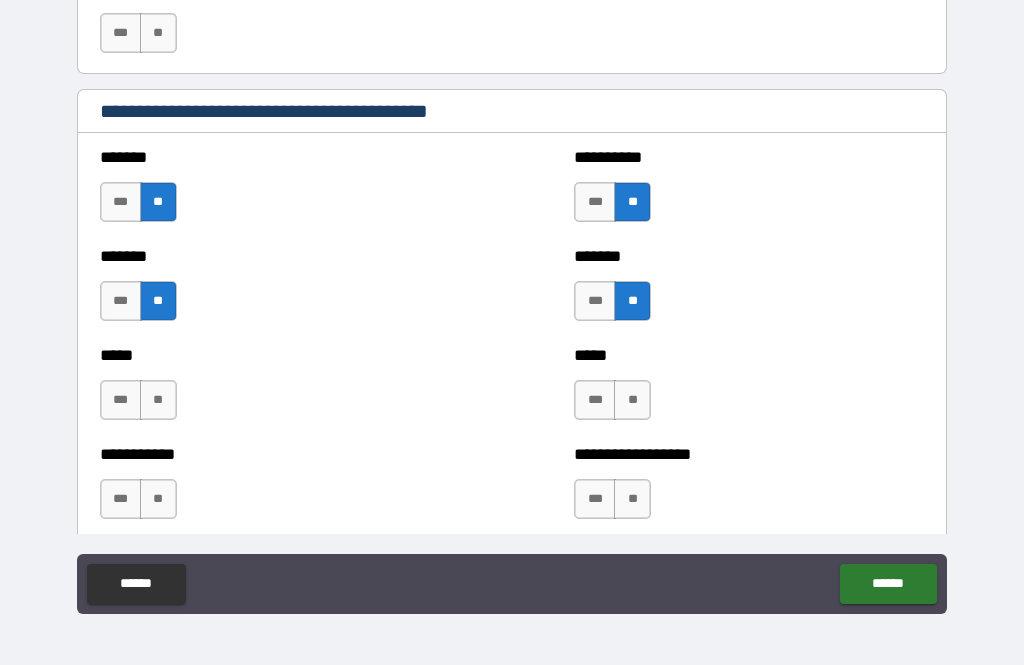 click on "**" at bounding box center [158, 400] 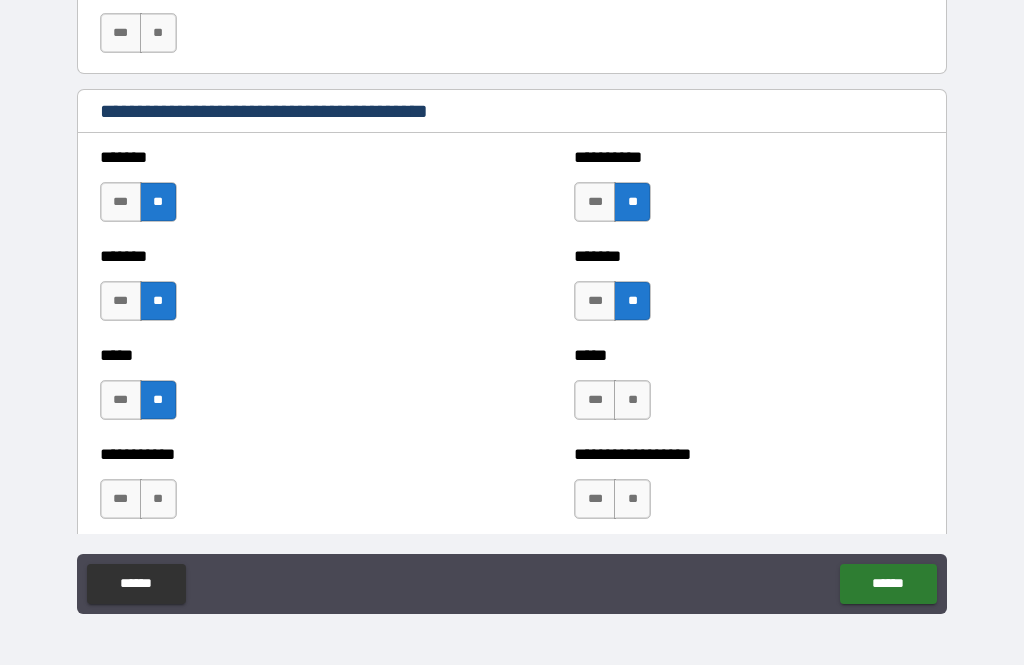 click on "**" at bounding box center (158, 499) 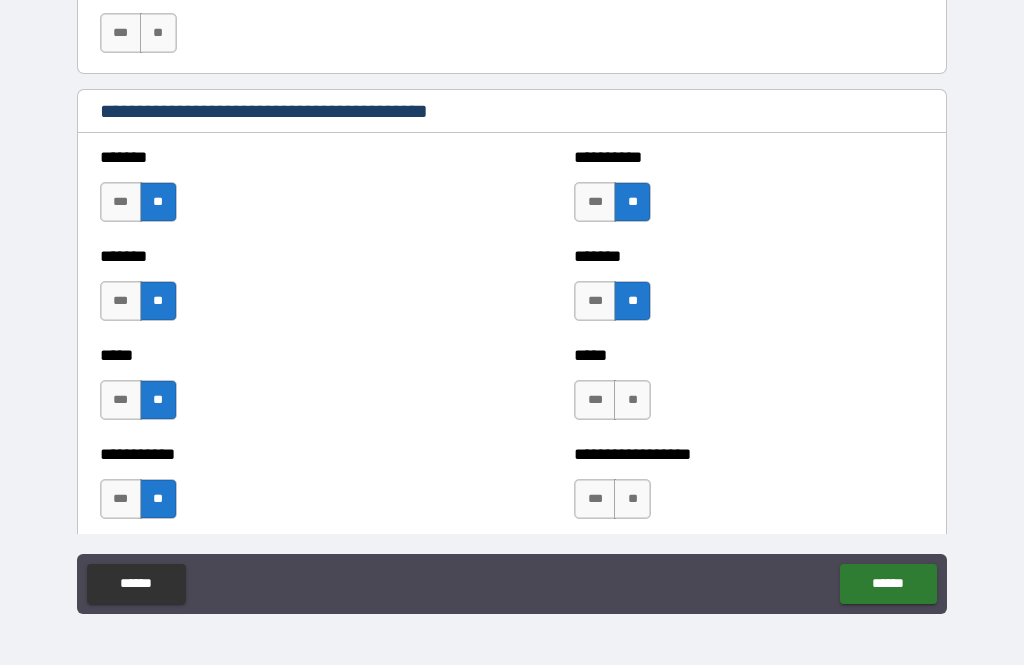 click on "**" at bounding box center [632, 400] 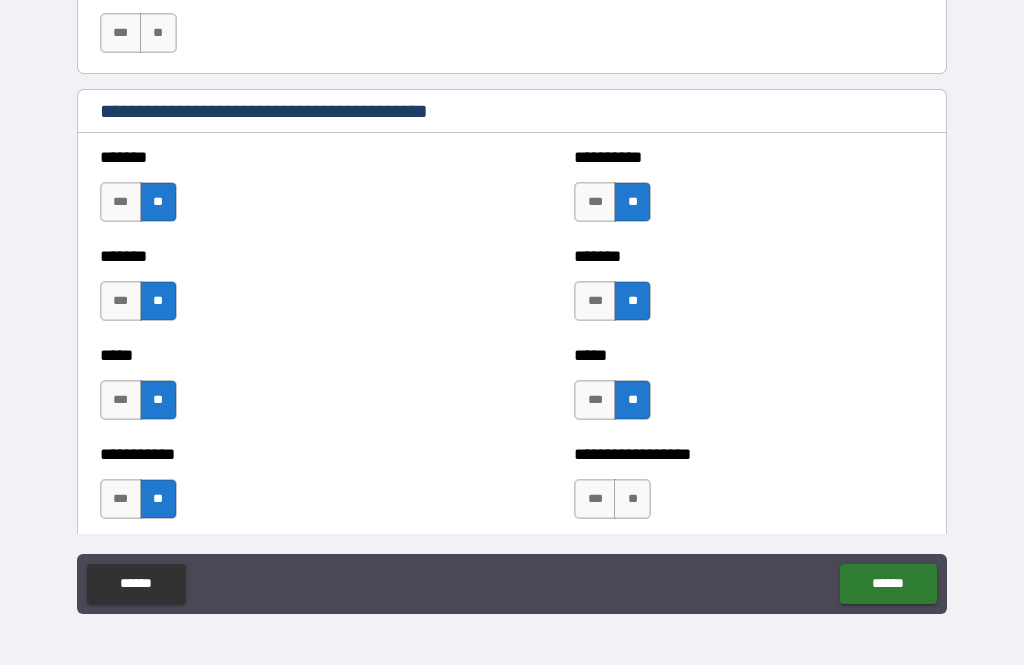 click on "**" at bounding box center [632, 499] 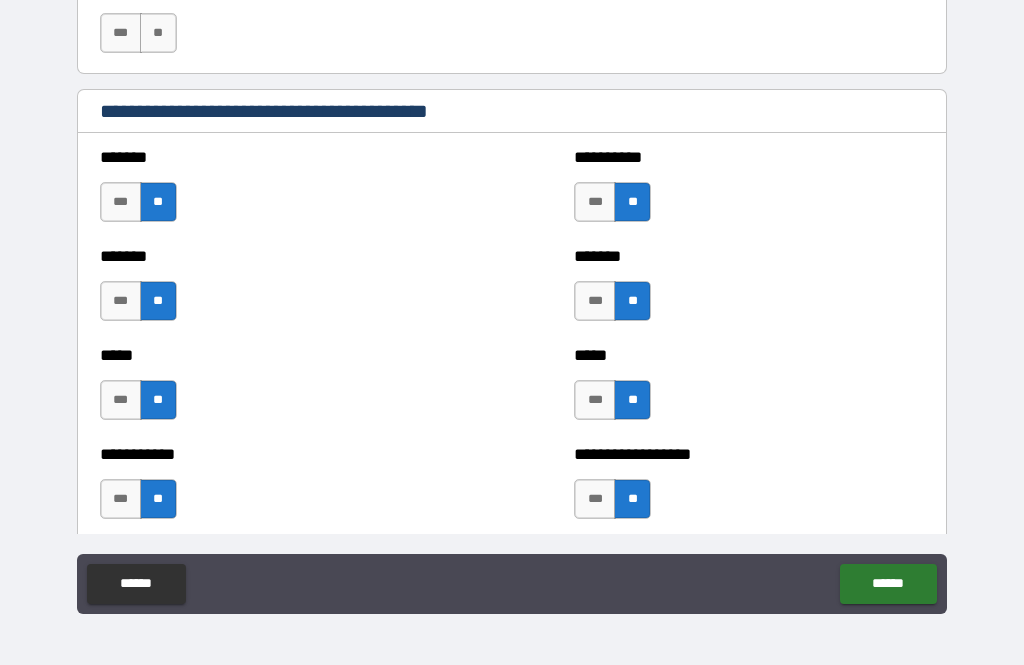 click on "******" at bounding box center (888, 584) 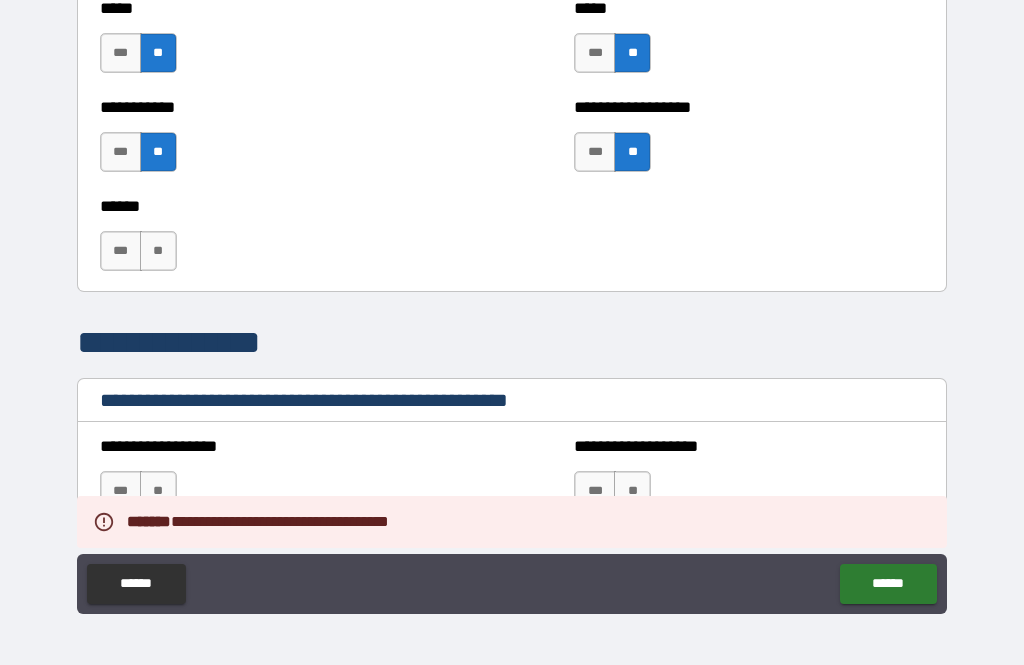 scroll, scrollTop: 2026, scrollLeft: 0, axis: vertical 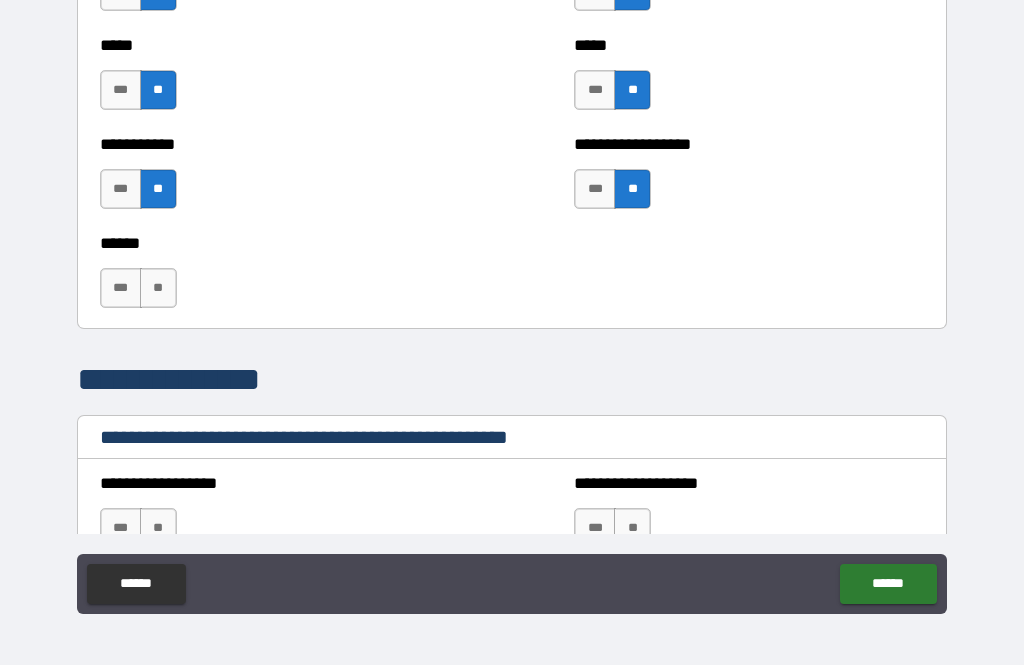click on "**" at bounding box center (158, 528) 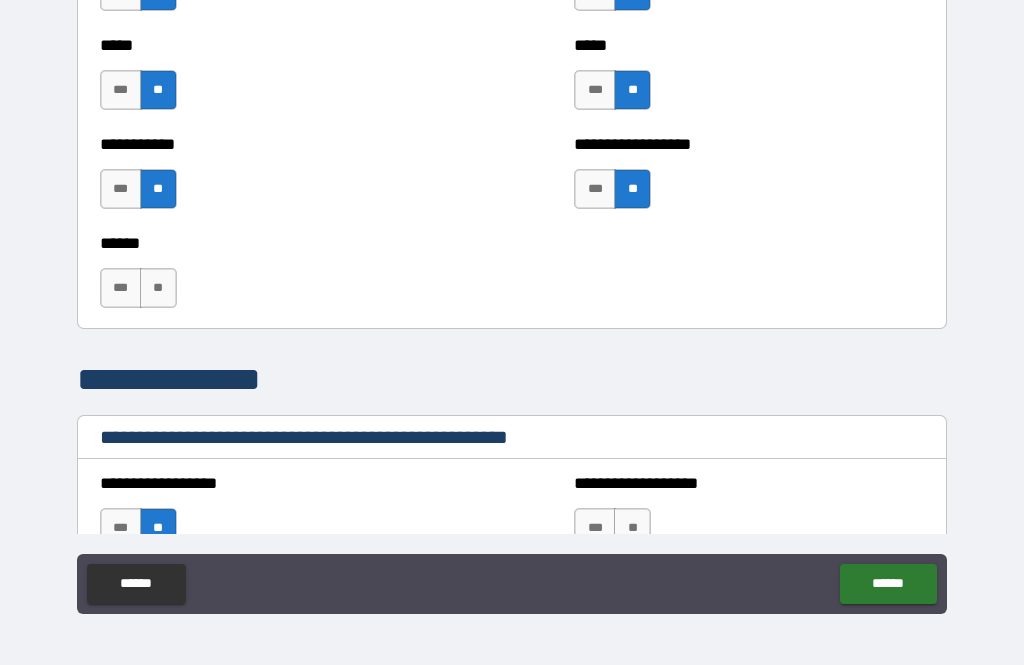 click on "**" at bounding box center (632, 528) 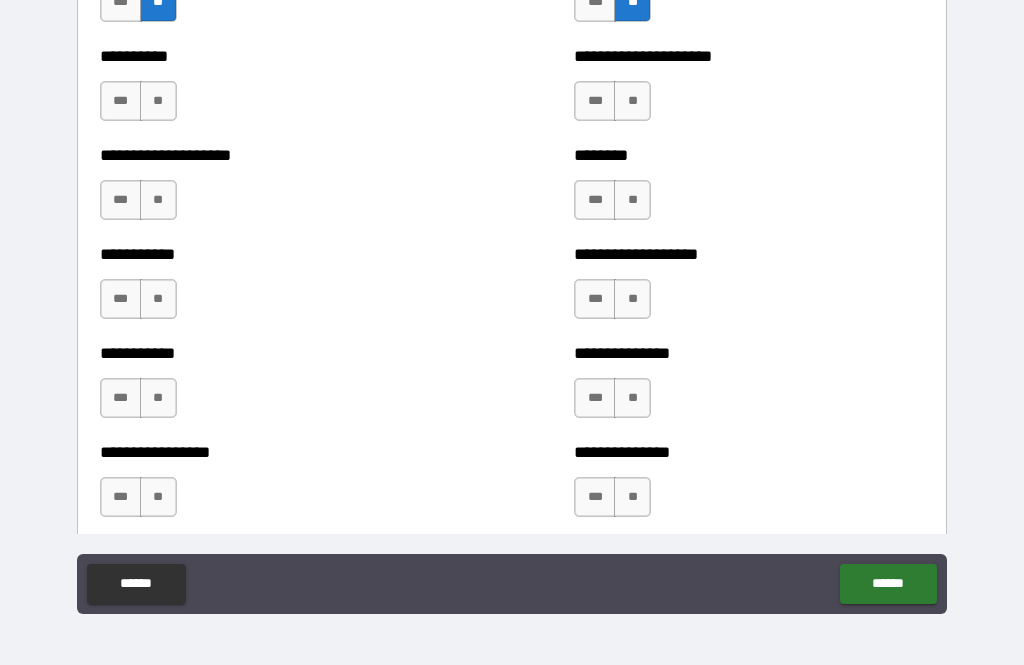 scroll, scrollTop: 2553, scrollLeft: 0, axis: vertical 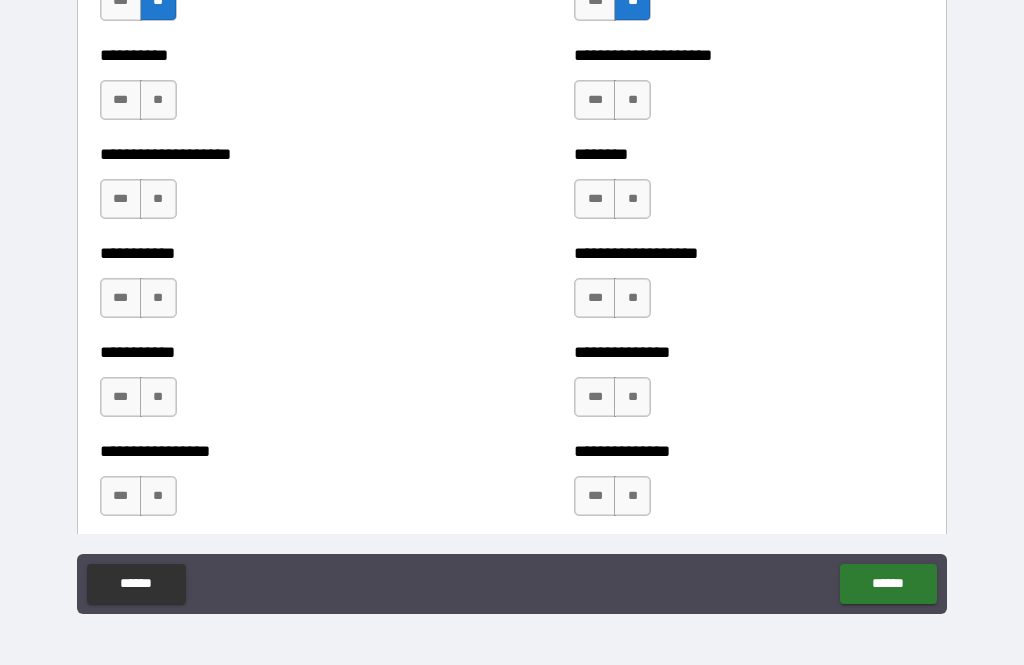 click on "**" at bounding box center (158, 100) 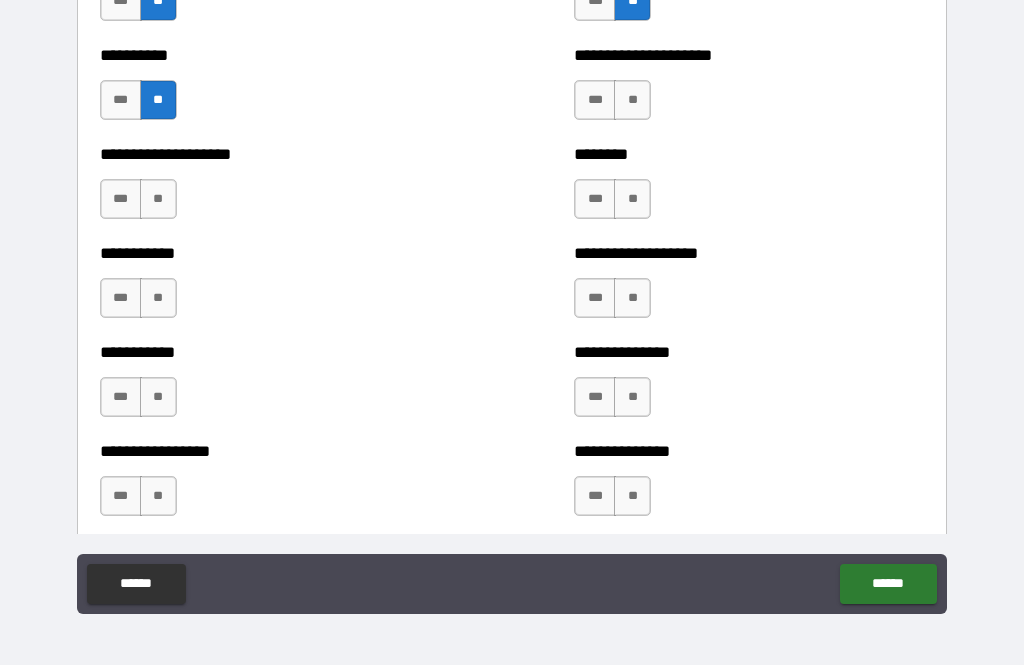 click on "**" at bounding box center (158, 199) 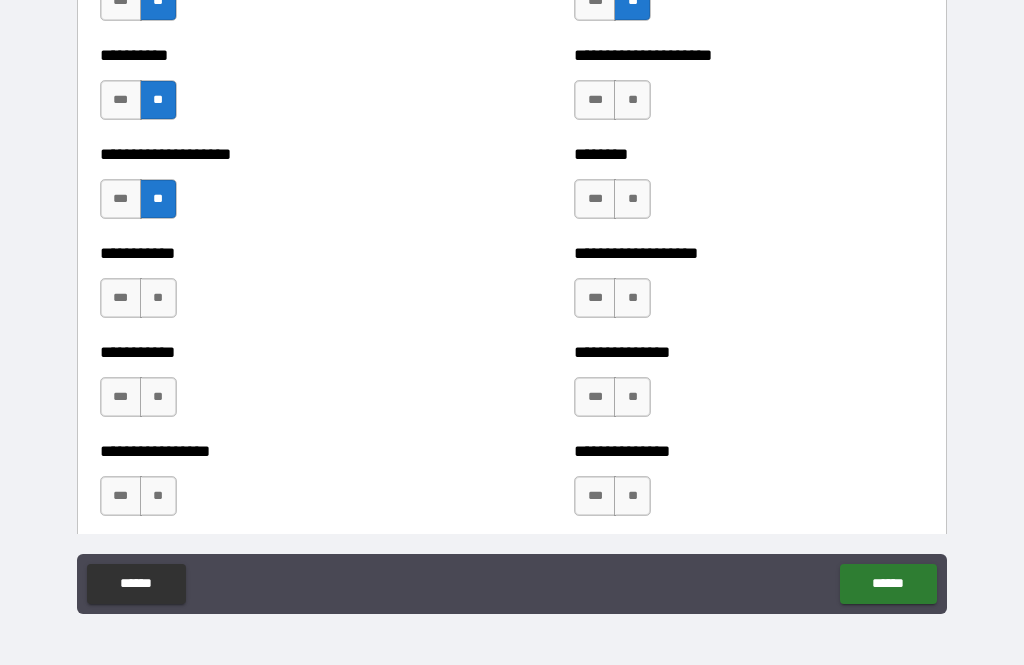 click on "**" at bounding box center [158, 298] 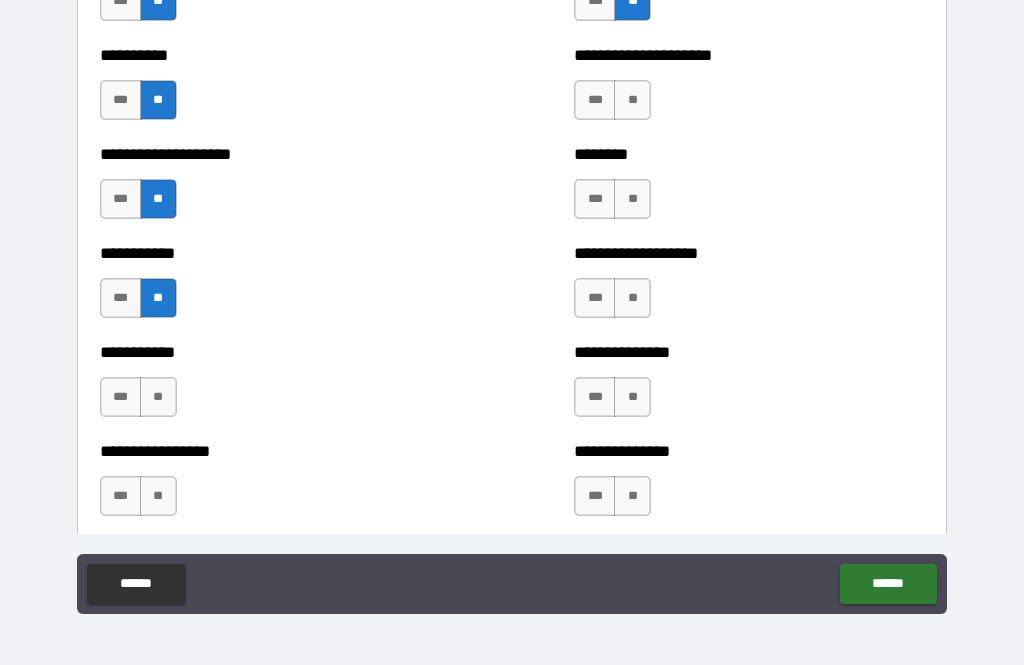 click on "**" at bounding box center (158, 397) 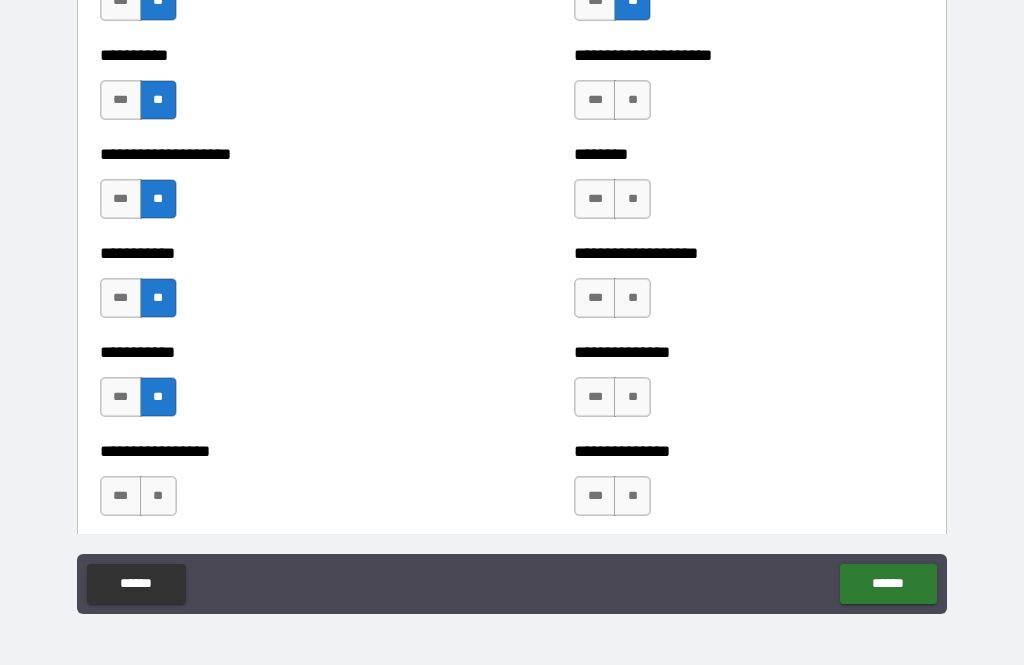 click on "**" at bounding box center (158, 496) 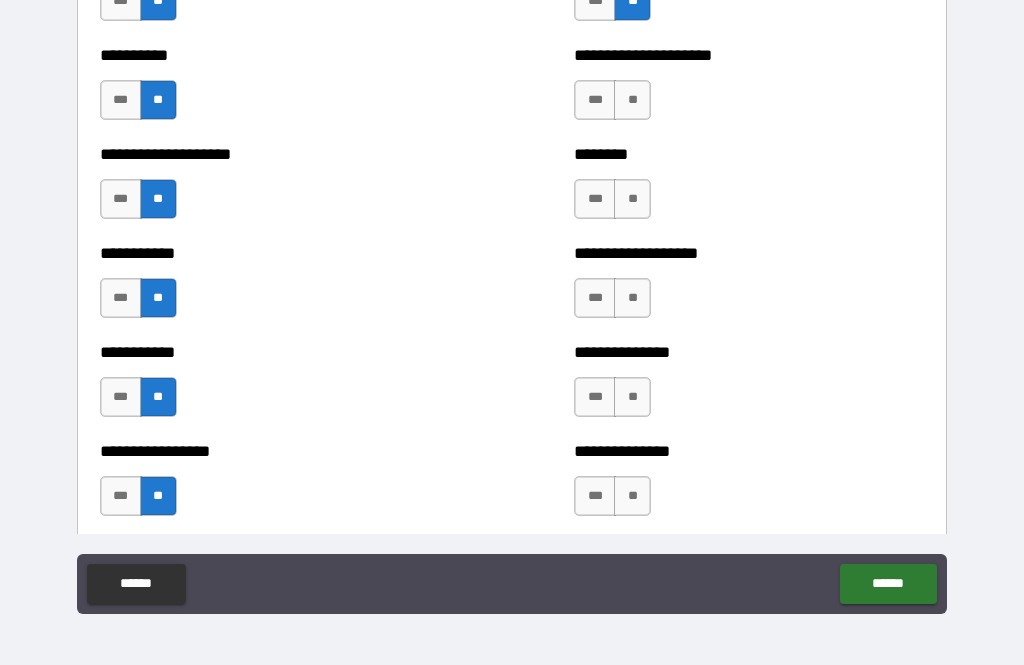 click on "**" at bounding box center (632, 100) 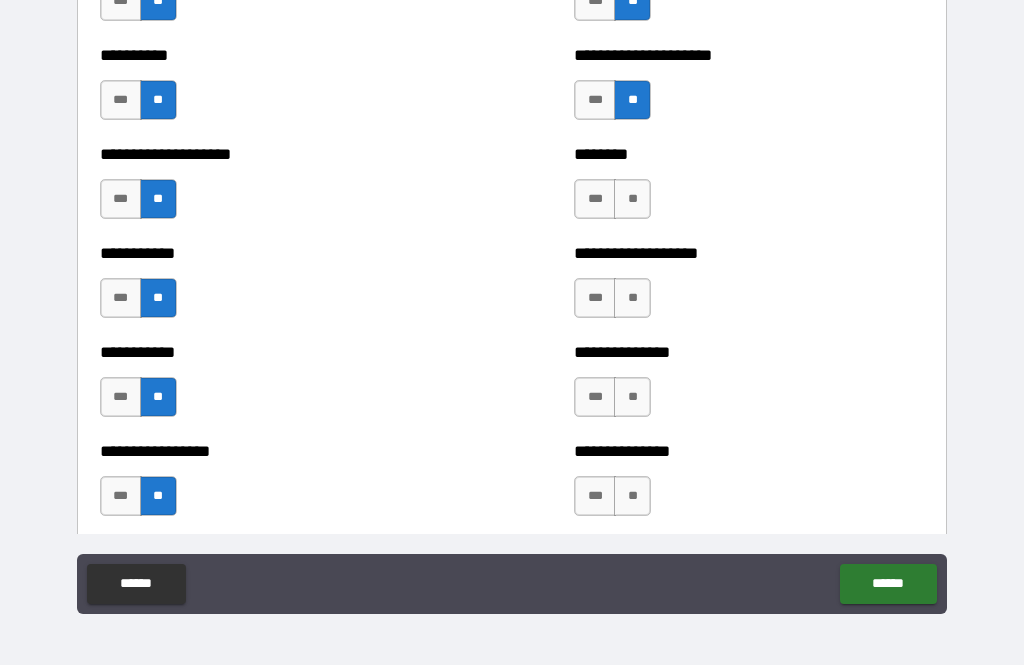 click on "**" at bounding box center [632, 199] 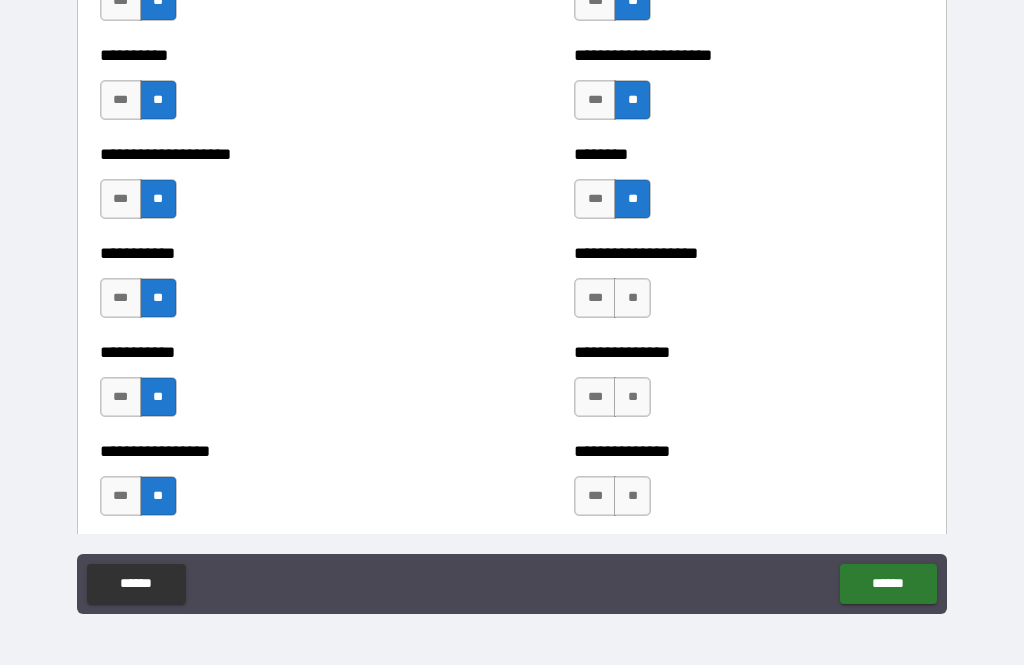 click on "**" at bounding box center (632, 298) 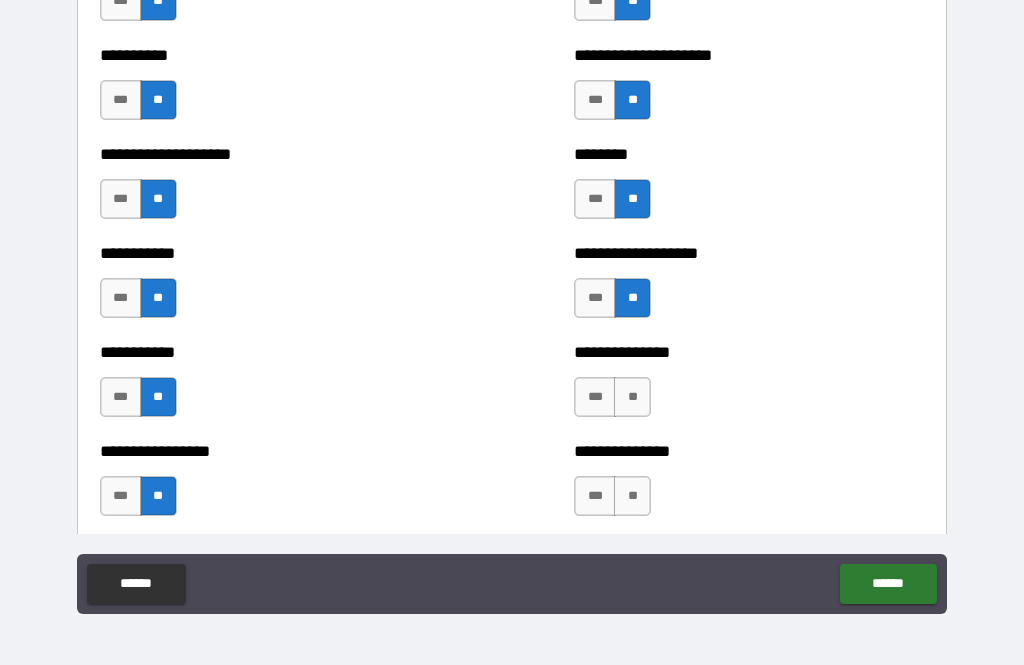 click on "**" at bounding box center [632, 397] 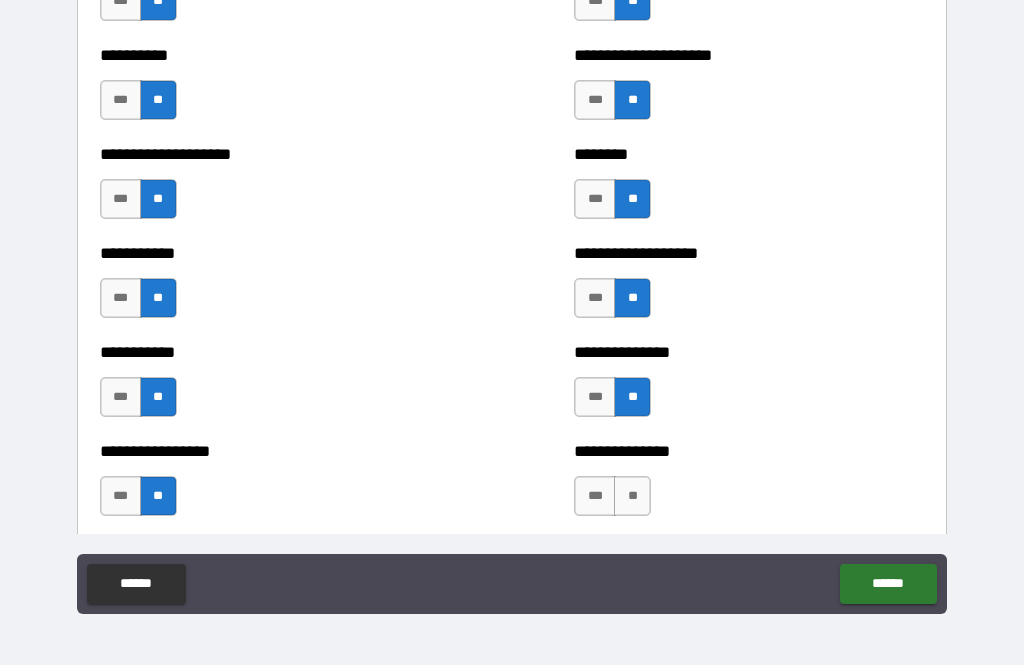 click on "**" at bounding box center [632, 496] 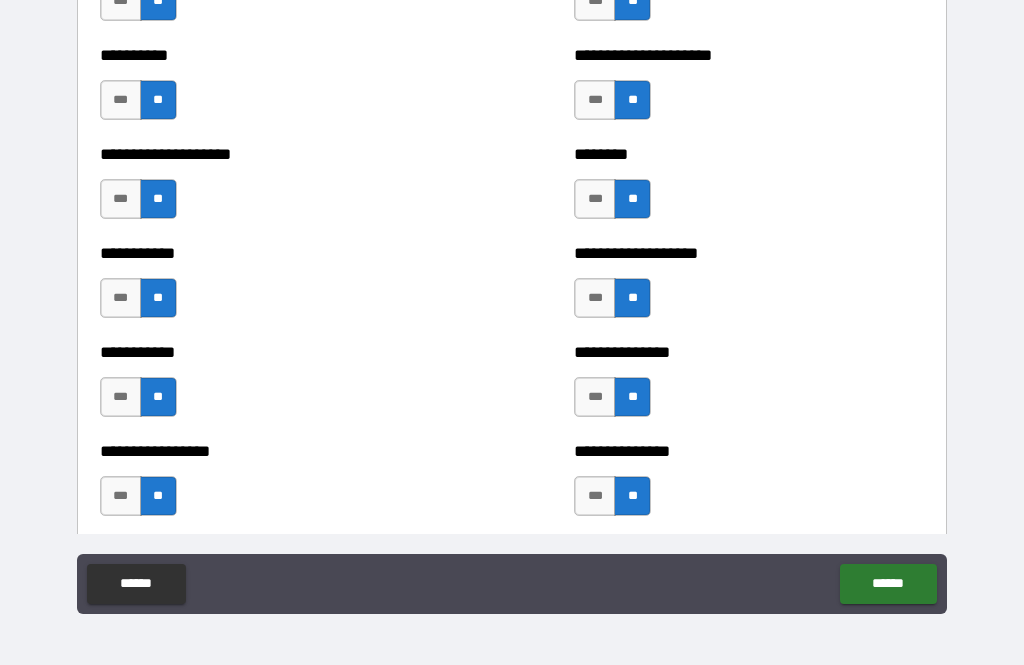 click on "******" at bounding box center (888, 584) 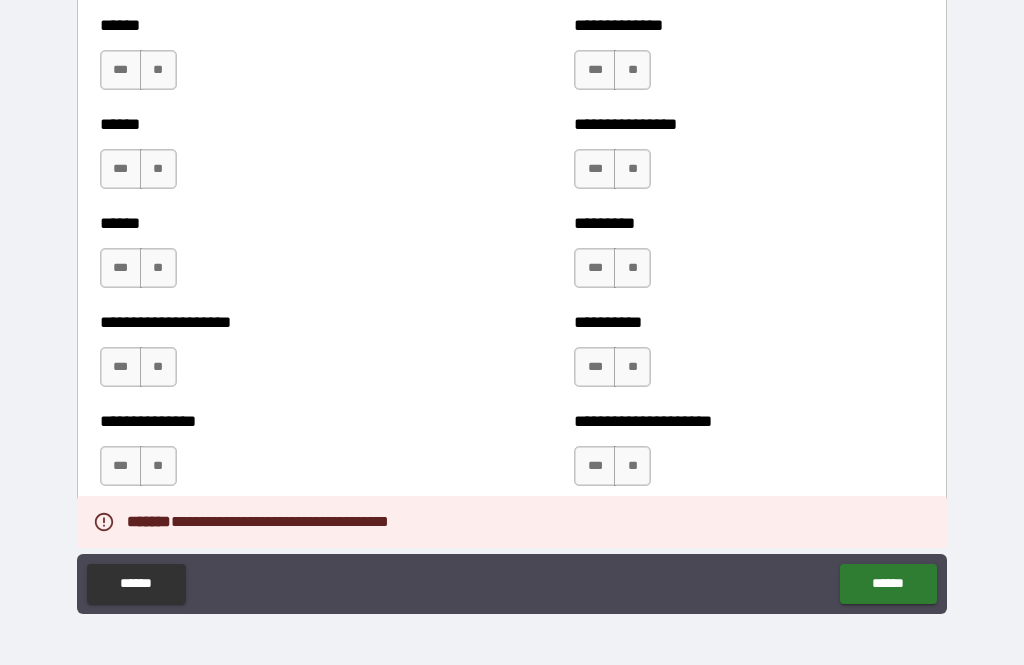 scroll, scrollTop: 3065, scrollLeft: 0, axis: vertical 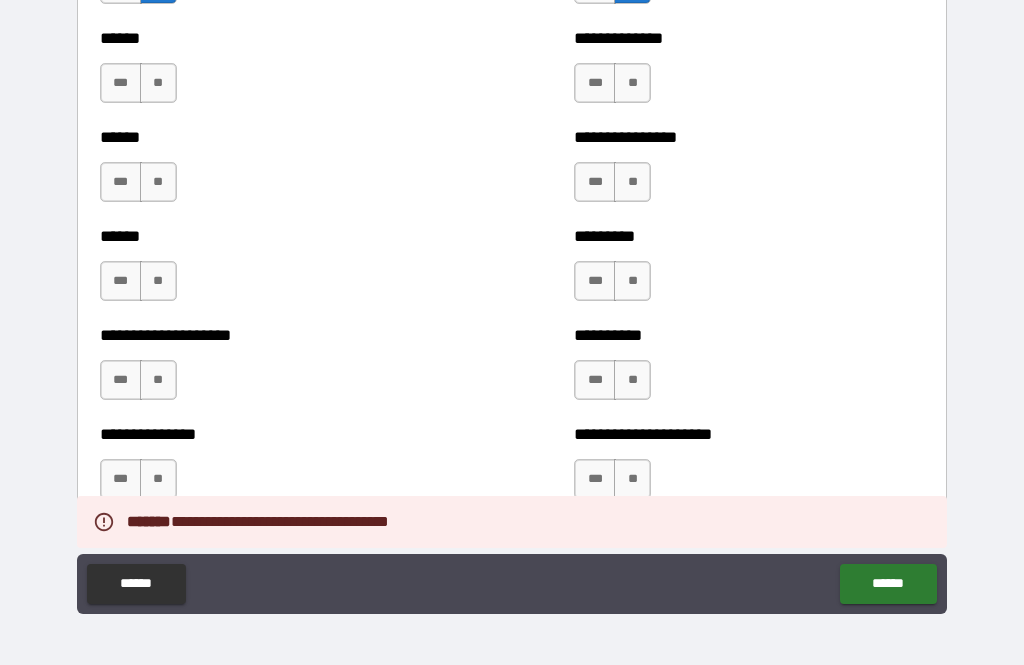 click on "**" at bounding box center (158, 83) 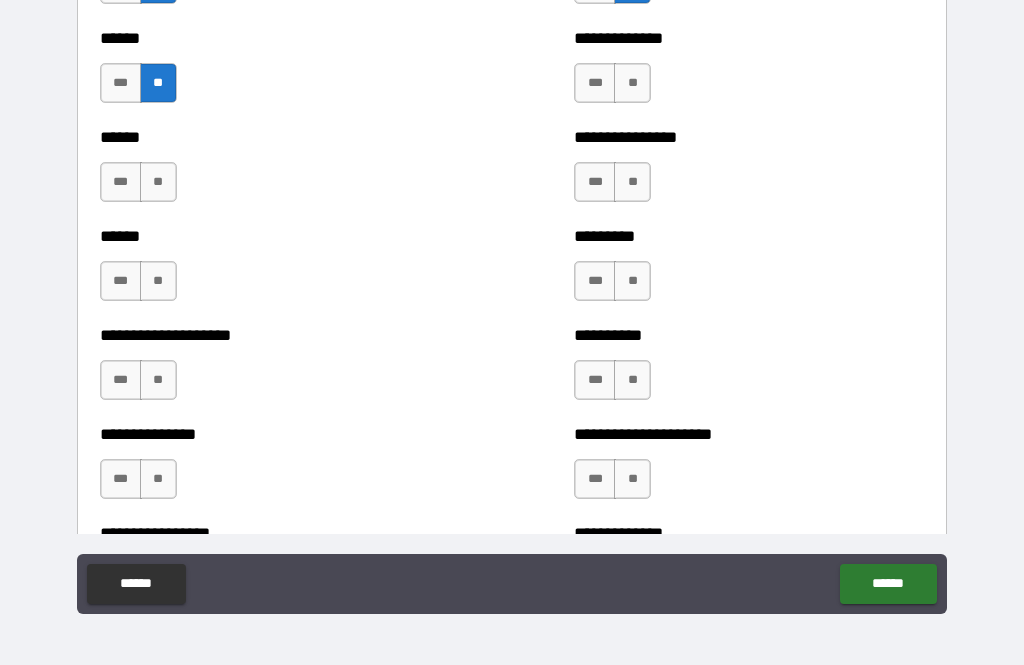 click on "**" at bounding box center [158, 182] 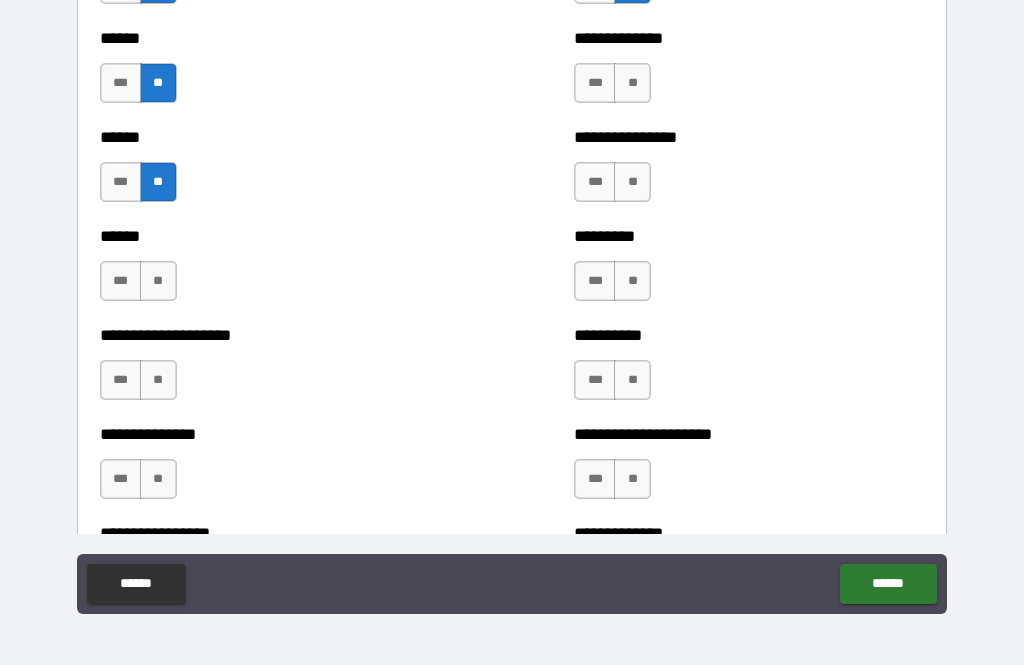 click on "**" at bounding box center (158, 281) 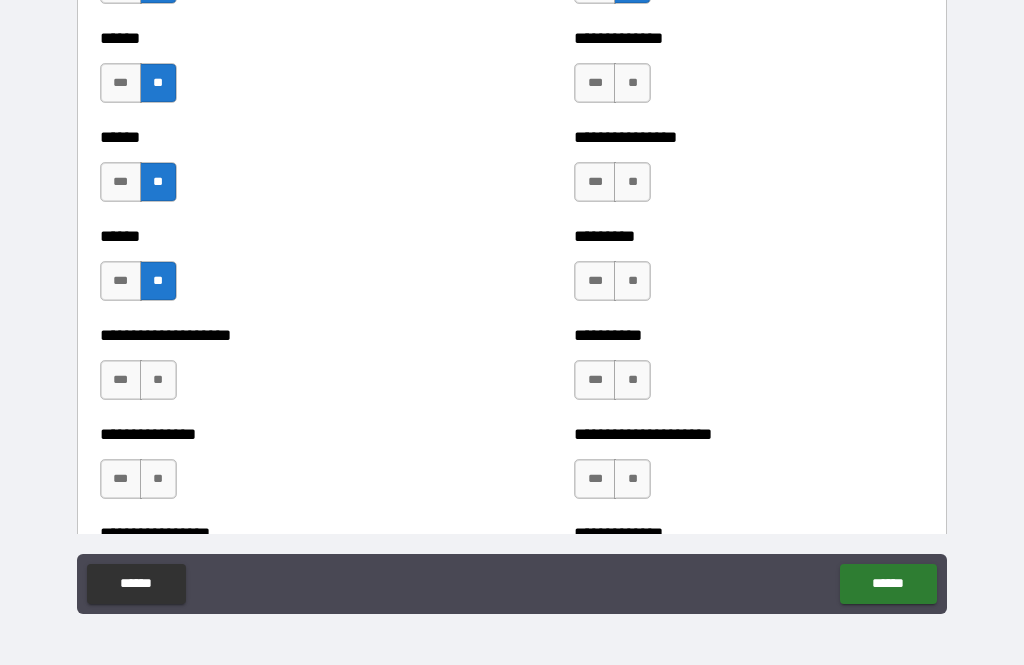 click on "***" at bounding box center [121, 380] 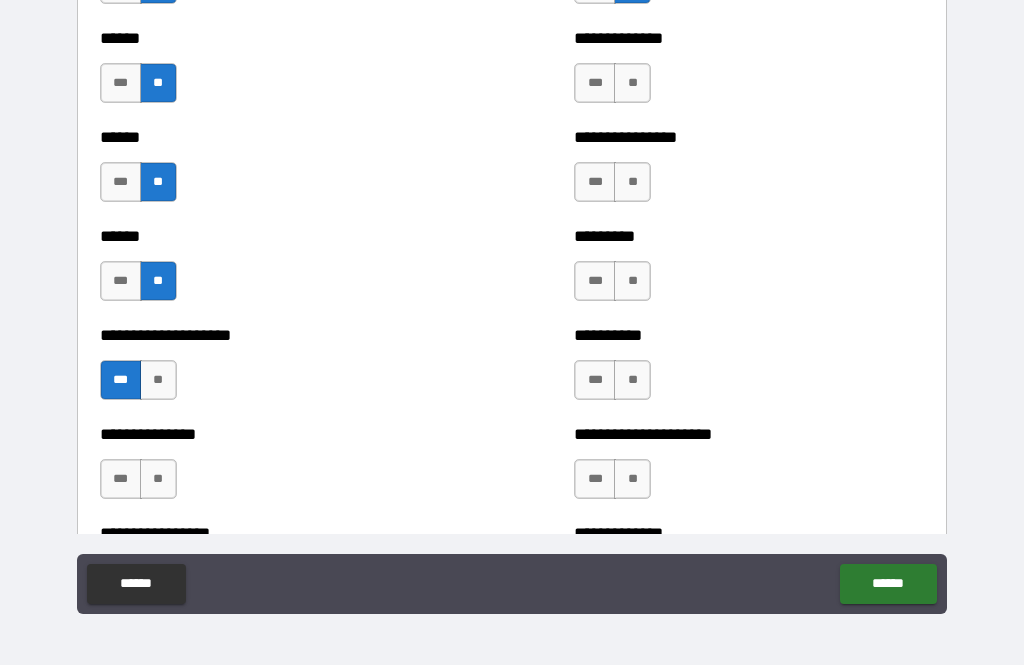click on "**" at bounding box center (158, 479) 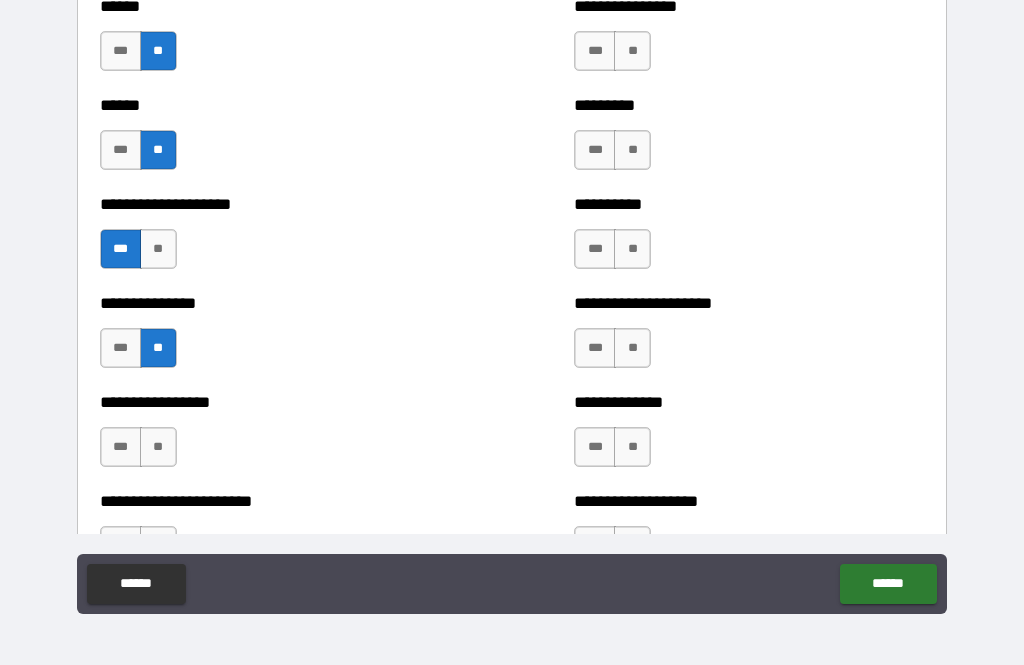 scroll, scrollTop: 3205, scrollLeft: 0, axis: vertical 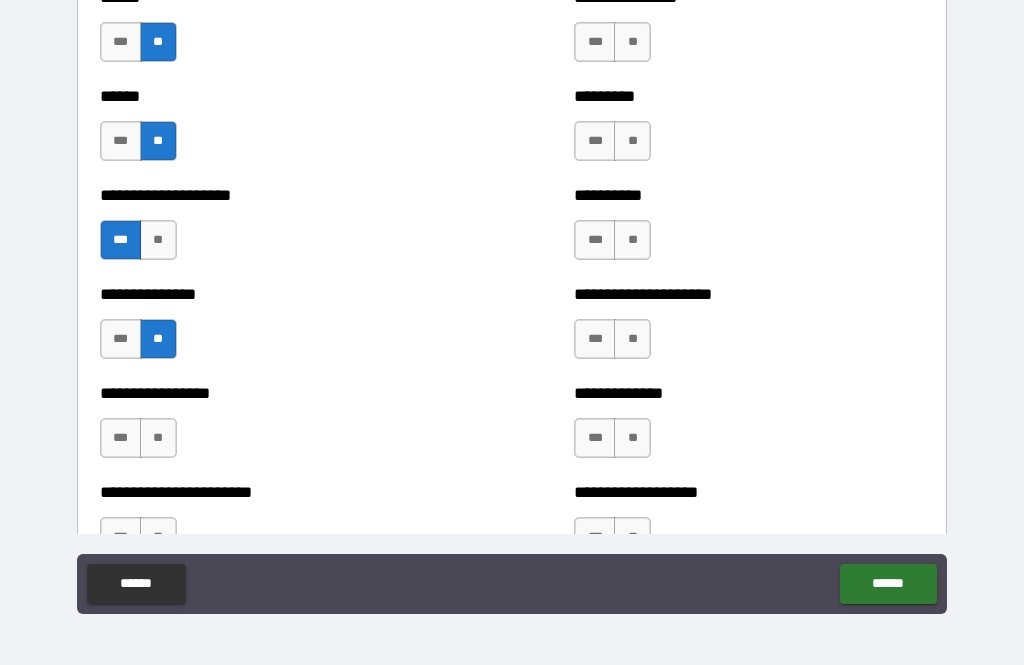 click on "***" at bounding box center [121, 438] 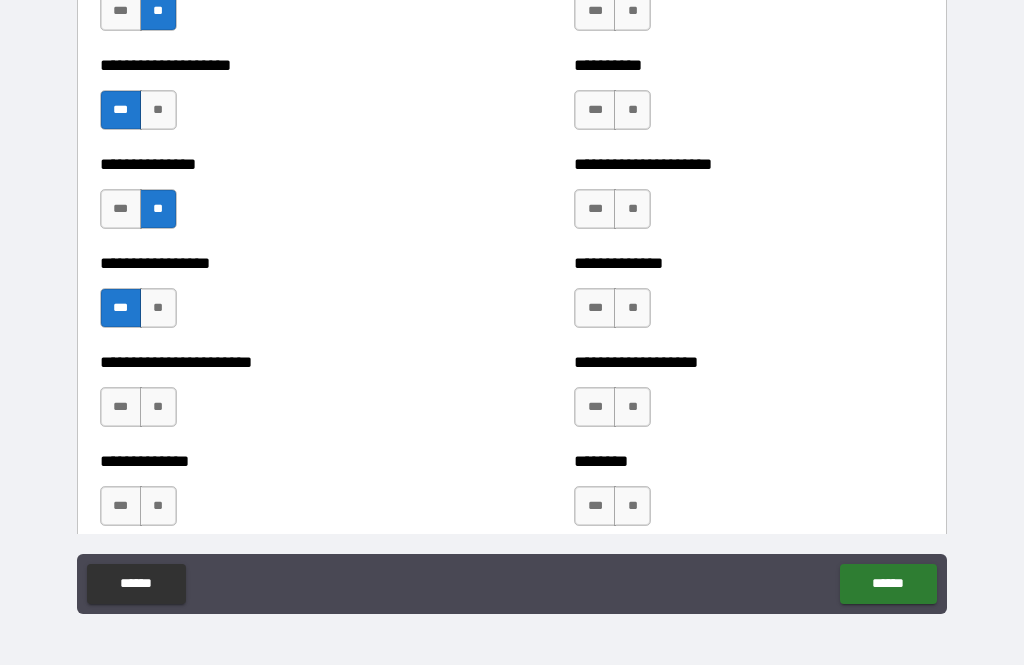 scroll, scrollTop: 3336, scrollLeft: 0, axis: vertical 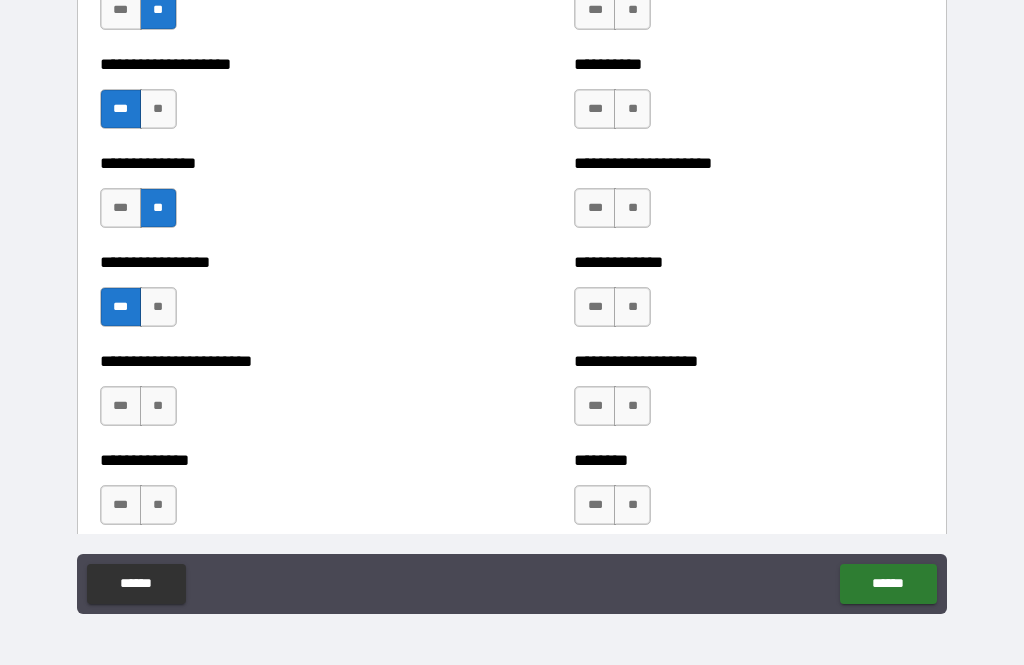 click on "**" at bounding box center [158, 406] 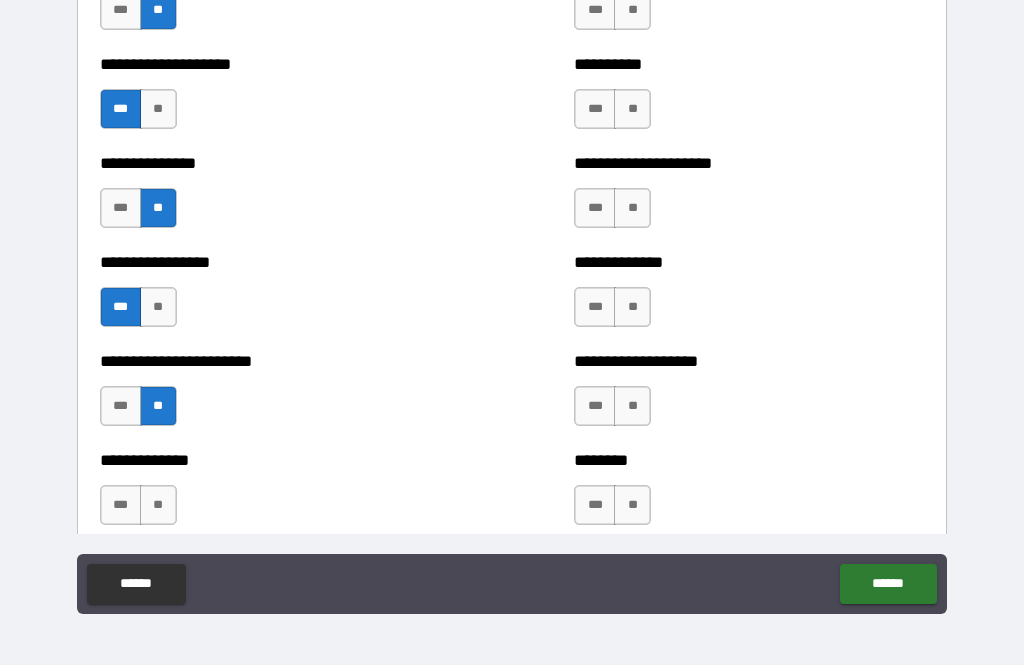 click on "**" at bounding box center (158, 505) 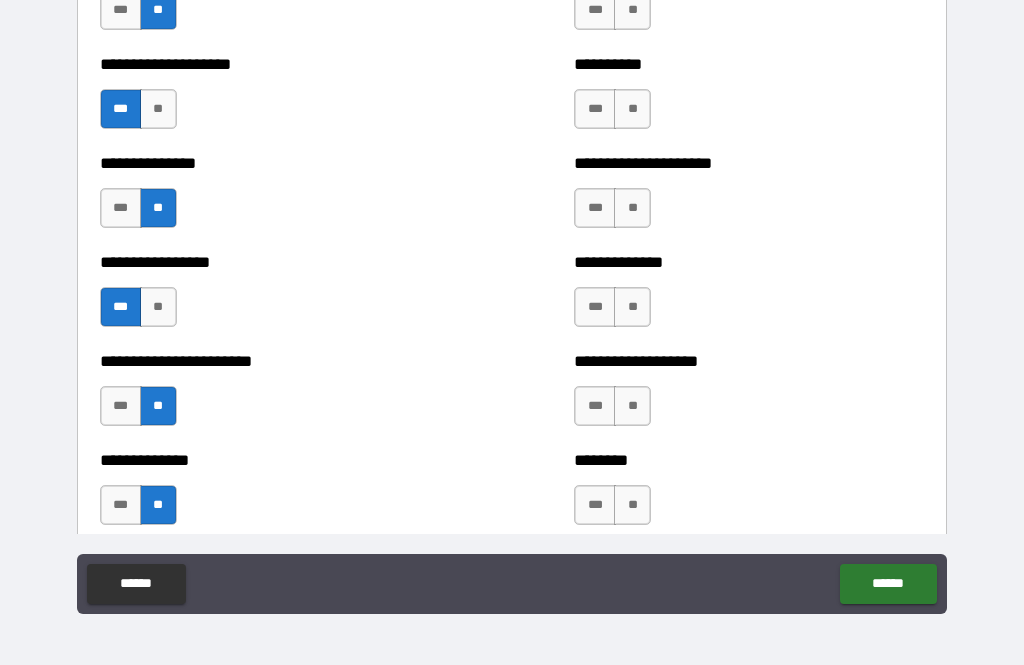 click on "******   ******" at bounding box center [512, 586] 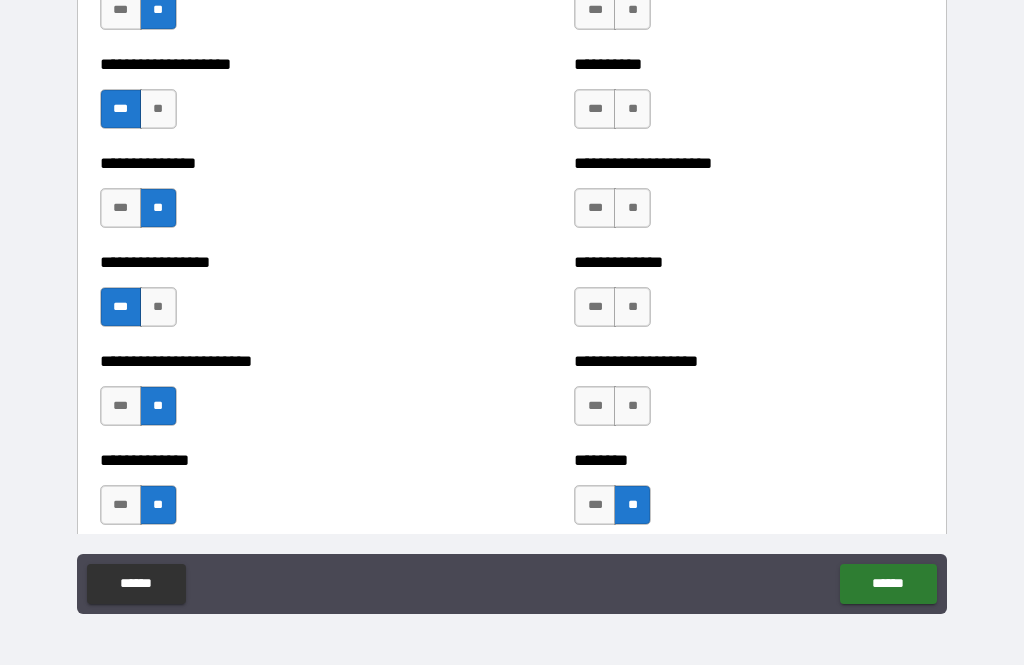 click on "**" at bounding box center [632, 406] 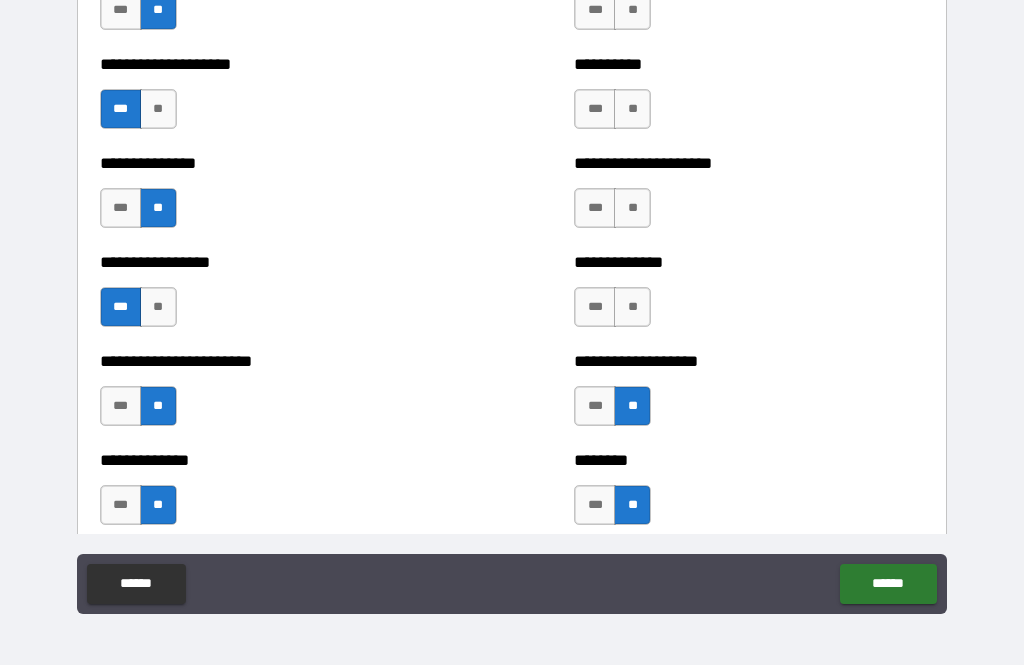click on "**" at bounding box center [632, 307] 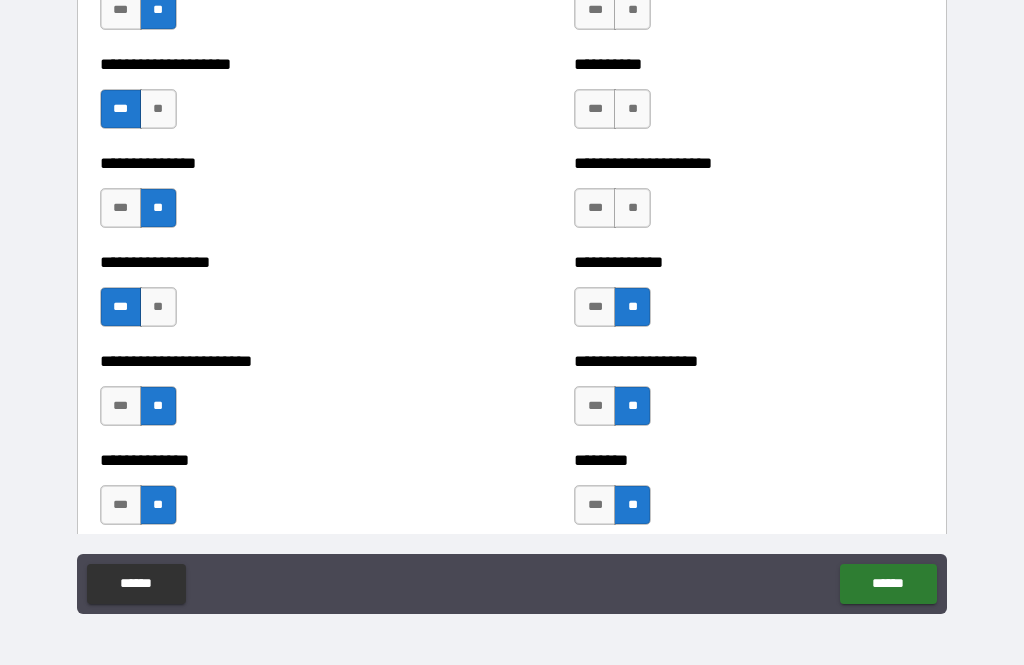 click on "**" at bounding box center (632, 208) 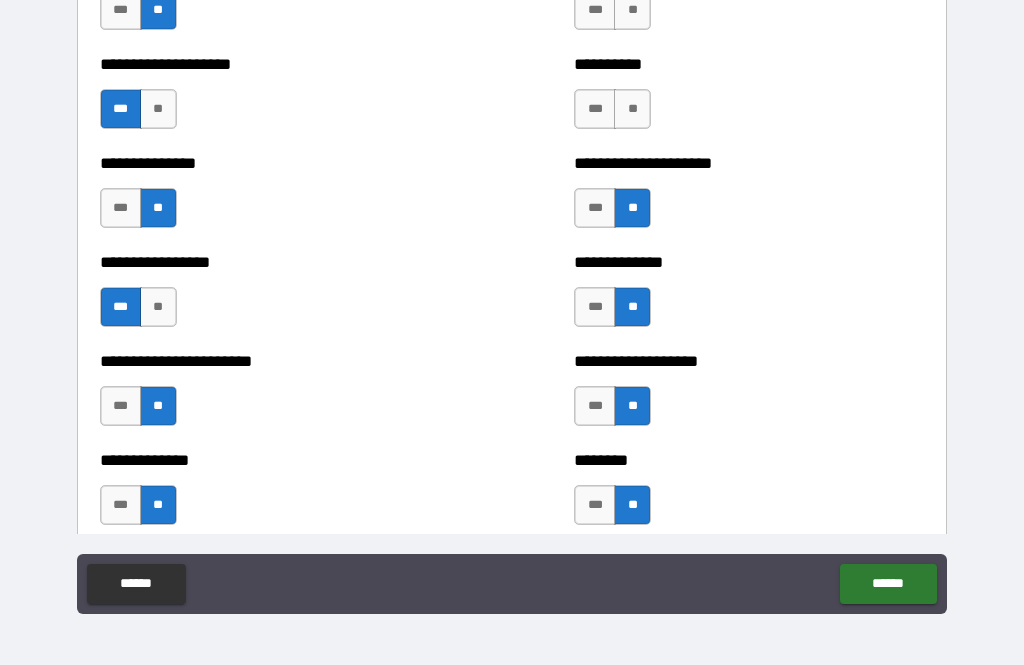 click on "**" at bounding box center [632, 109] 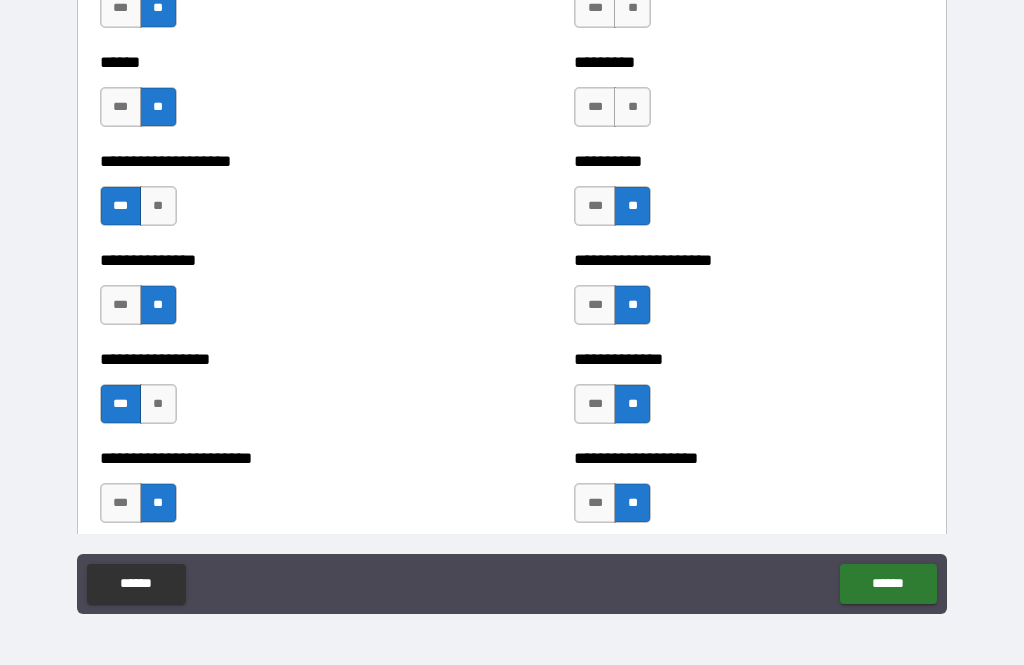 scroll, scrollTop: 3241, scrollLeft: 0, axis: vertical 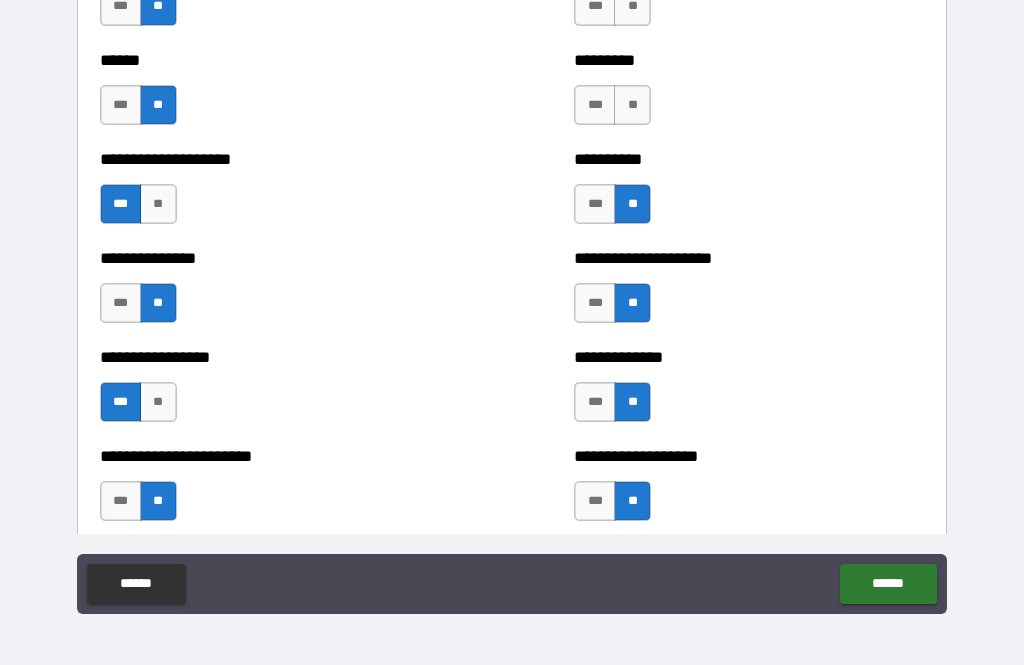 click on "**" at bounding box center (632, 105) 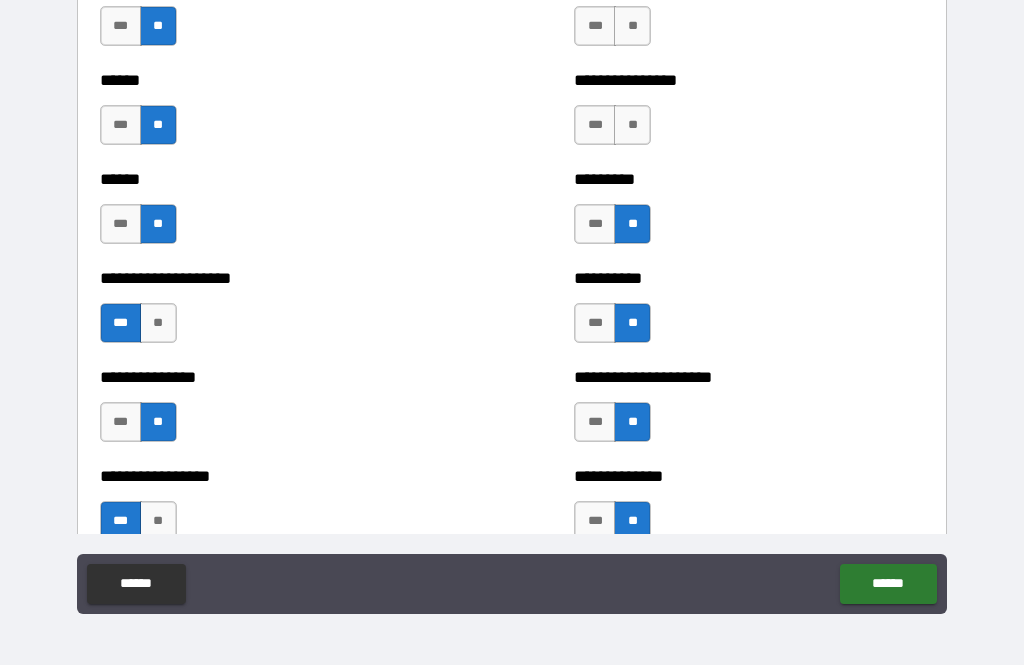 scroll, scrollTop: 3122, scrollLeft: 0, axis: vertical 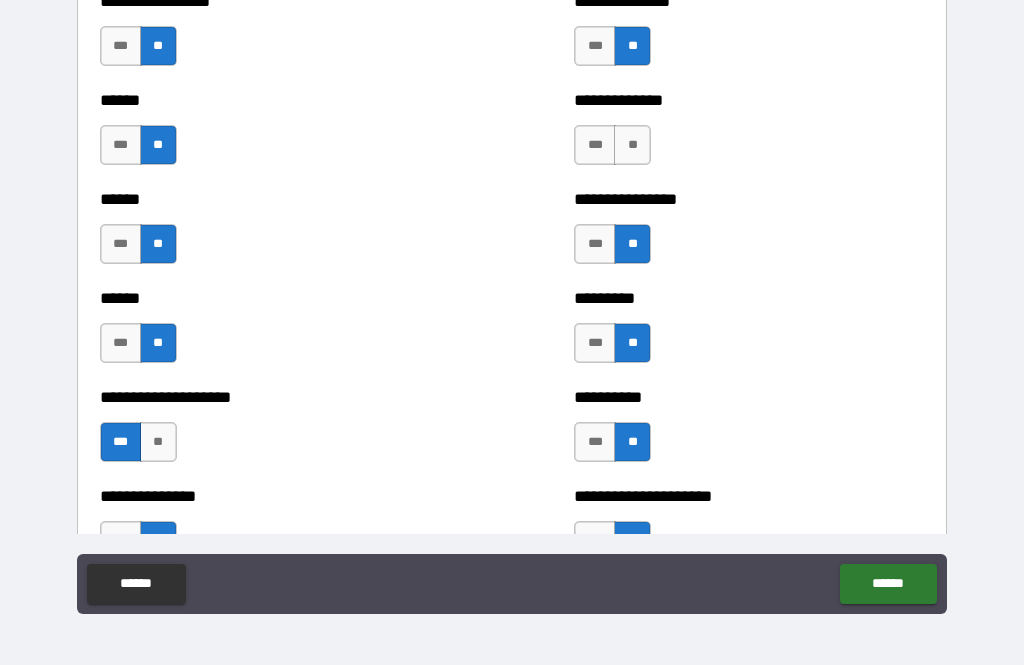 click on "**" at bounding box center (632, 145) 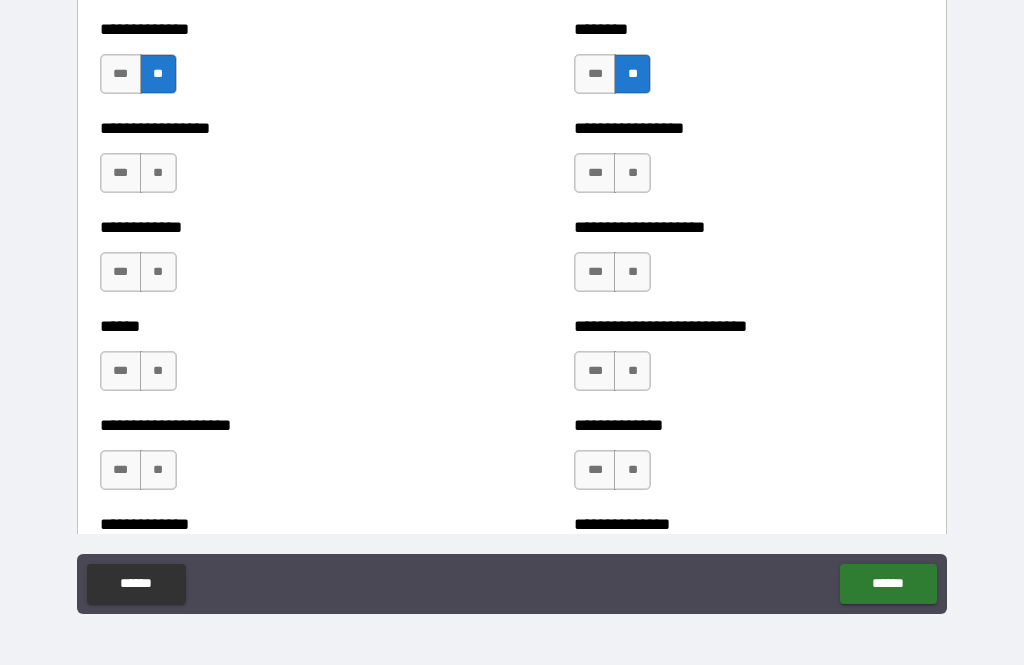 scroll, scrollTop: 3775, scrollLeft: 0, axis: vertical 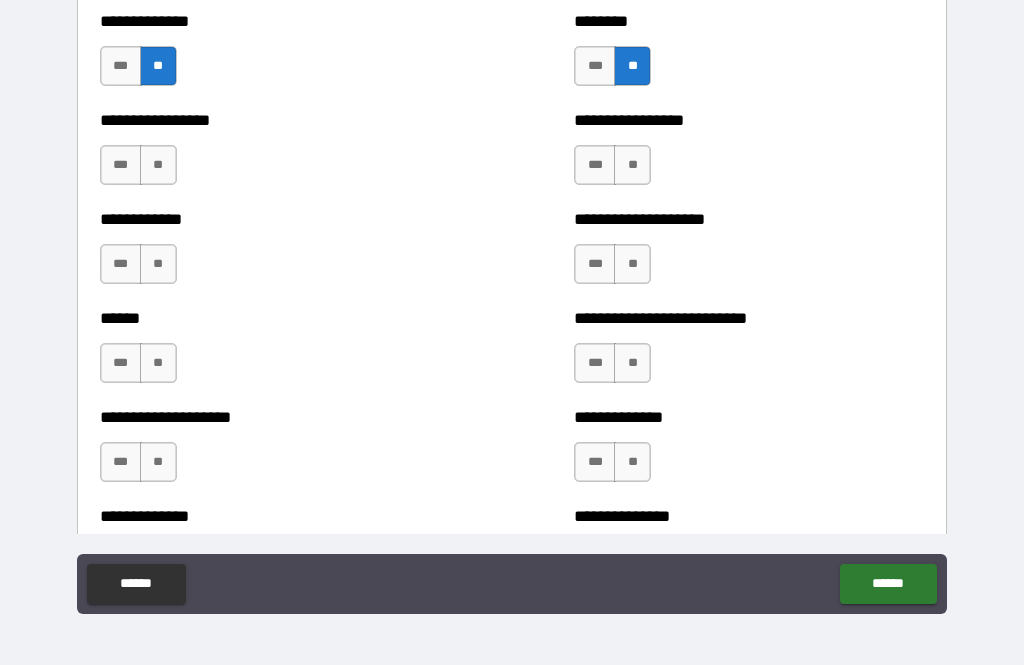 click on "**" at bounding box center [158, 165] 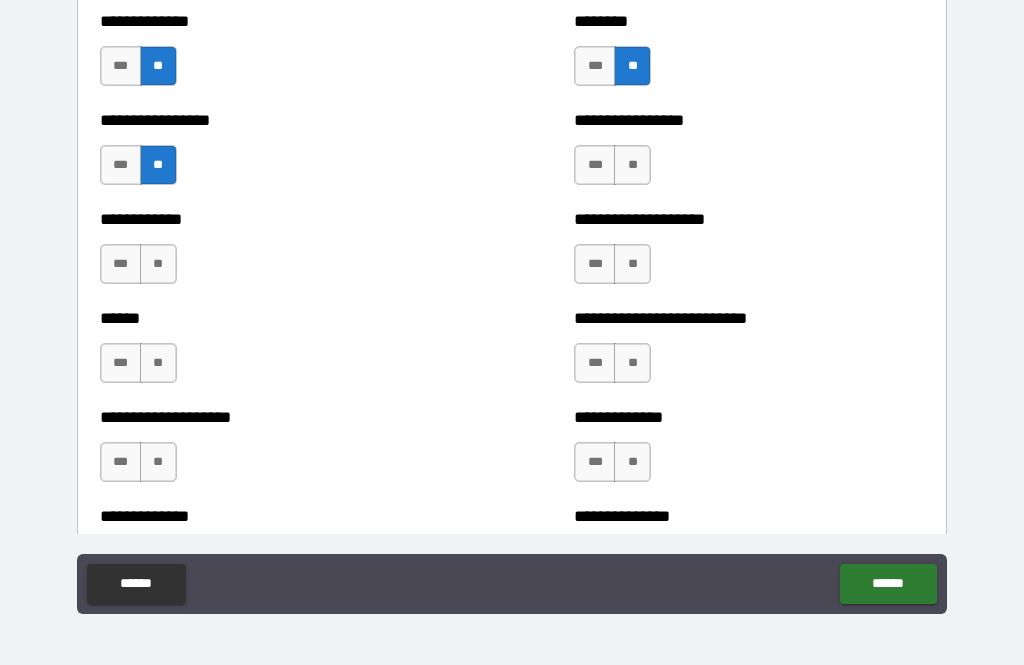 click on "**" at bounding box center [158, 264] 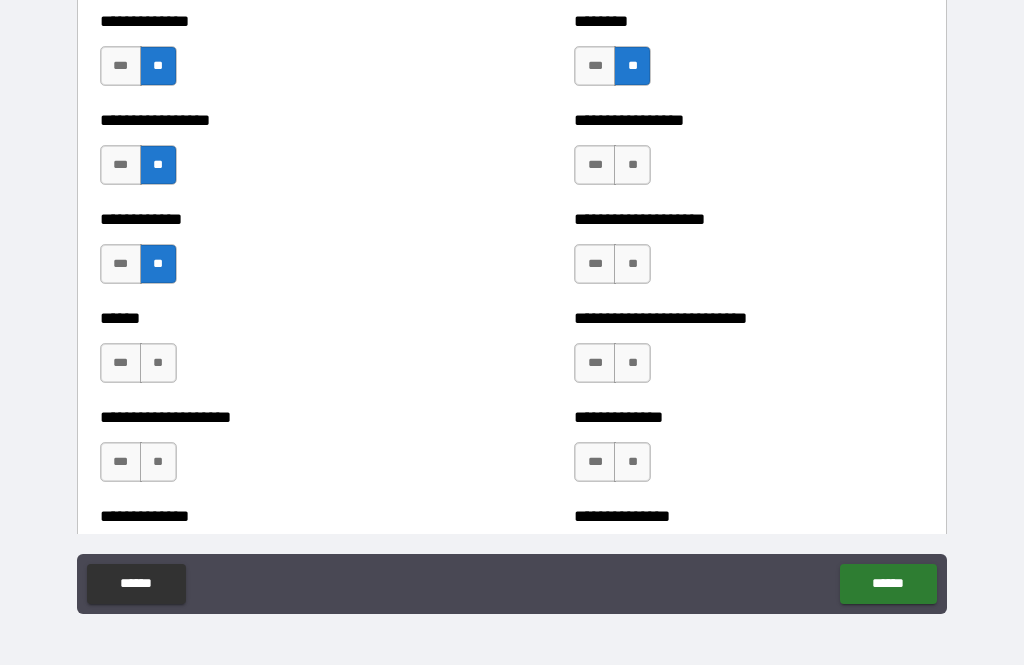 click on "**" at bounding box center [158, 363] 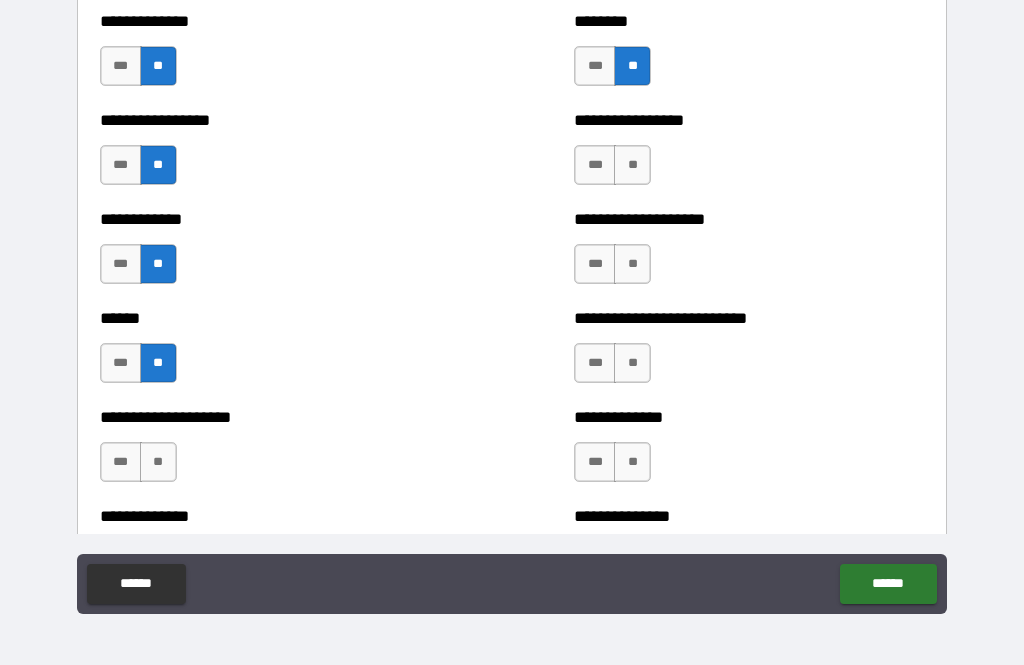 click on "**" at bounding box center [158, 462] 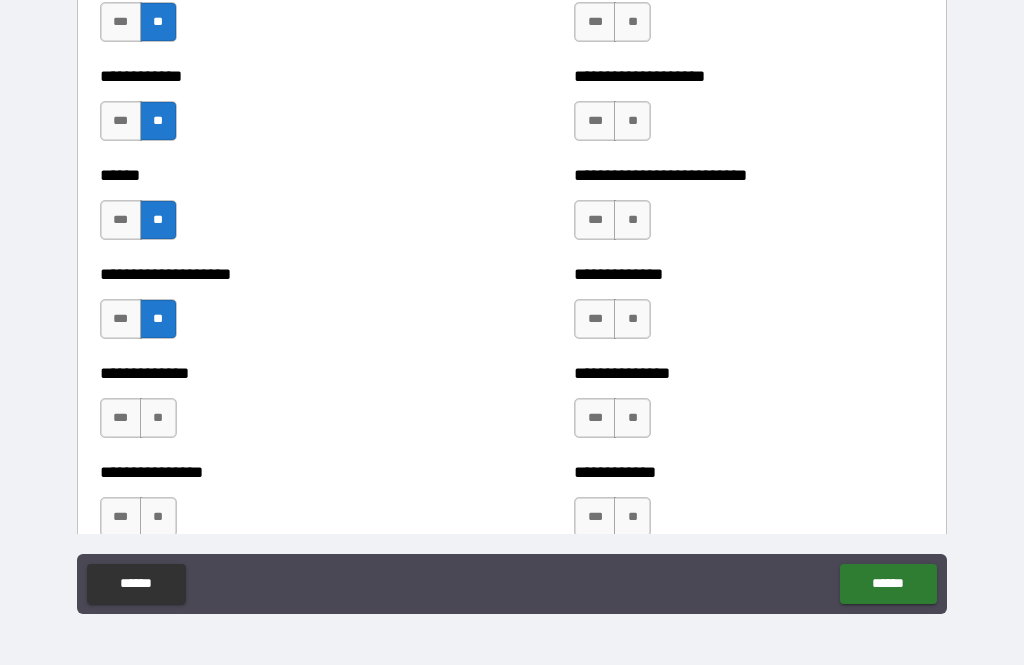 scroll, scrollTop: 3940, scrollLeft: 0, axis: vertical 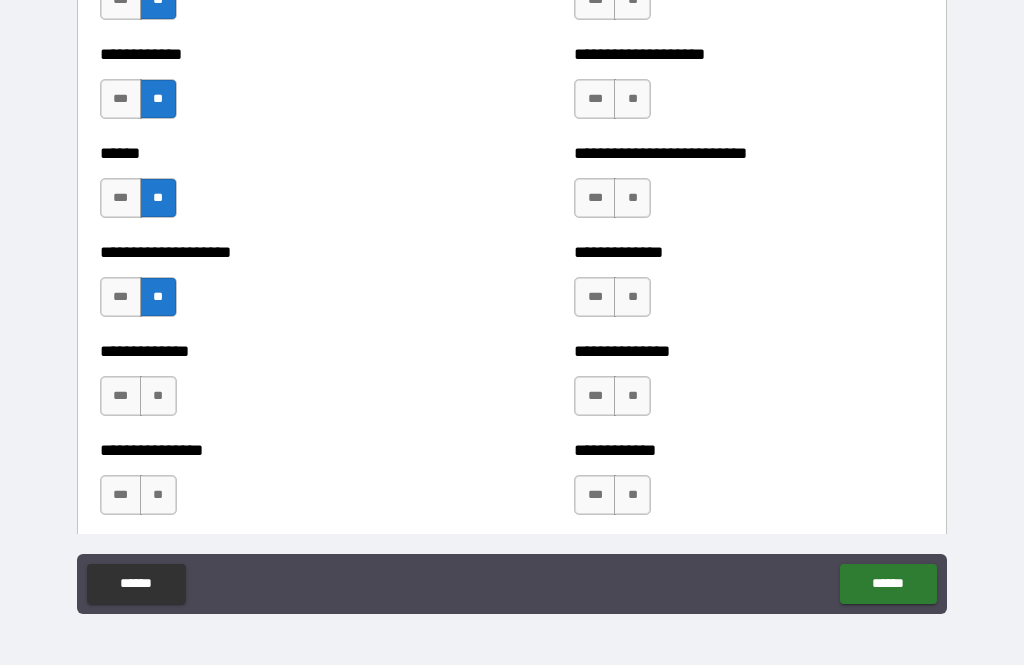 click on "**" at bounding box center [158, 396] 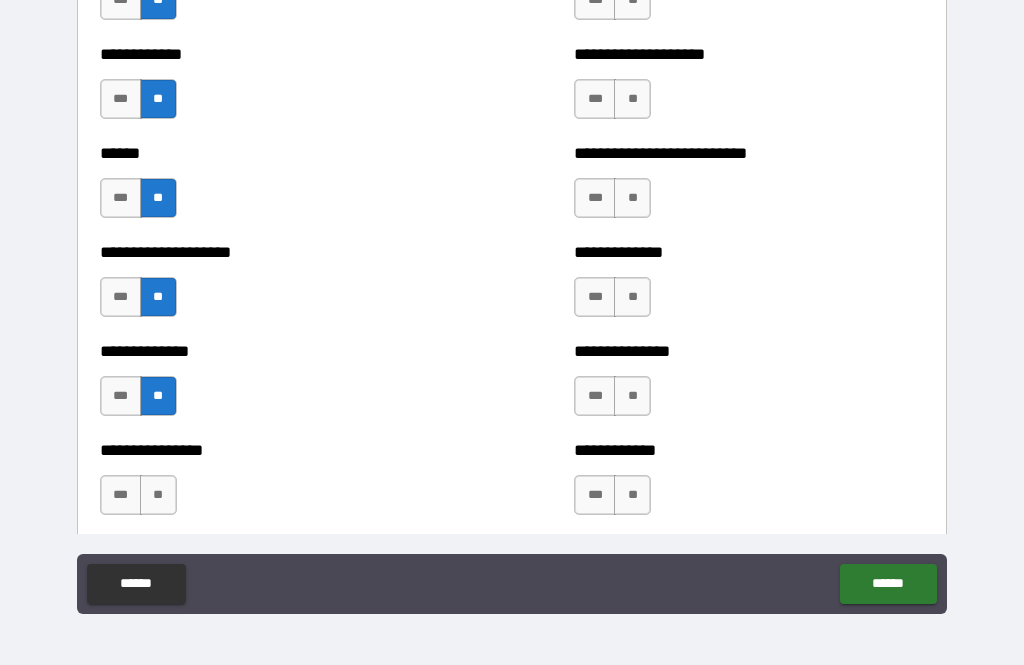 click on "**" at bounding box center [158, 495] 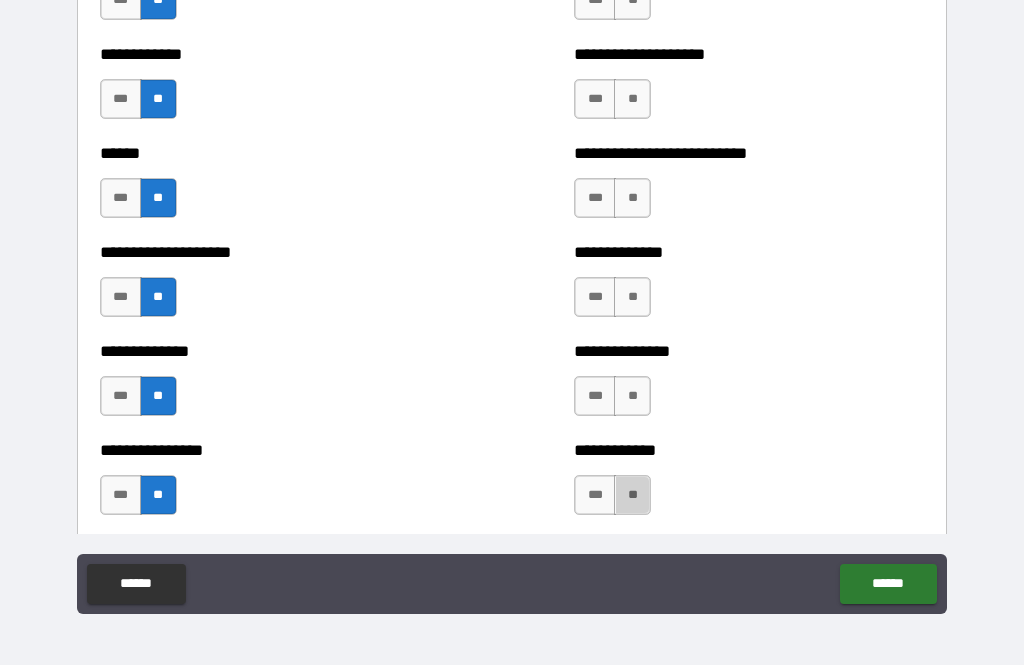 click on "**" at bounding box center (632, 495) 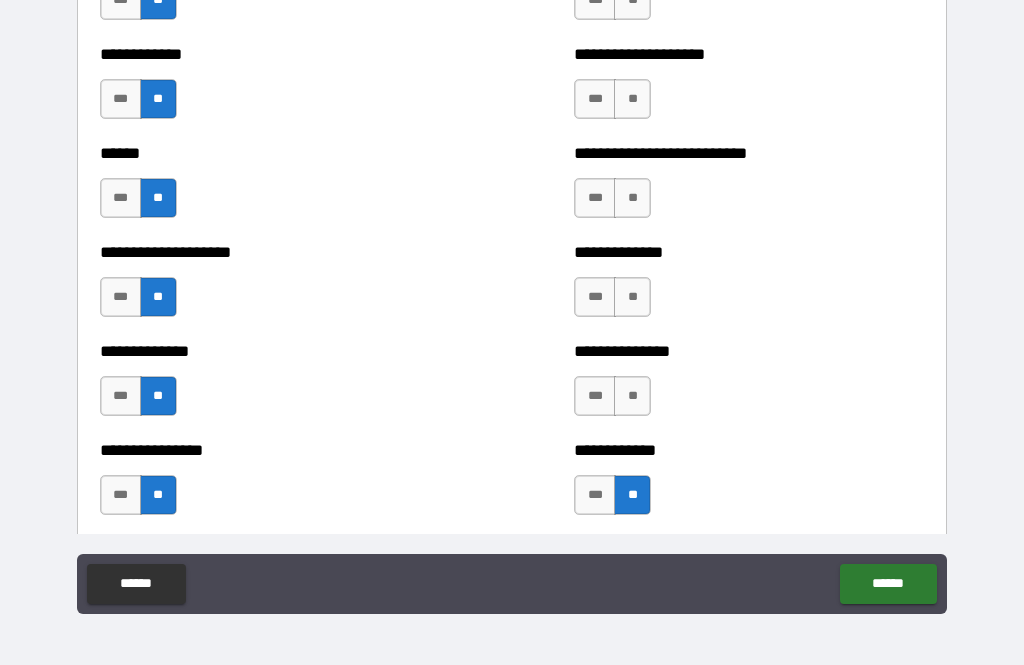 click on "**" at bounding box center [632, 396] 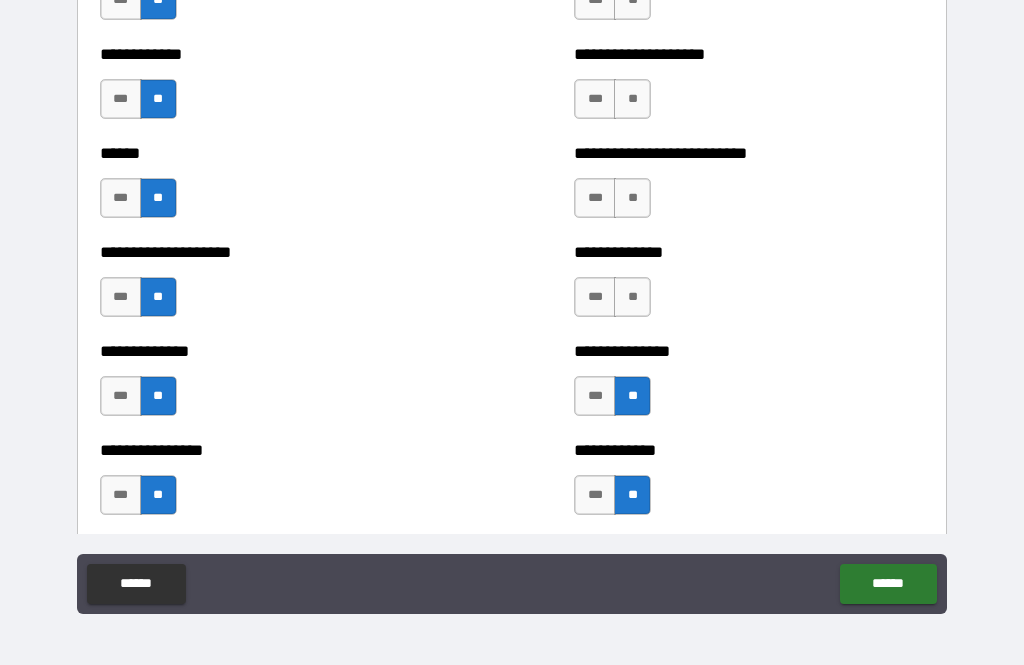 click on "**" at bounding box center [632, 297] 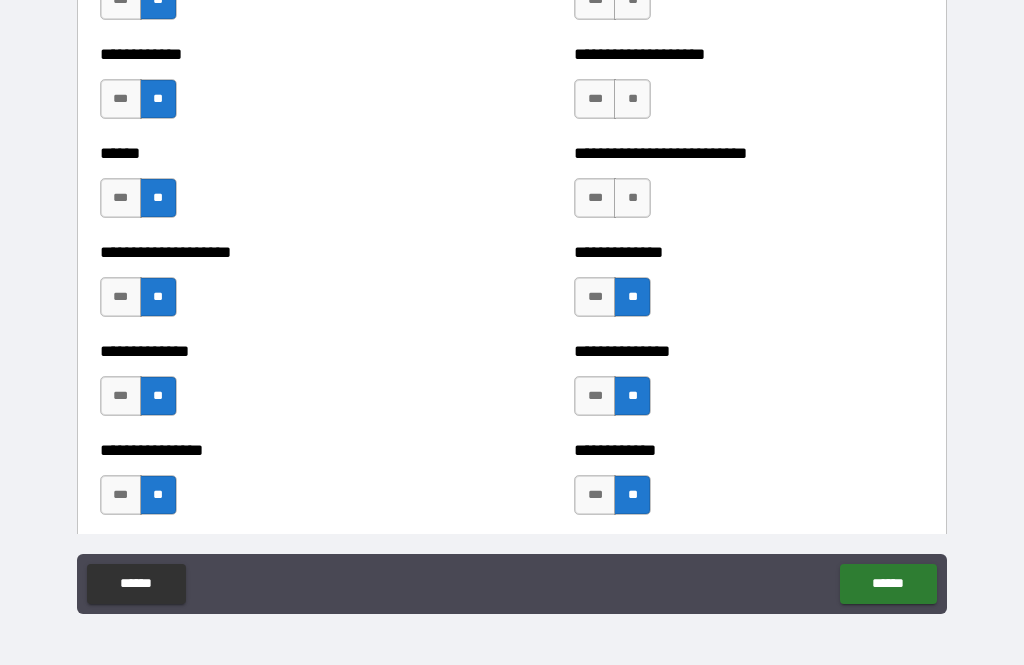 click on "**" at bounding box center (632, 198) 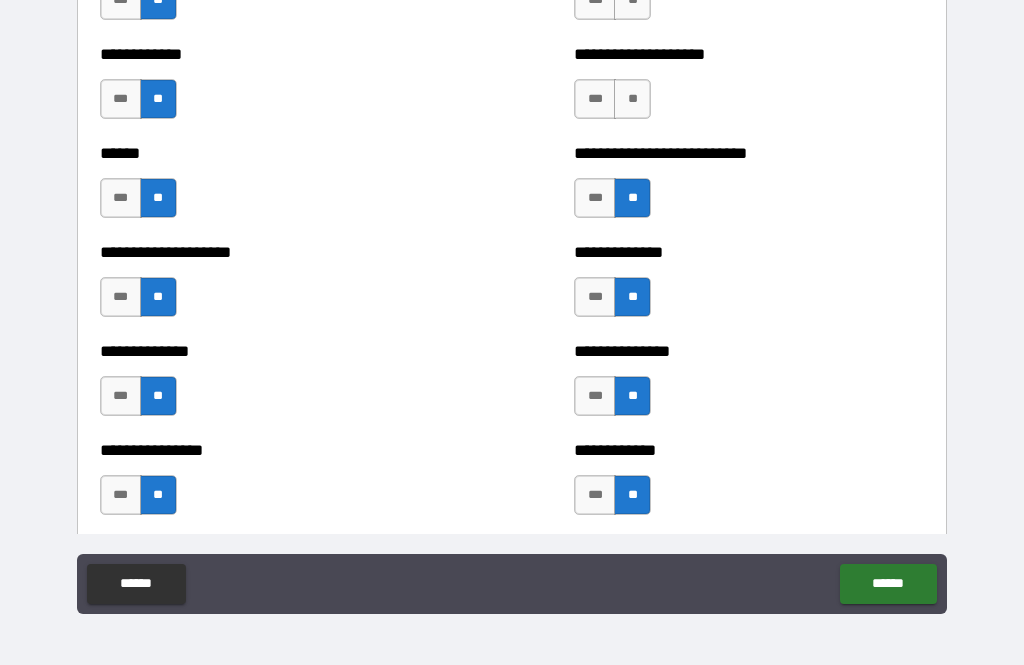 click on "**" at bounding box center (632, 99) 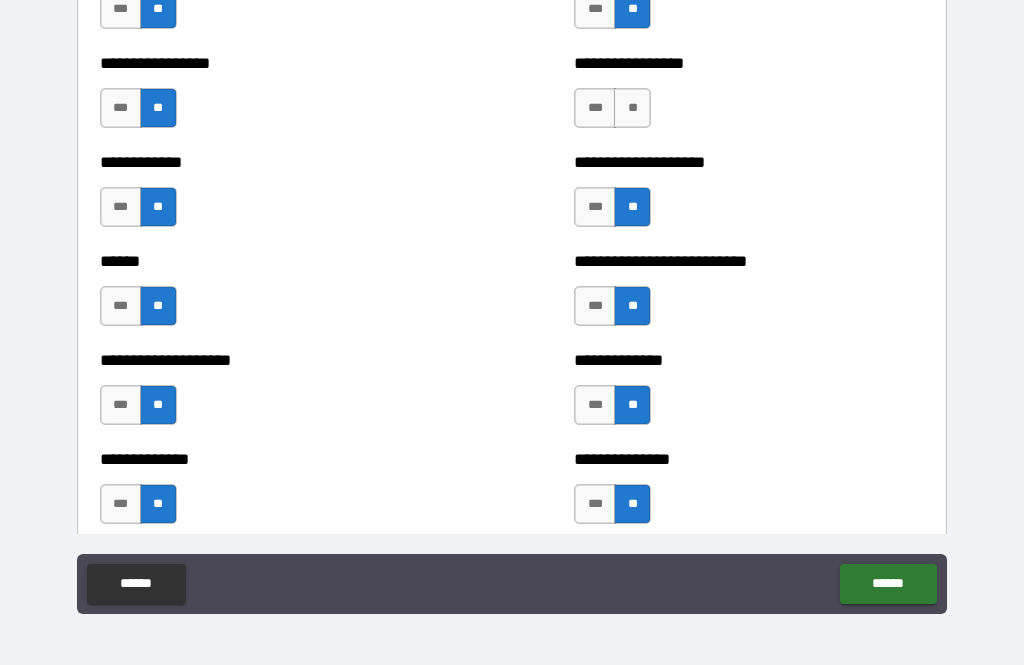 scroll, scrollTop: 3834, scrollLeft: 0, axis: vertical 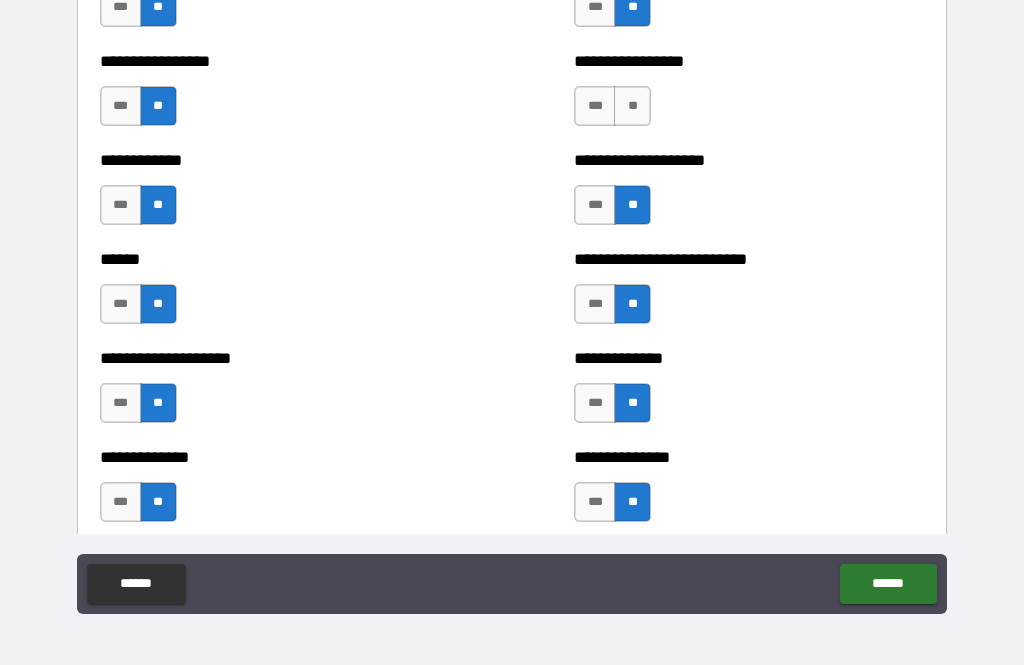click on "**" at bounding box center [632, 106] 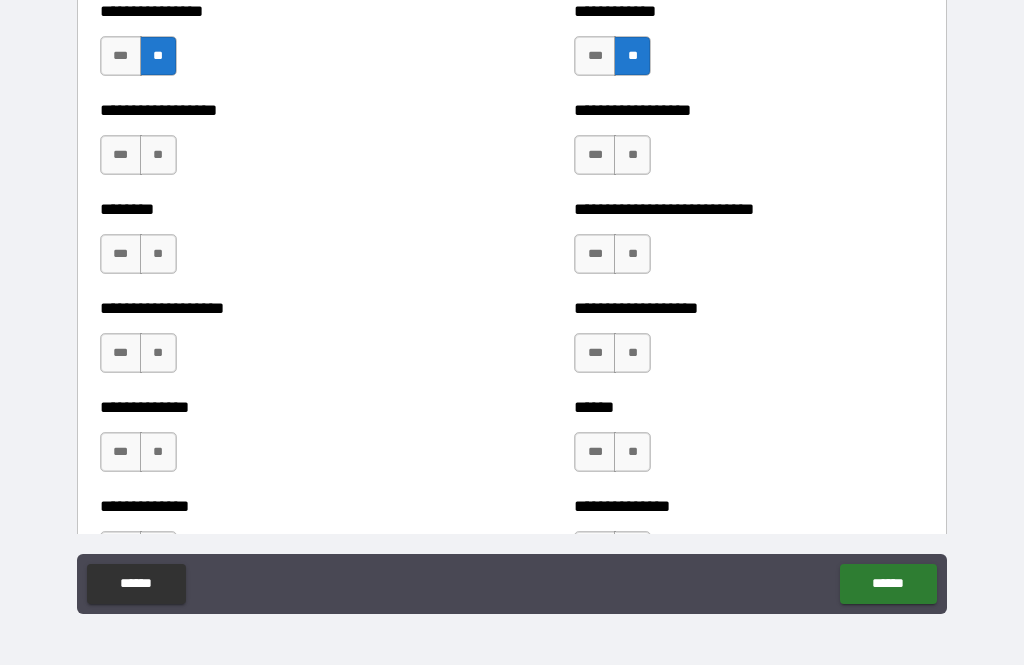 scroll, scrollTop: 4380, scrollLeft: 0, axis: vertical 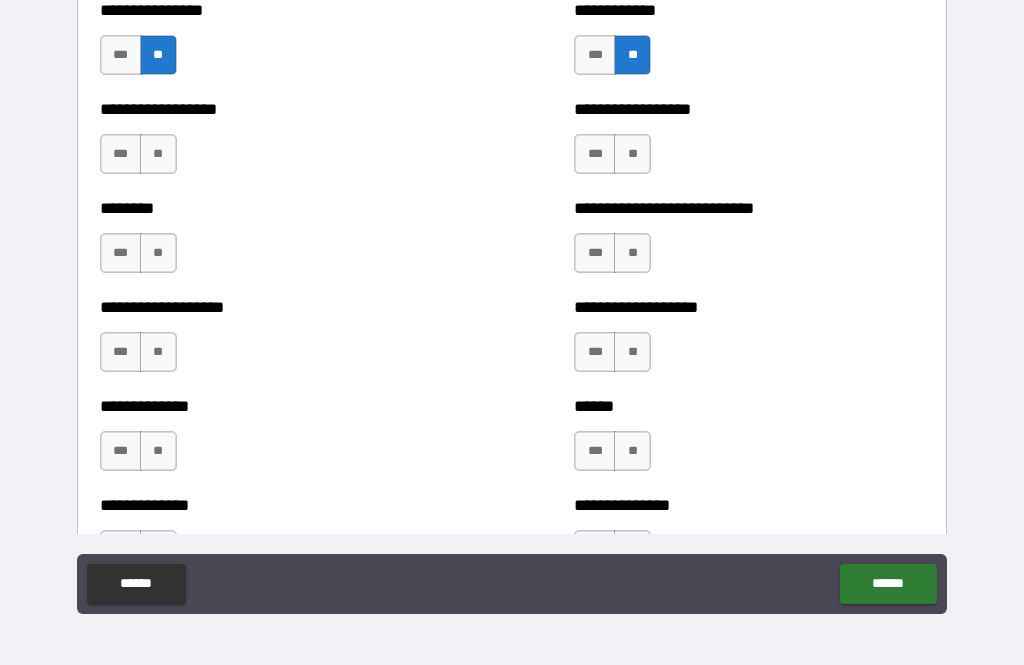 click on "**" at bounding box center [158, 154] 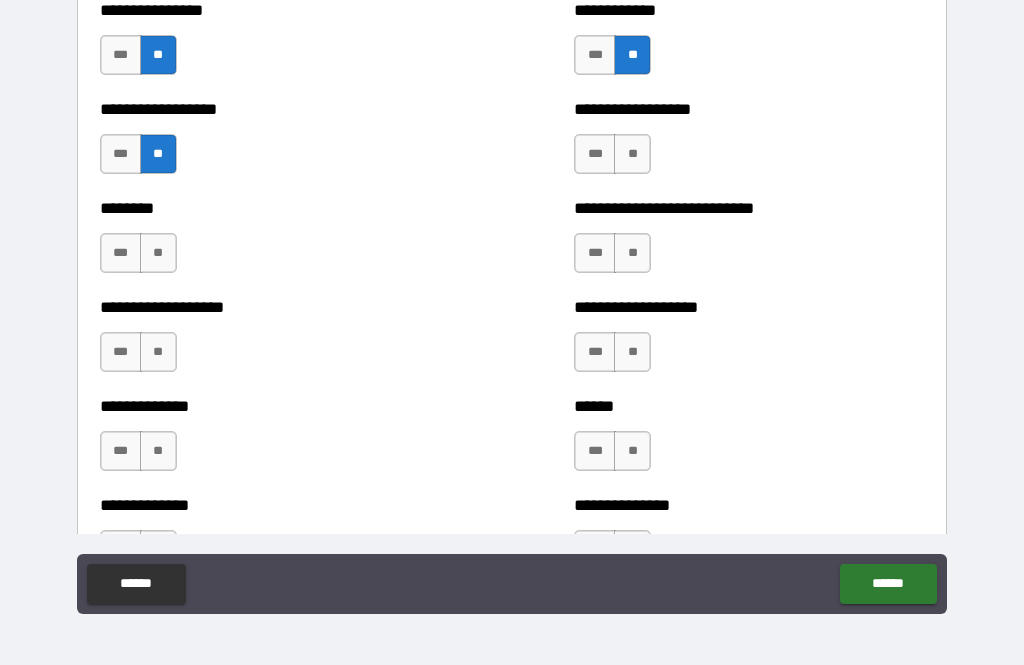 click on "**" at bounding box center [158, 253] 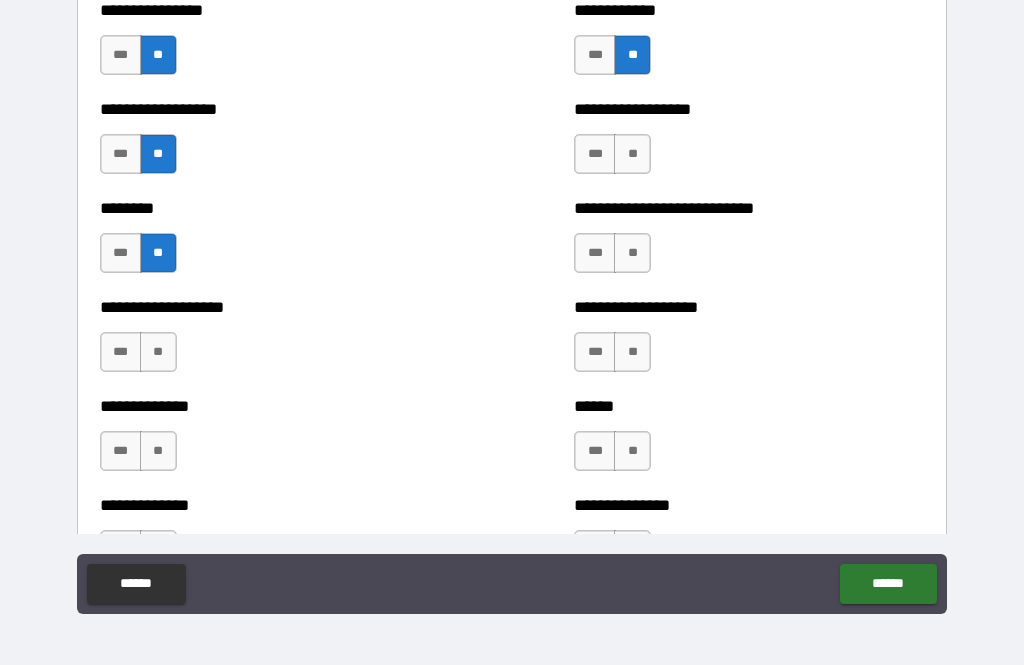 click on "**" at bounding box center [158, 352] 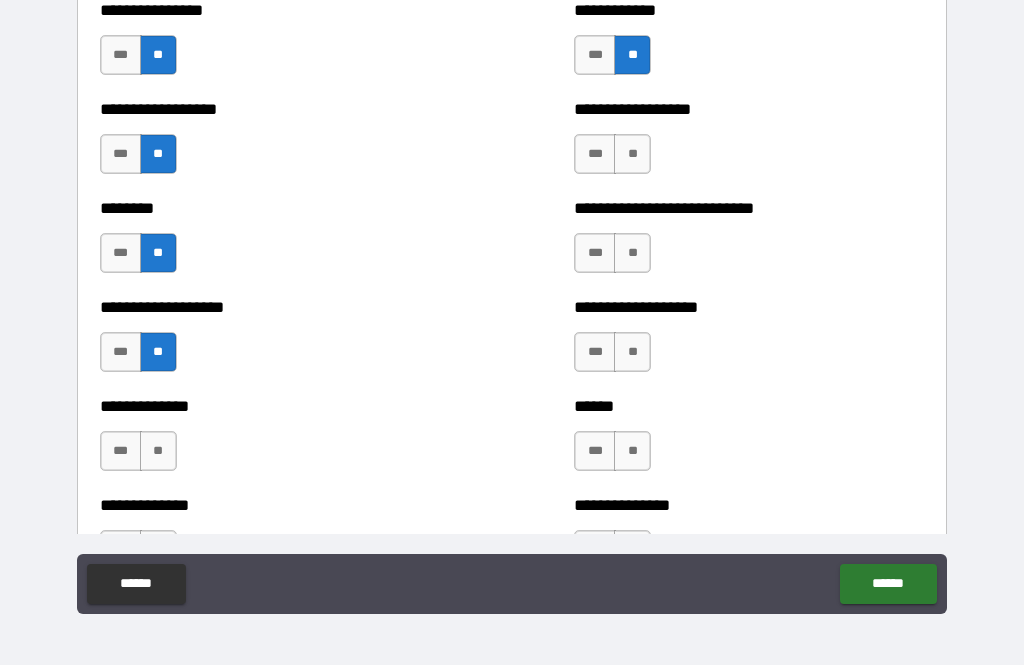 click on "**" at bounding box center [158, 451] 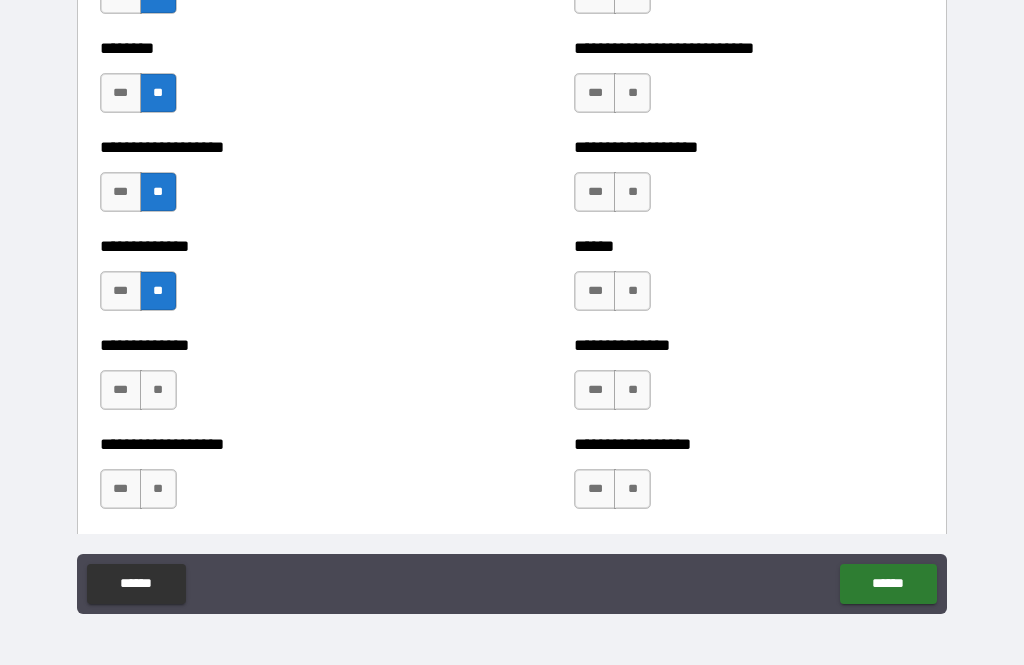 scroll, scrollTop: 4551, scrollLeft: 0, axis: vertical 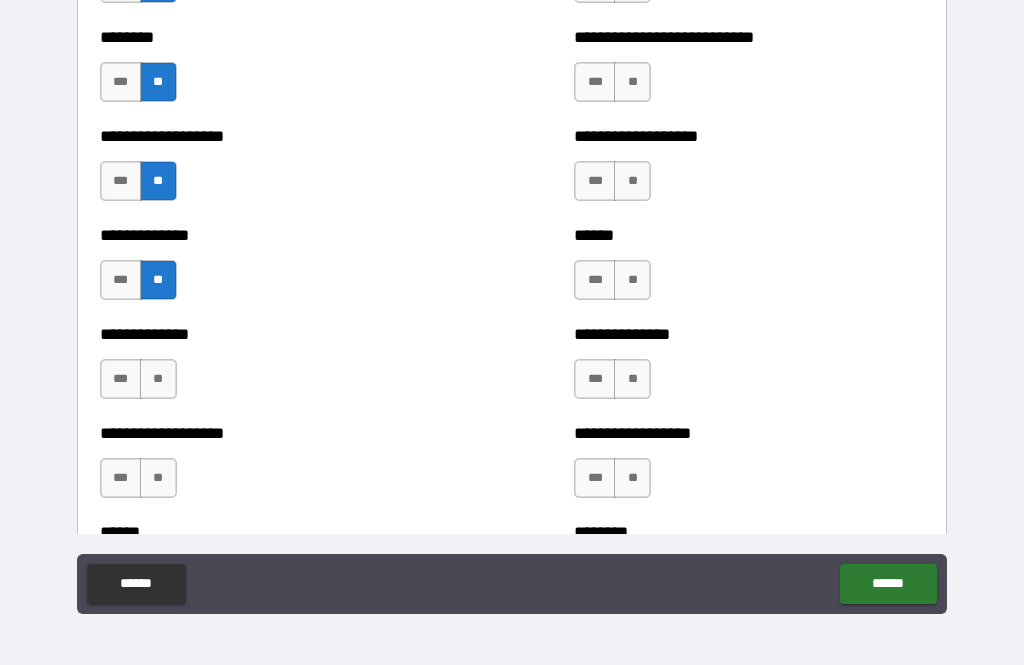 click on "**" at bounding box center (158, 379) 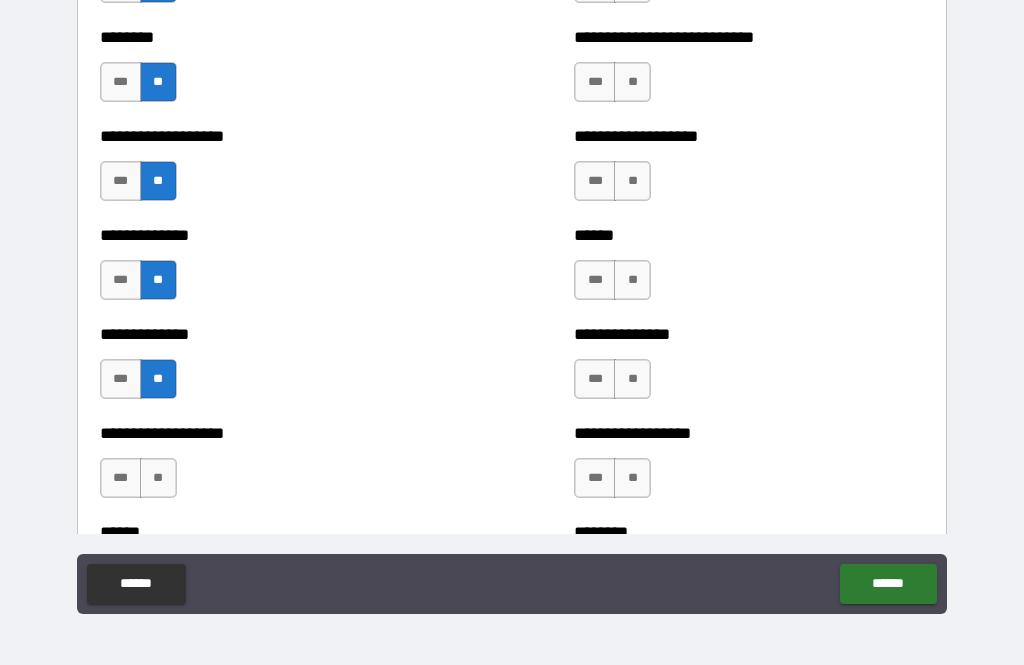 click on "**" at bounding box center [158, 478] 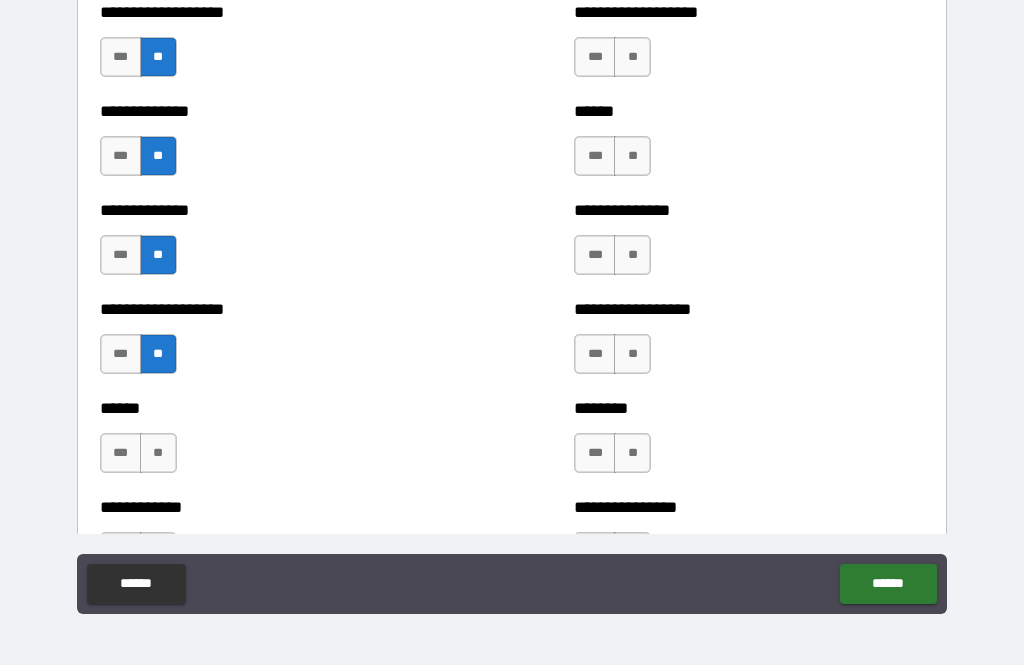 scroll, scrollTop: 4695, scrollLeft: 0, axis: vertical 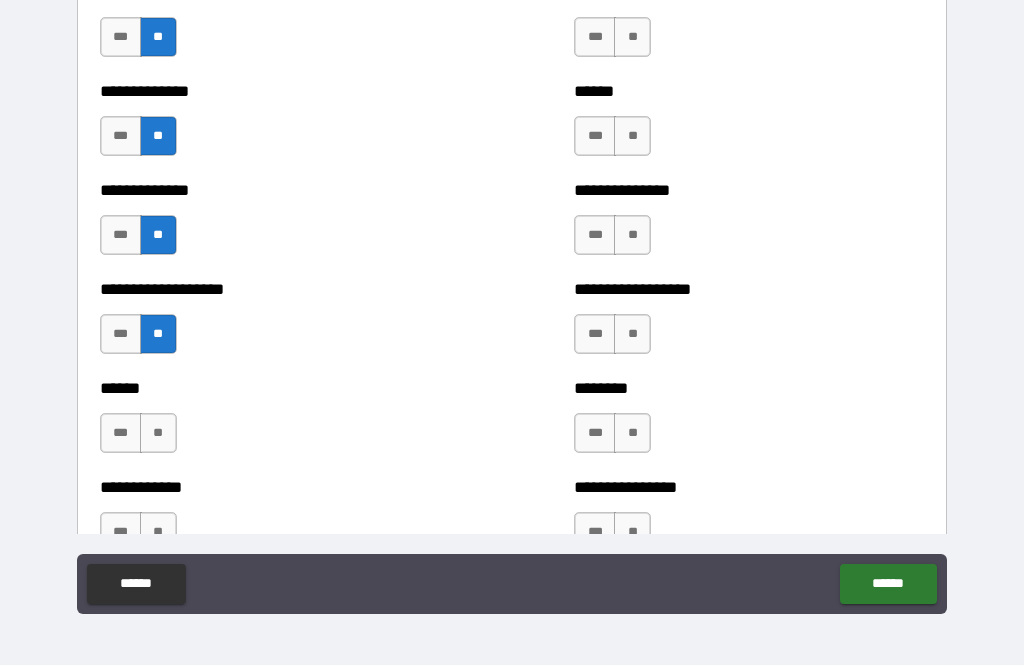 click on "**" at bounding box center (158, 433) 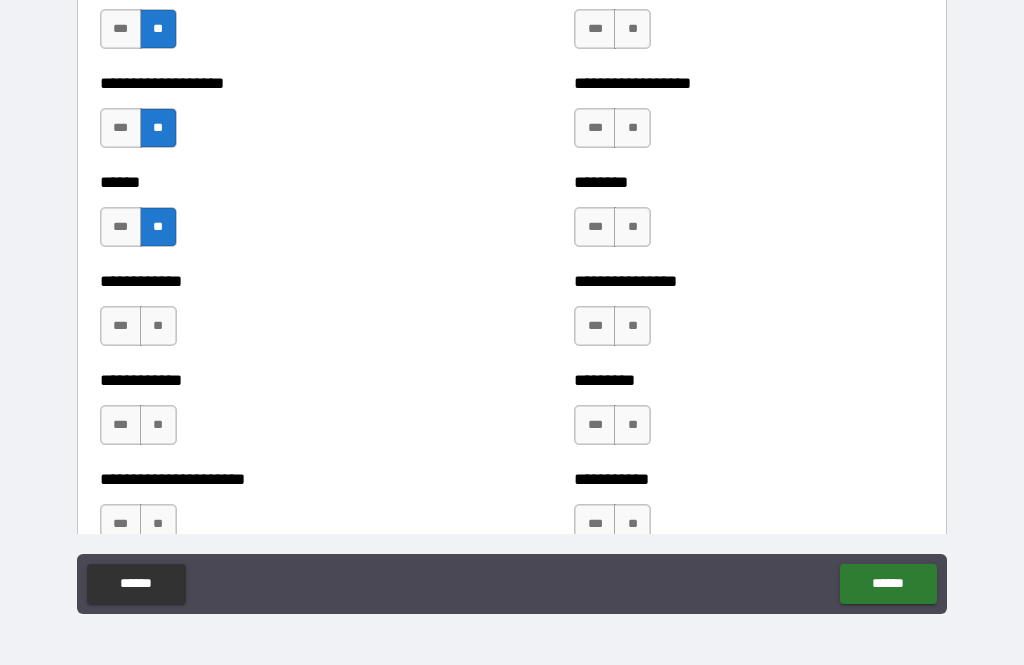 scroll, scrollTop: 4905, scrollLeft: 0, axis: vertical 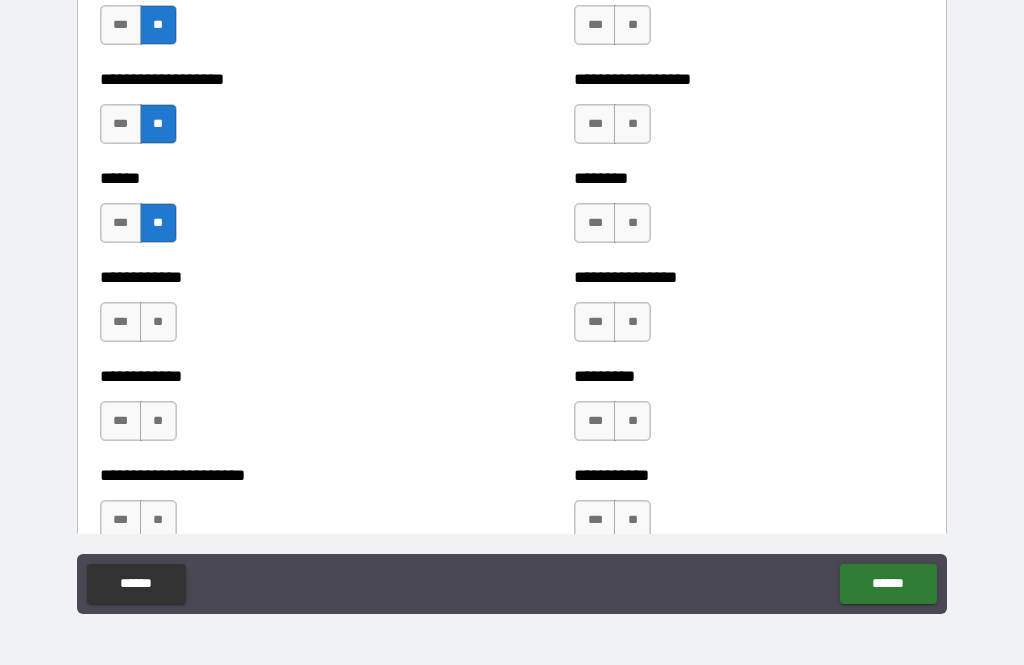 click on "**" at bounding box center [158, 322] 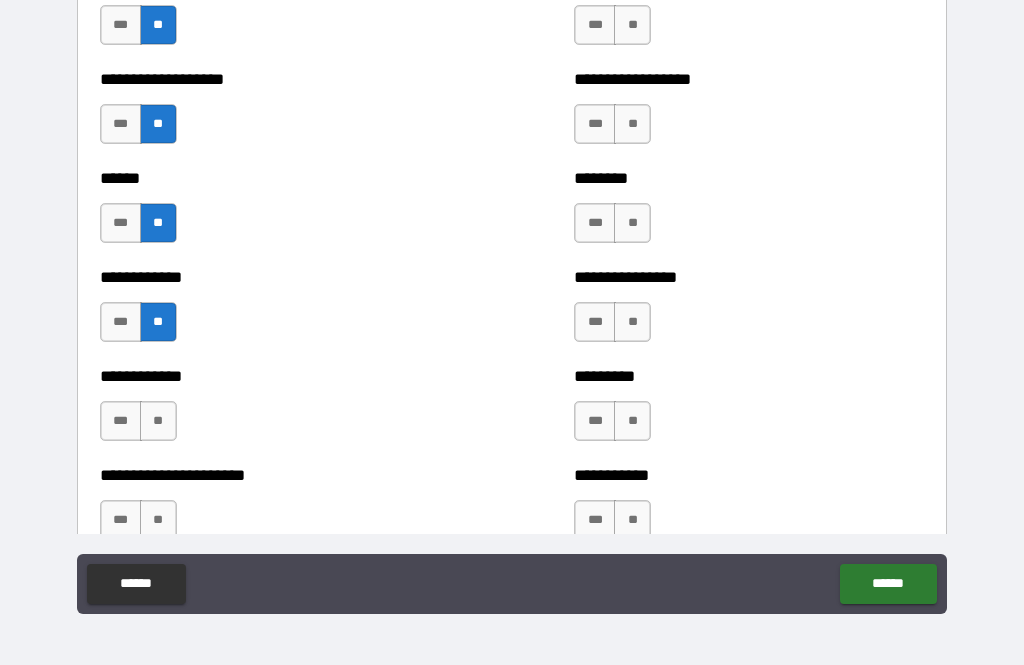 click on "**" at bounding box center [158, 421] 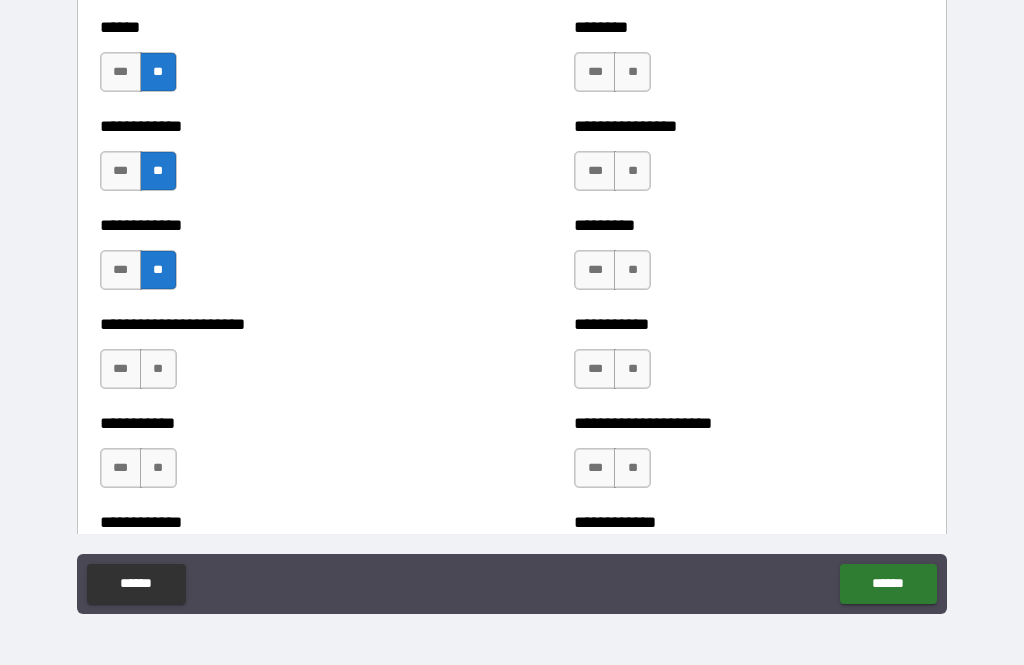 scroll, scrollTop: 5090, scrollLeft: 0, axis: vertical 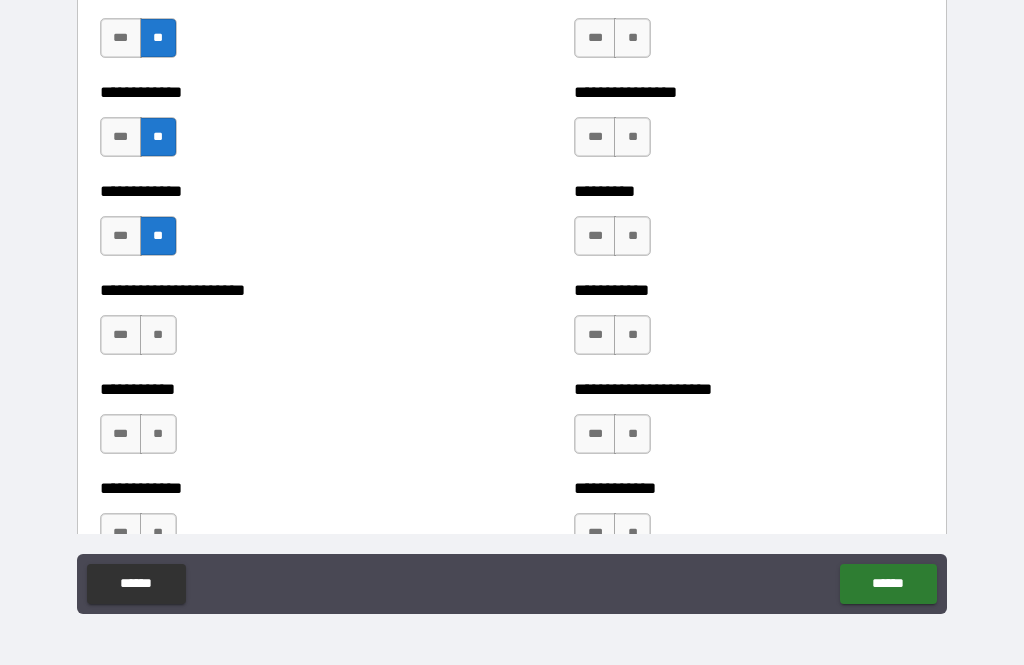 click on "**" at bounding box center [158, 335] 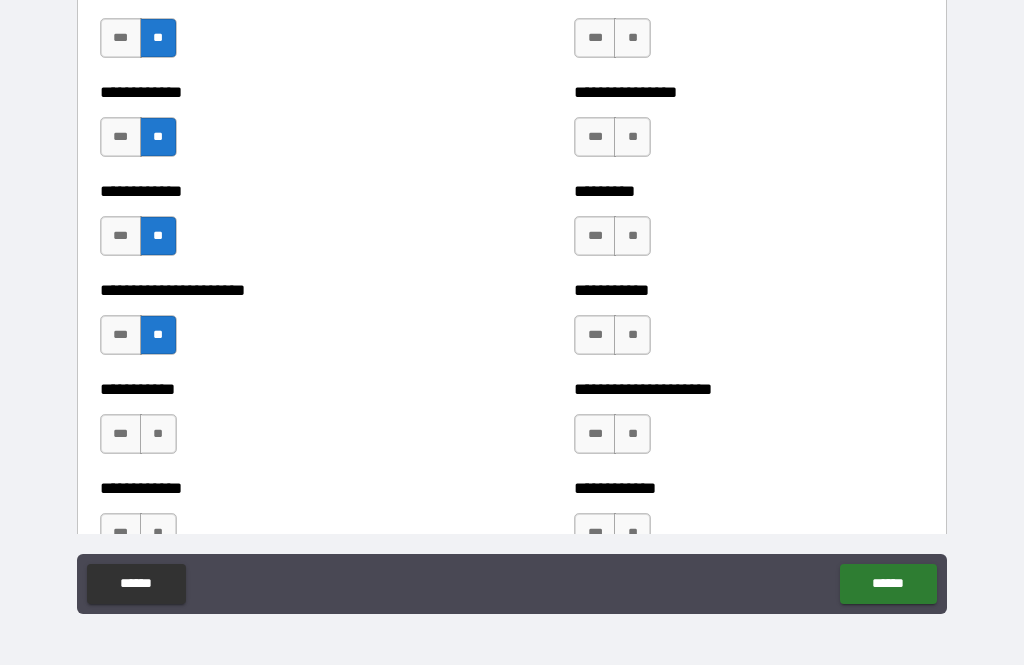 click on "**" at bounding box center (158, 434) 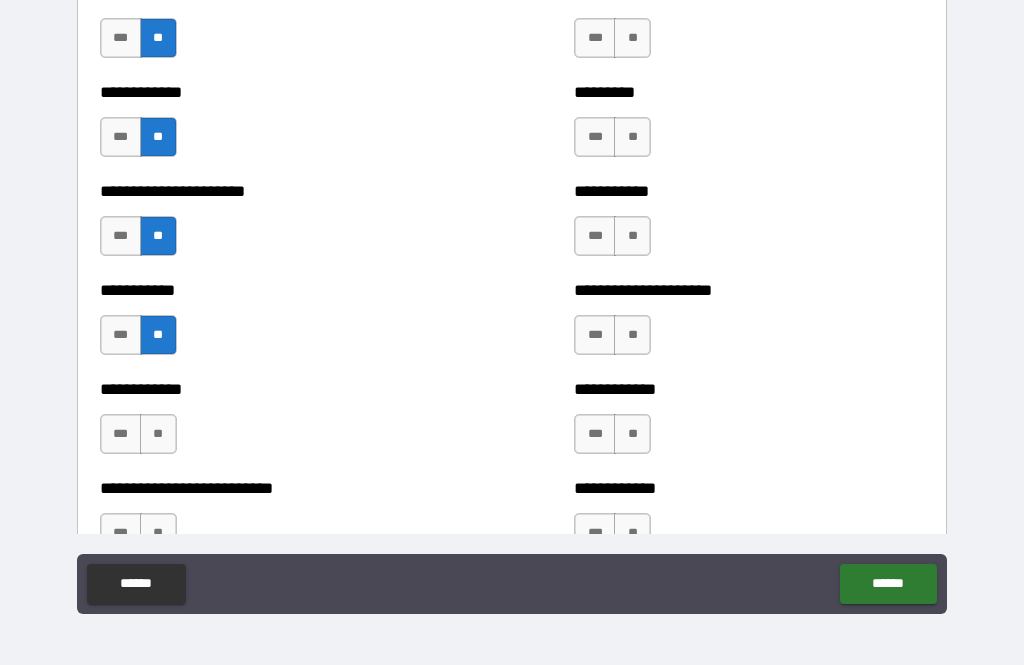 scroll, scrollTop: 5202, scrollLeft: 0, axis: vertical 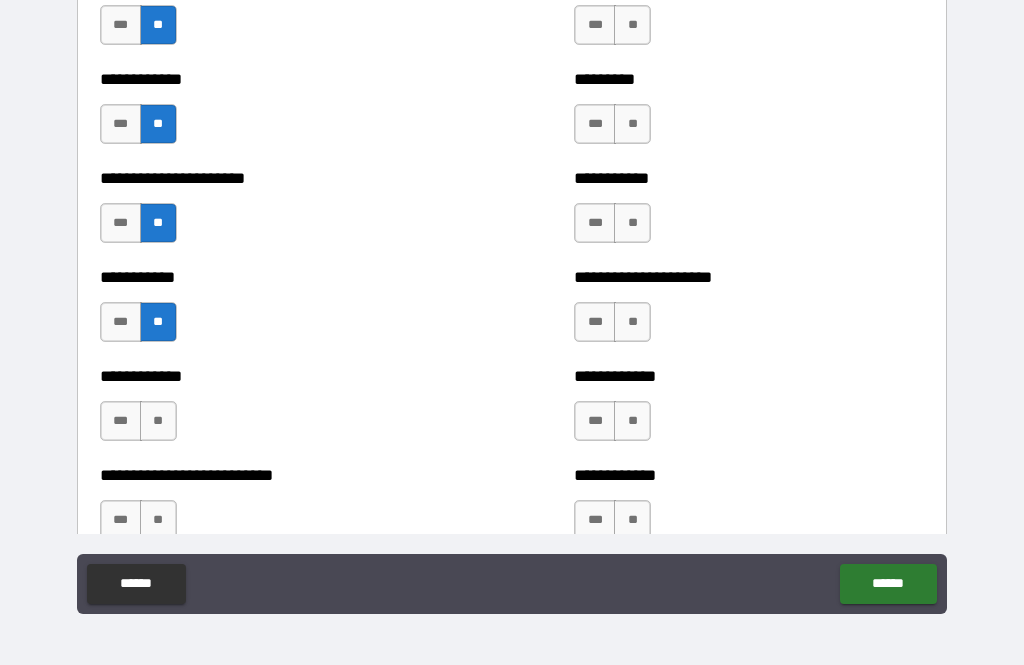 click on "**" at bounding box center (158, 421) 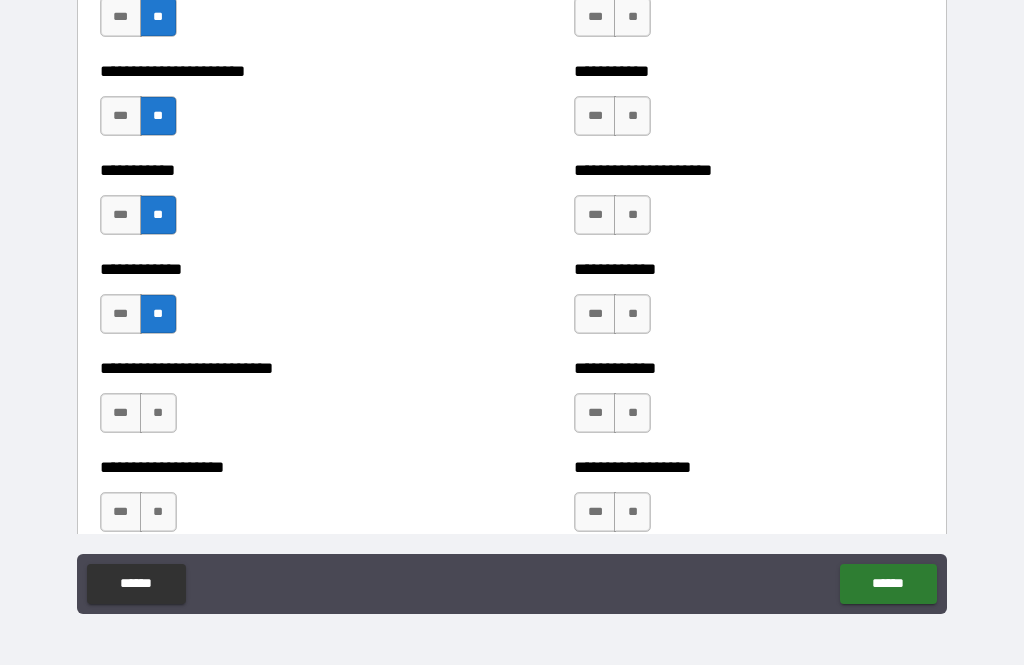 scroll, scrollTop: 5314, scrollLeft: 0, axis: vertical 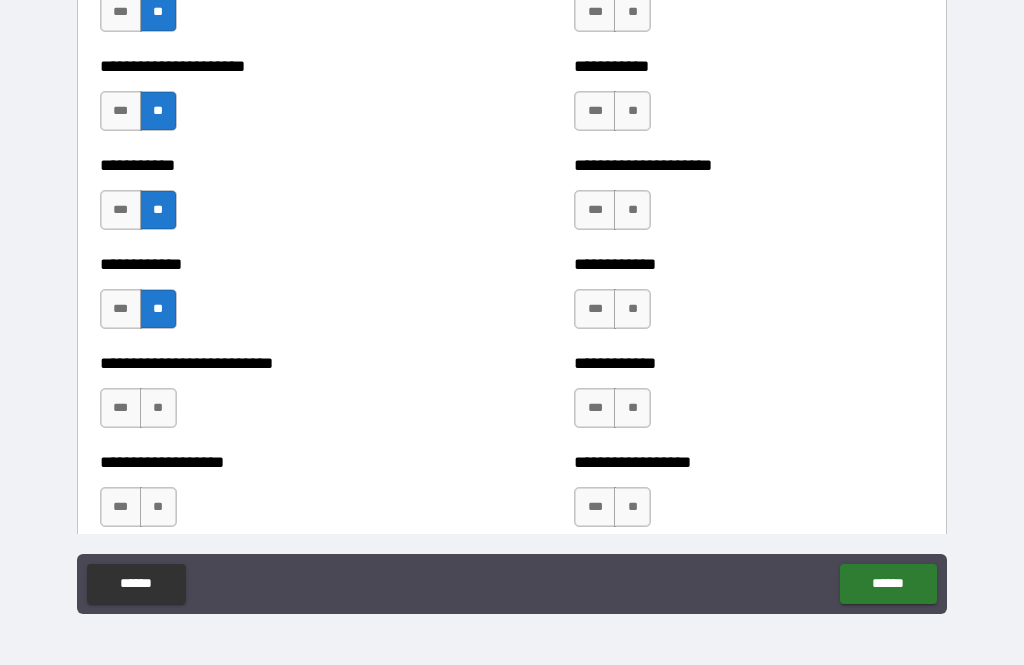 click on "**" at bounding box center (158, 408) 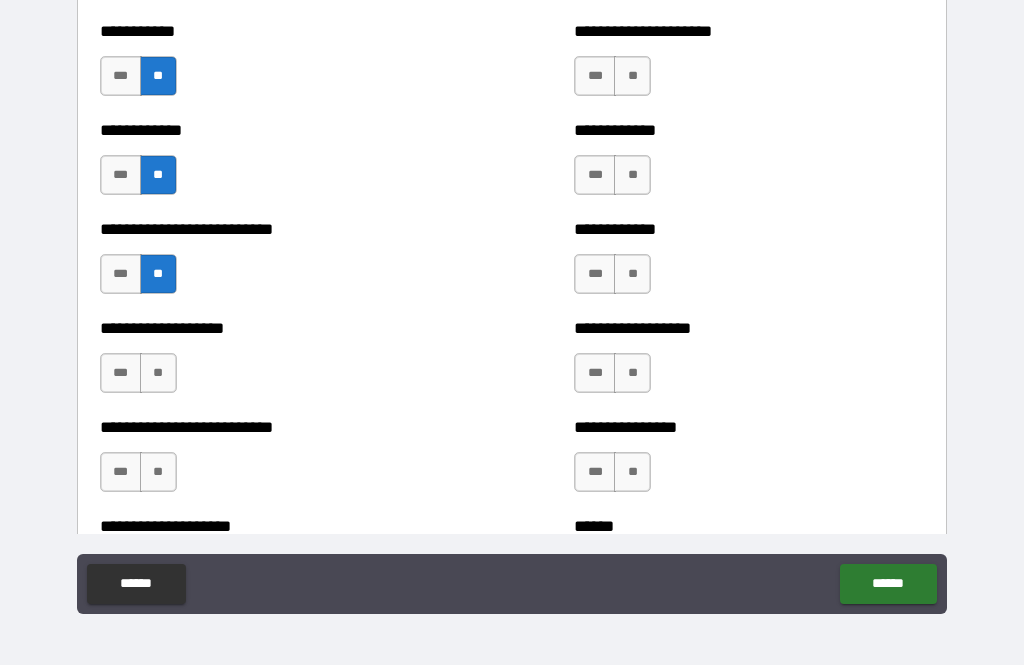 scroll, scrollTop: 5456, scrollLeft: 0, axis: vertical 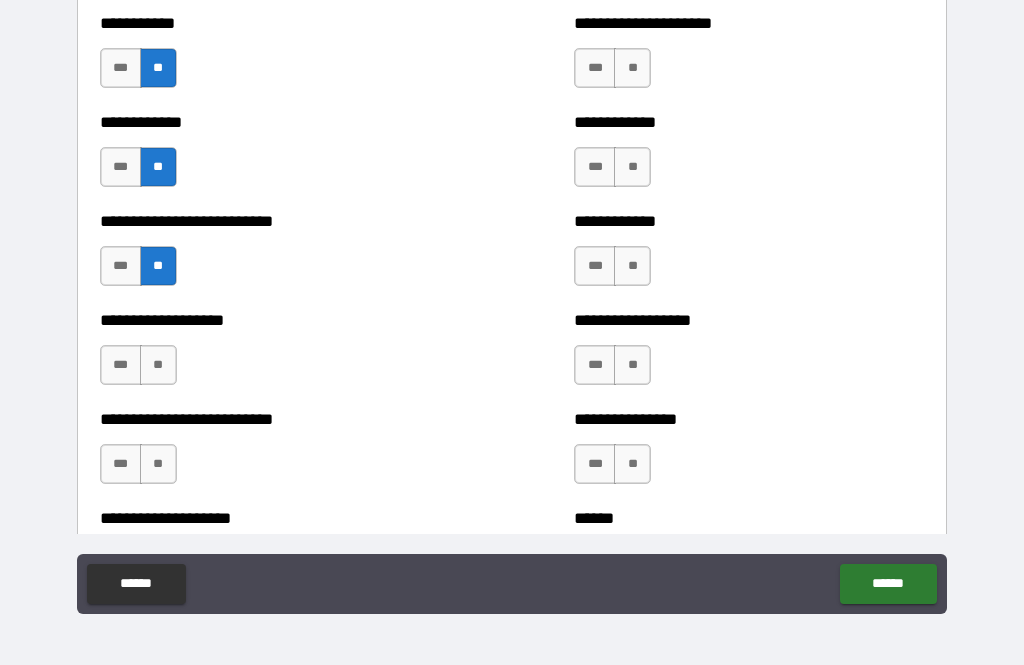 click on "**" at bounding box center [158, 365] 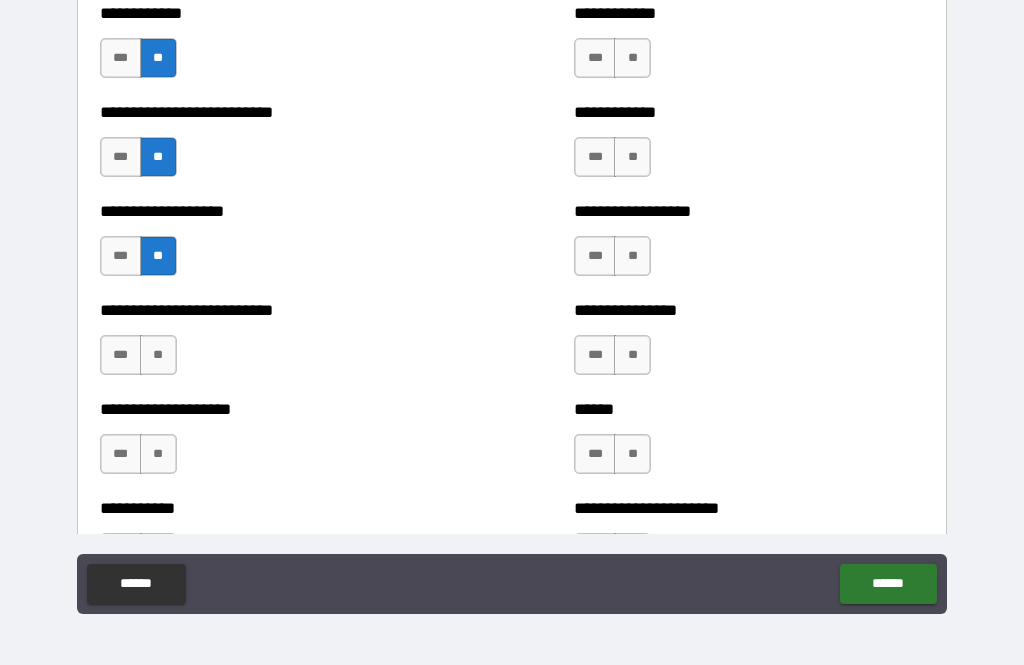 scroll, scrollTop: 5588, scrollLeft: 0, axis: vertical 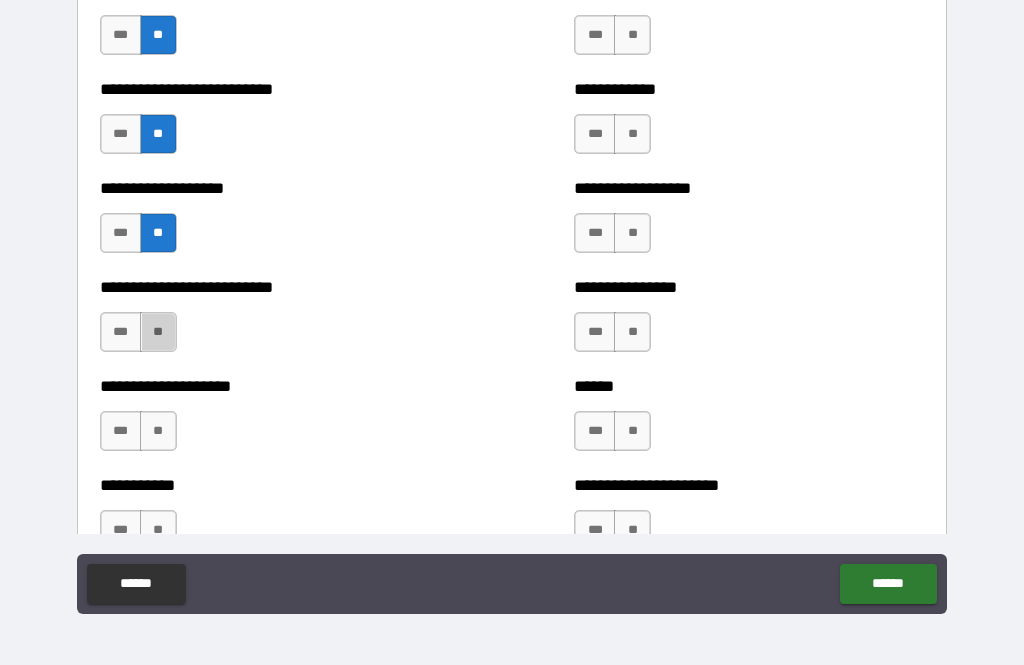 click on "**" at bounding box center (158, 332) 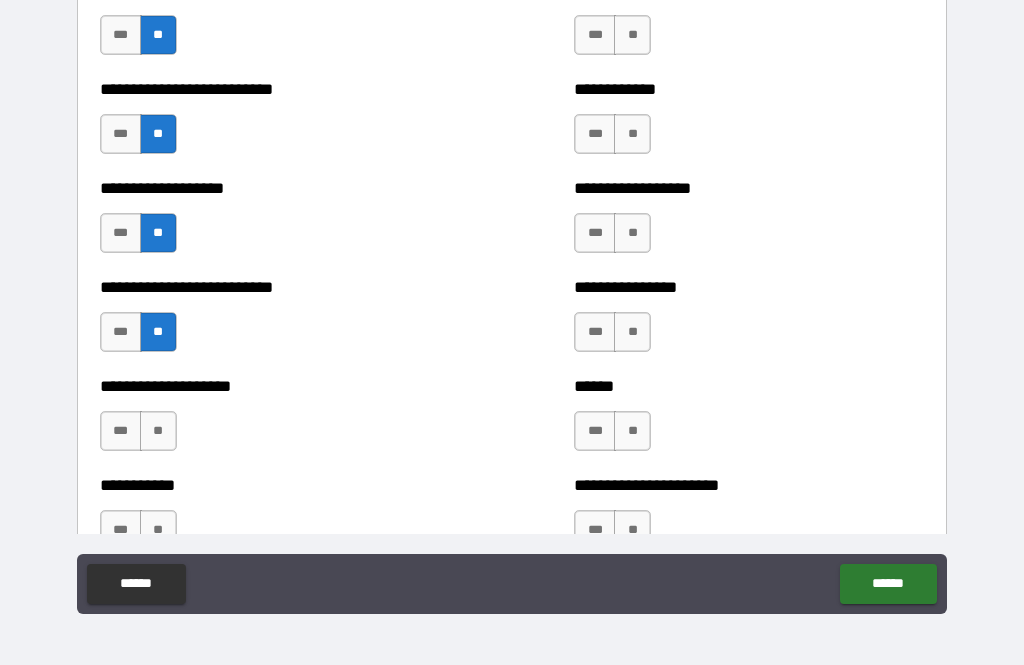 click on "**" at bounding box center [158, 431] 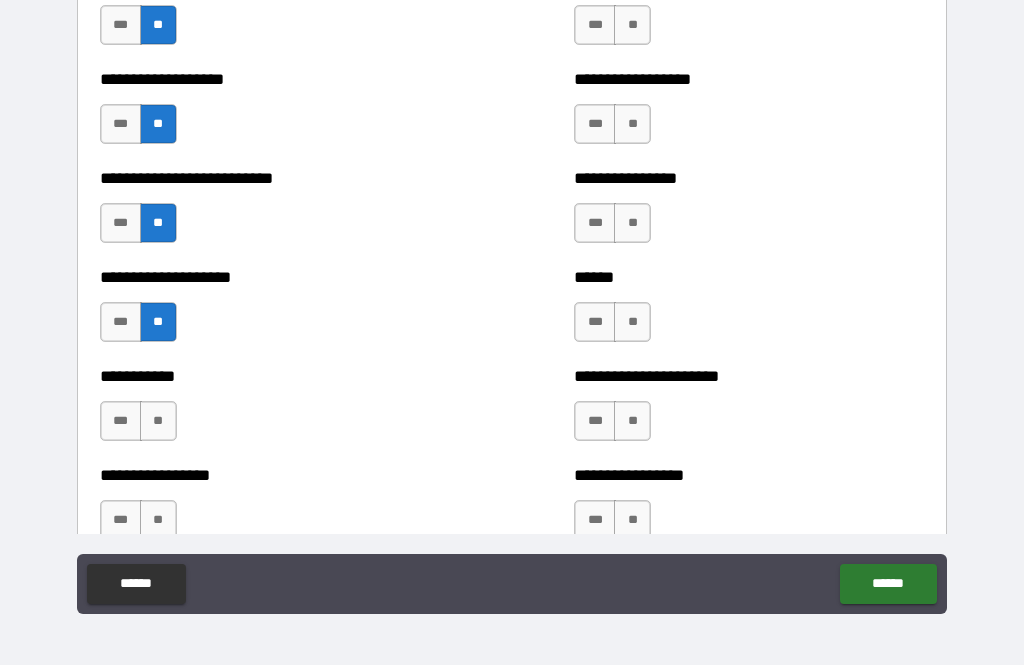 scroll, scrollTop: 5721, scrollLeft: 0, axis: vertical 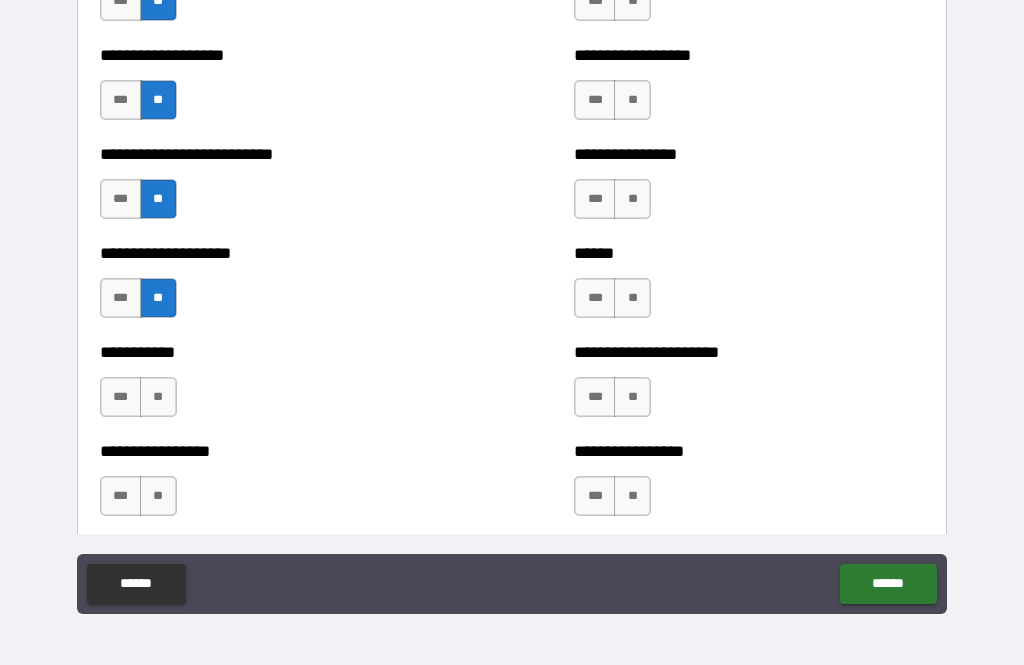 click on "**" at bounding box center [158, 397] 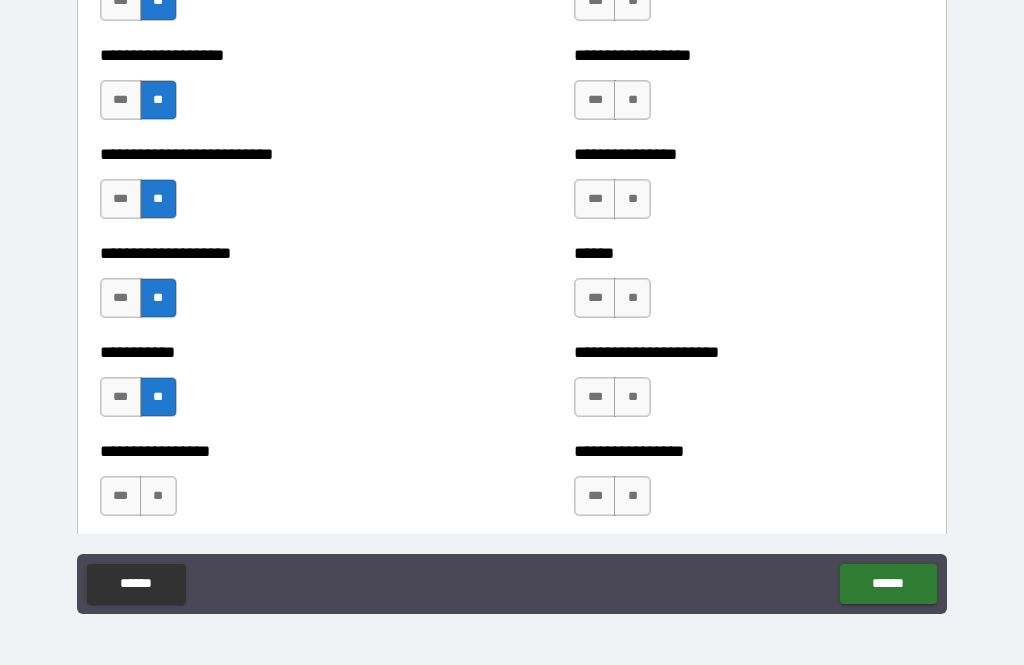 click on "**" at bounding box center [158, 496] 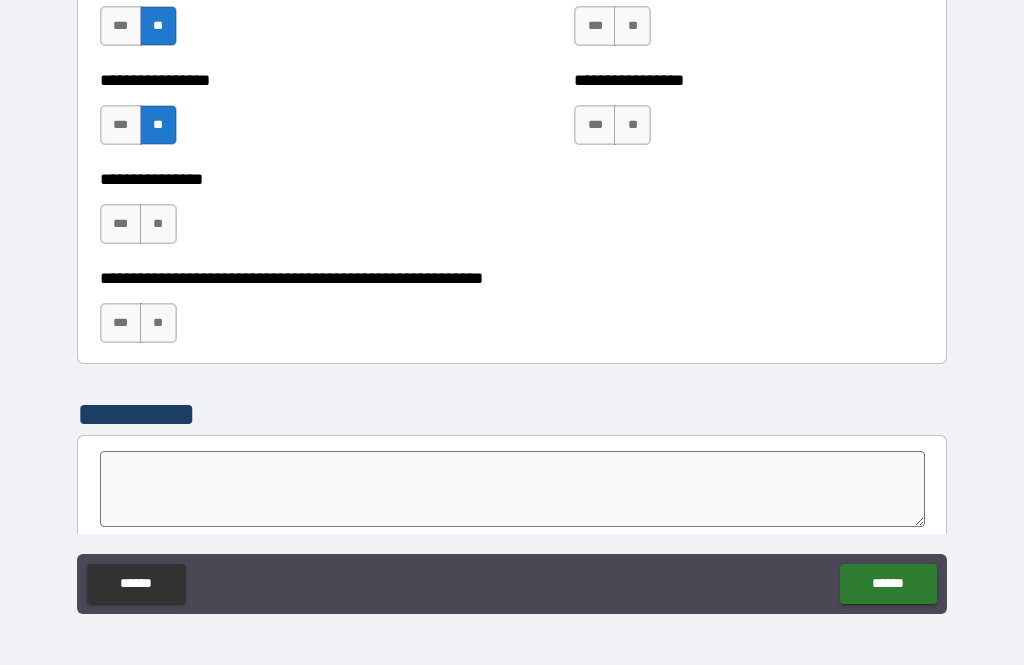 scroll, scrollTop: 6091, scrollLeft: 0, axis: vertical 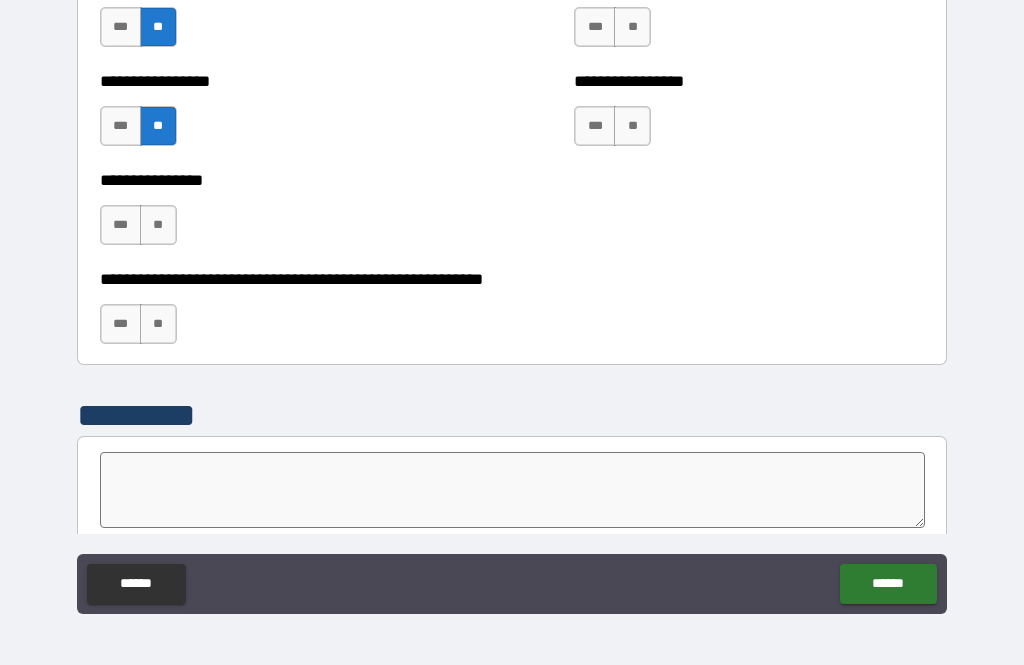 click on "**" at bounding box center (158, 225) 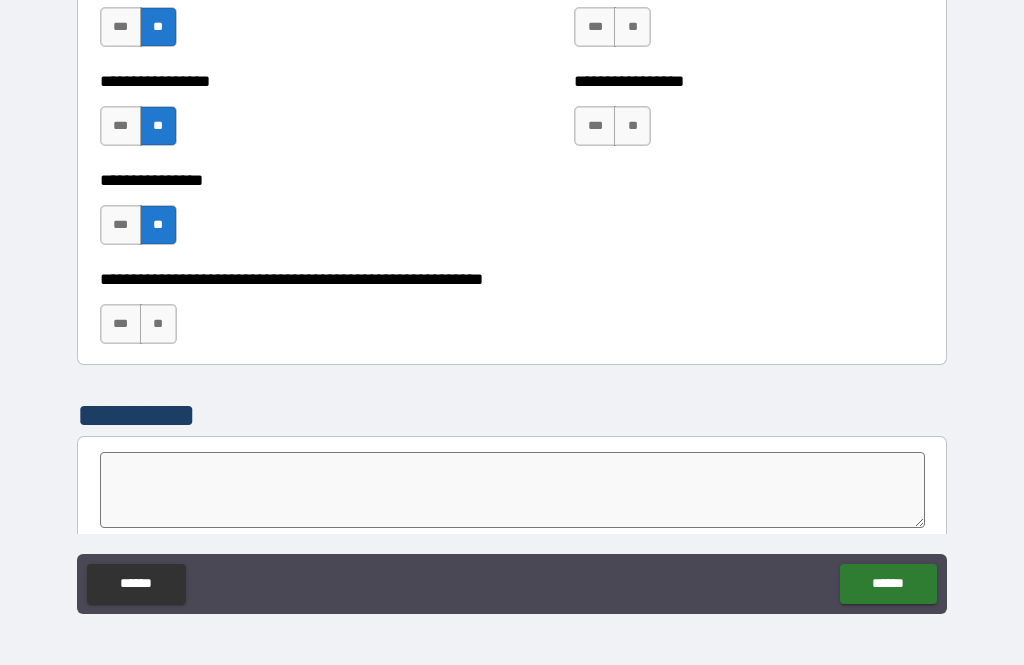 click on "**" at bounding box center [158, 324] 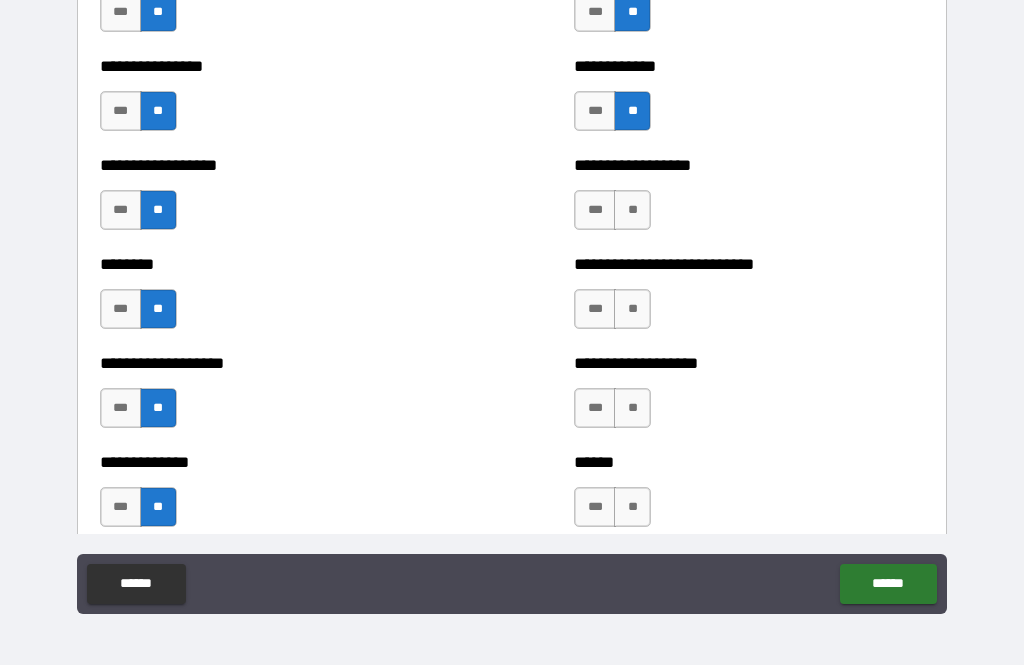 scroll, scrollTop: 4319, scrollLeft: 0, axis: vertical 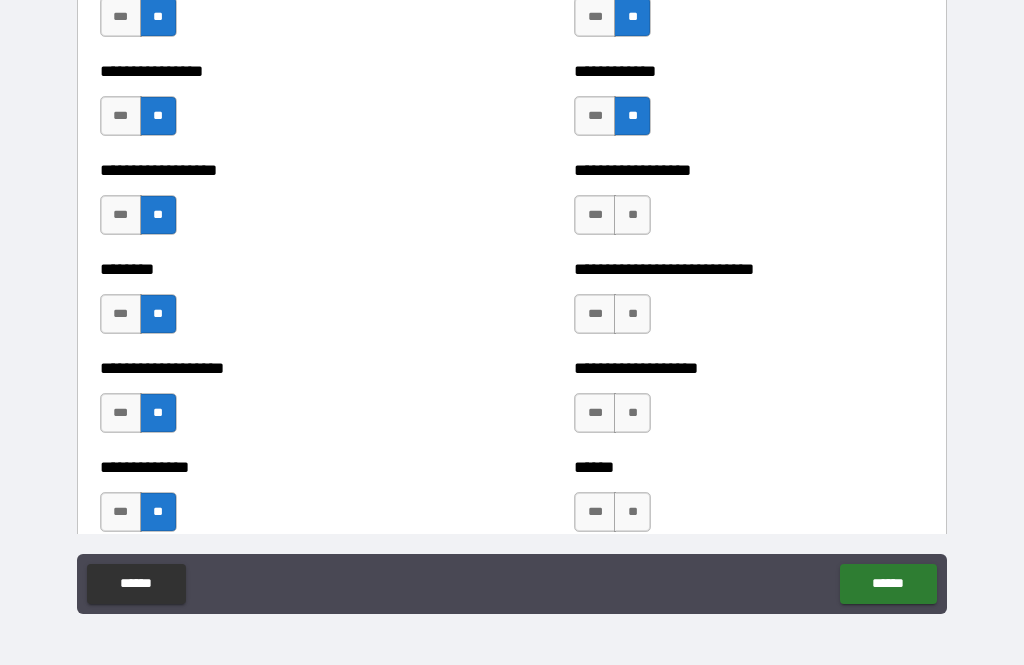 click on "**" at bounding box center [632, 215] 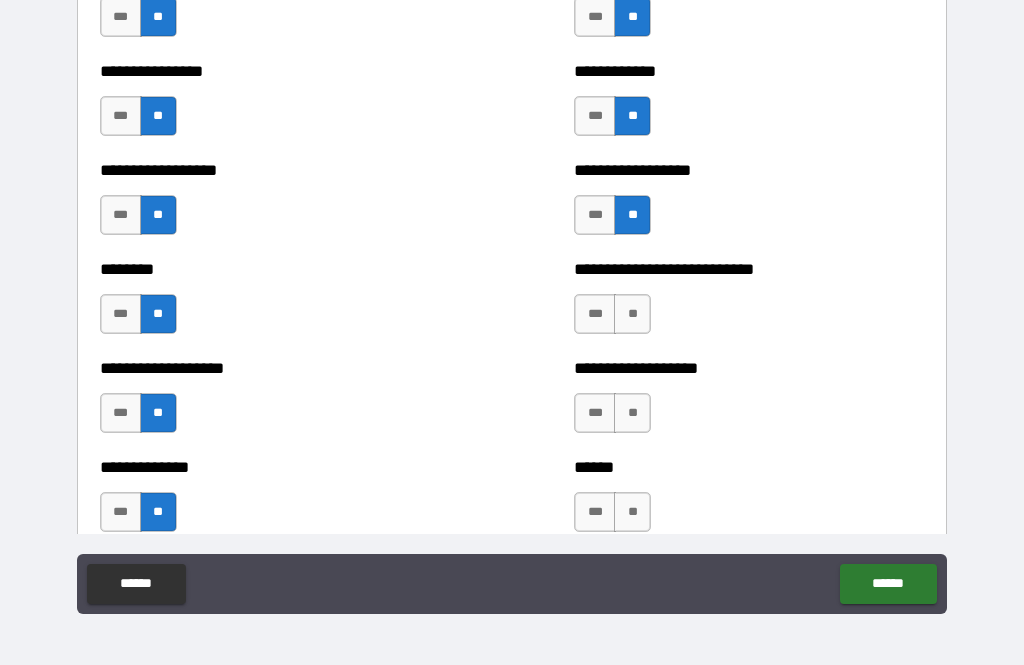 click on "**" at bounding box center (632, 314) 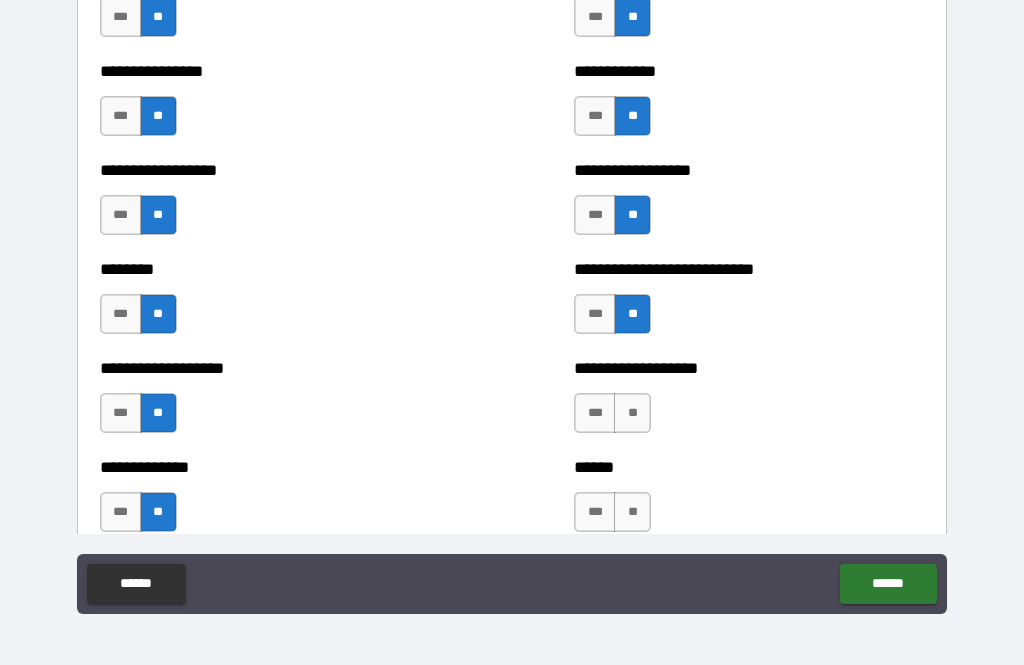 click on "**" at bounding box center [632, 413] 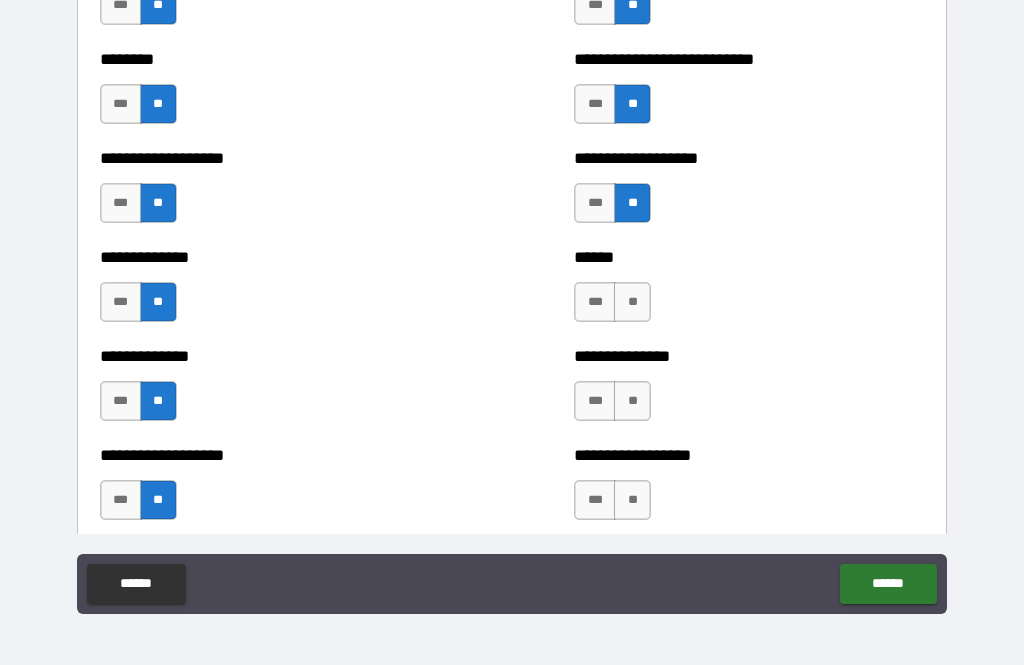 scroll, scrollTop: 4528, scrollLeft: 0, axis: vertical 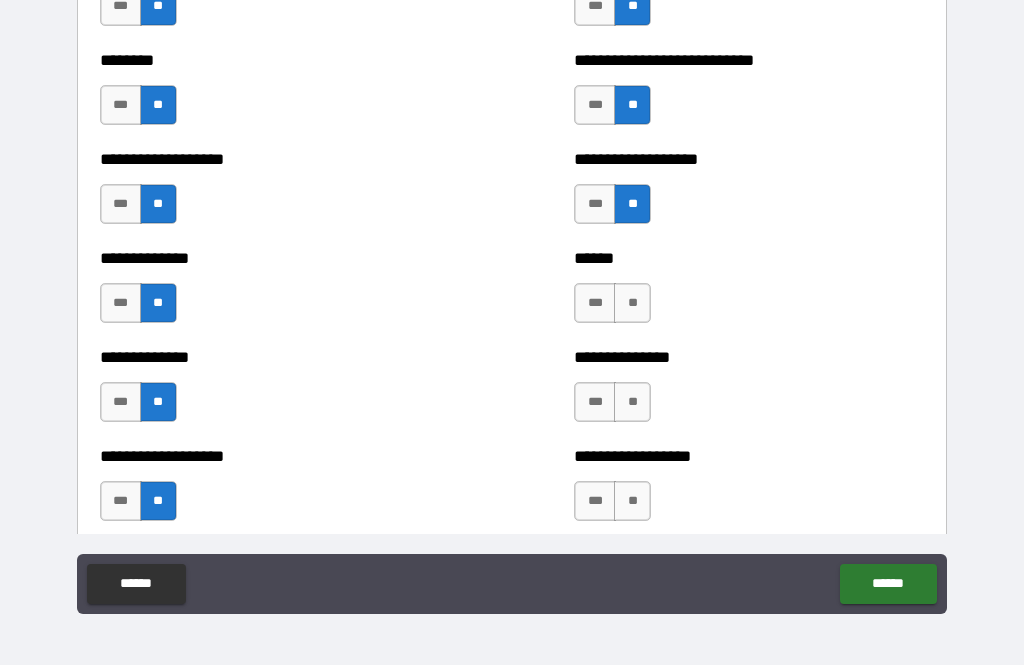 click on "**" at bounding box center (632, 303) 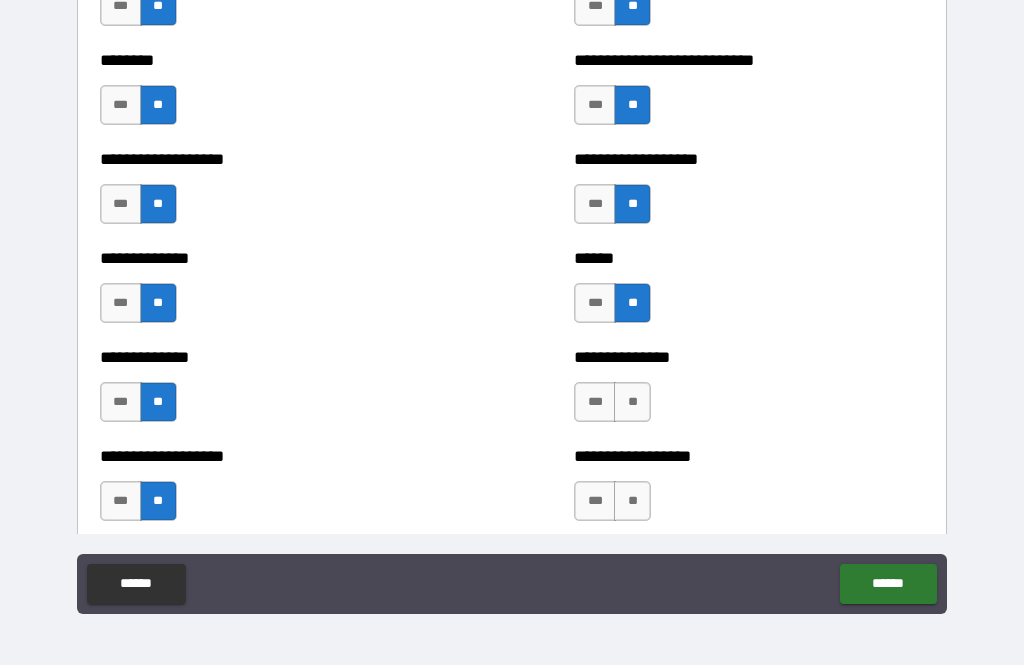 click on "**" at bounding box center (632, 402) 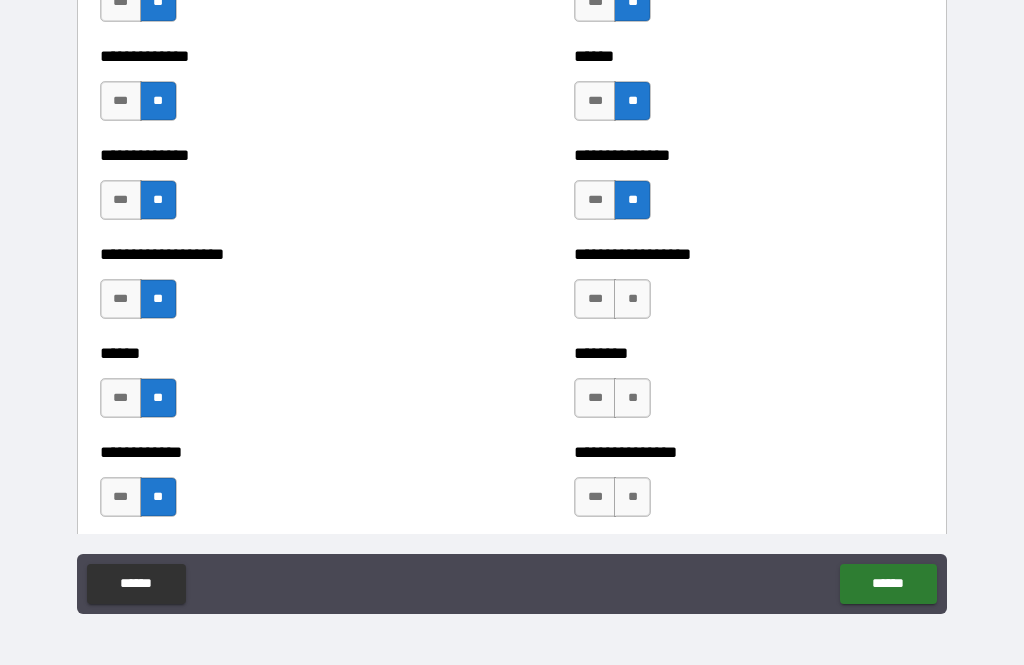 scroll, scrollTop: 4732, scrollLeft: 0, axis: vertical 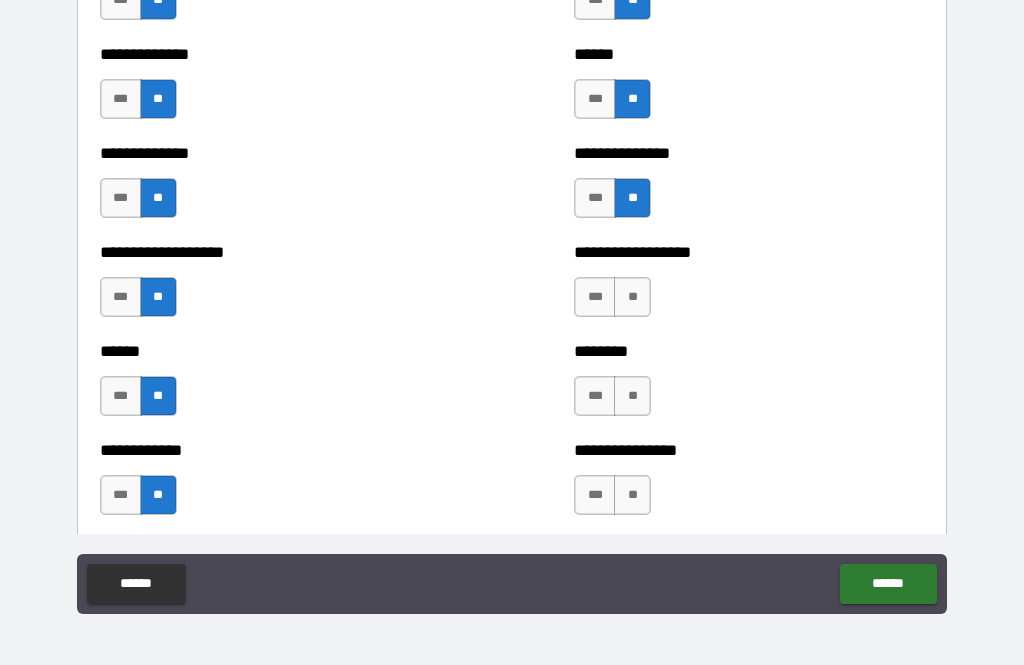 click on "**" at bounding box center (632, 297) 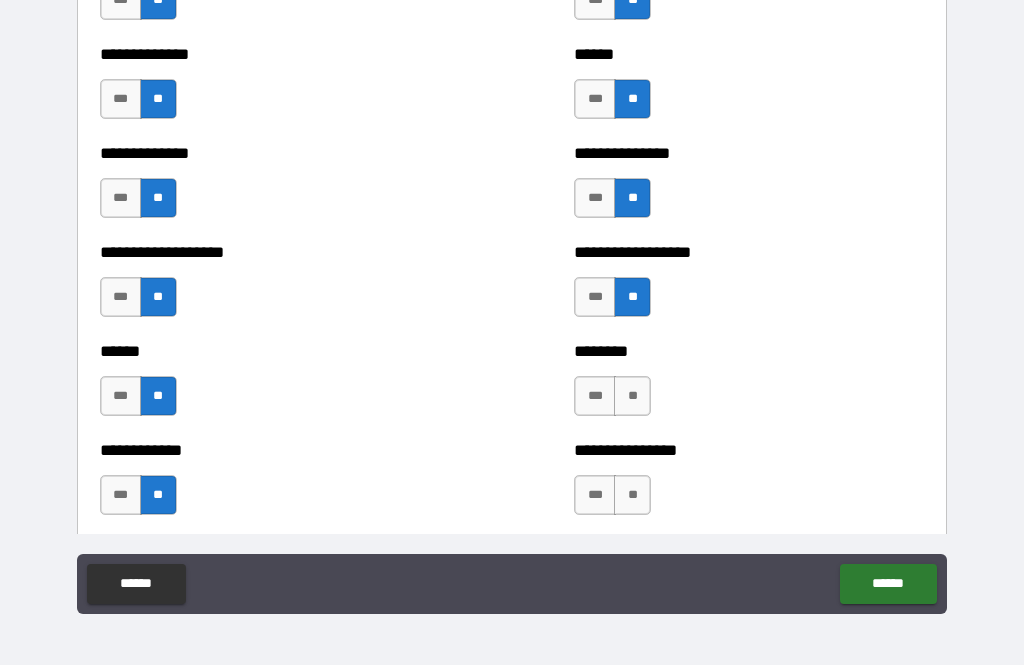 click on "**" at bounding box center [632, 396] 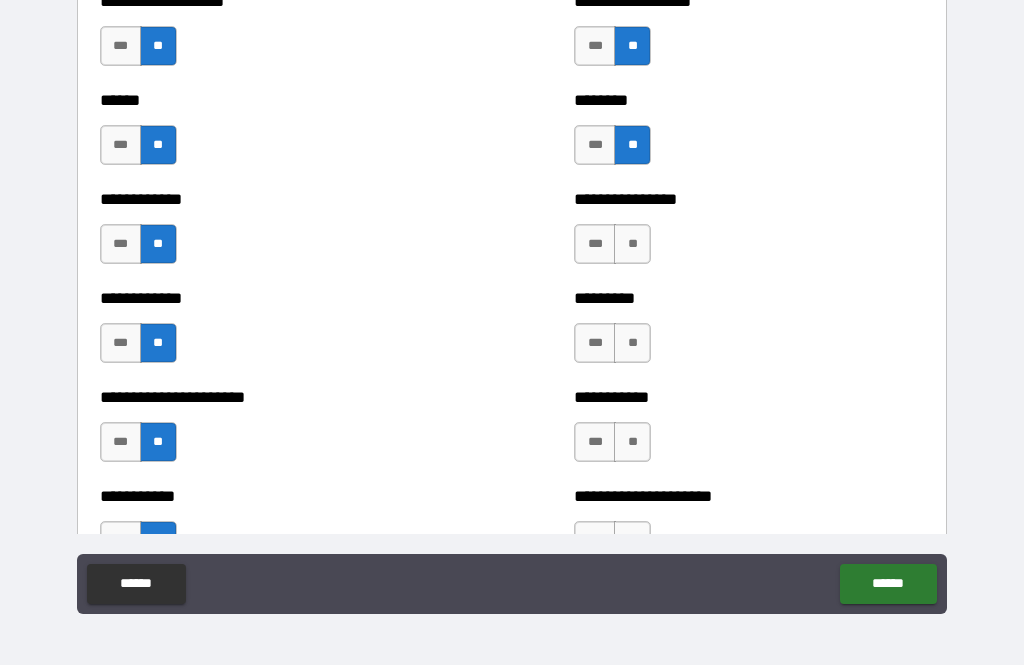 scroll, scrollTop: 4987, scrollLeft: 0, axis: vertical 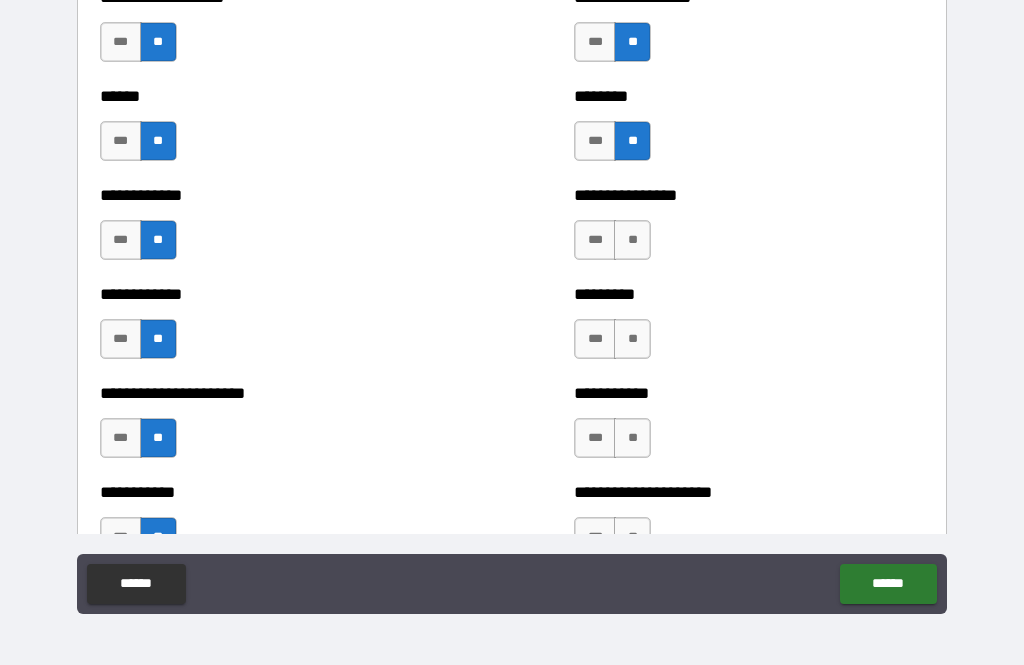 click on "**" at bounding box center [632, 240] 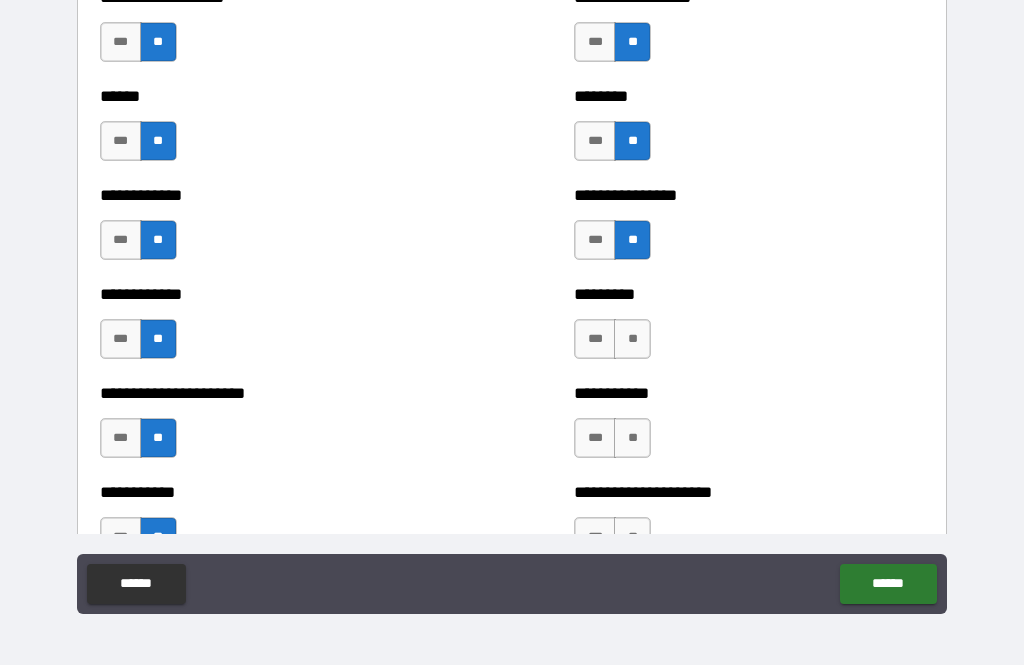 click on "**" at bounding box center [632, 339] 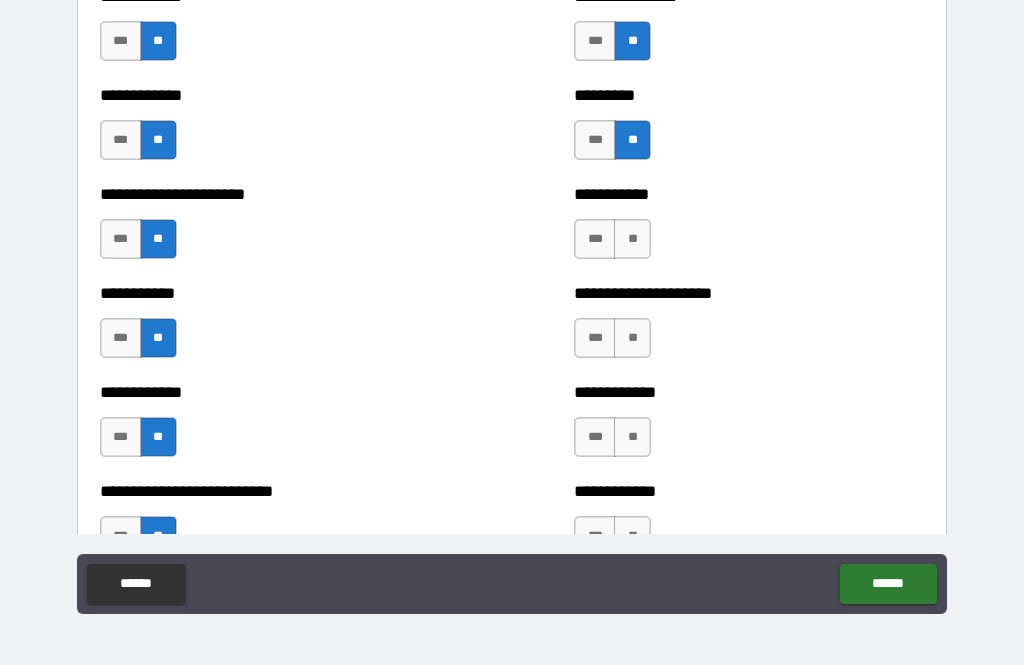 scroll, scrollTop: 5188, scrollLeft: 0, axis: vertical 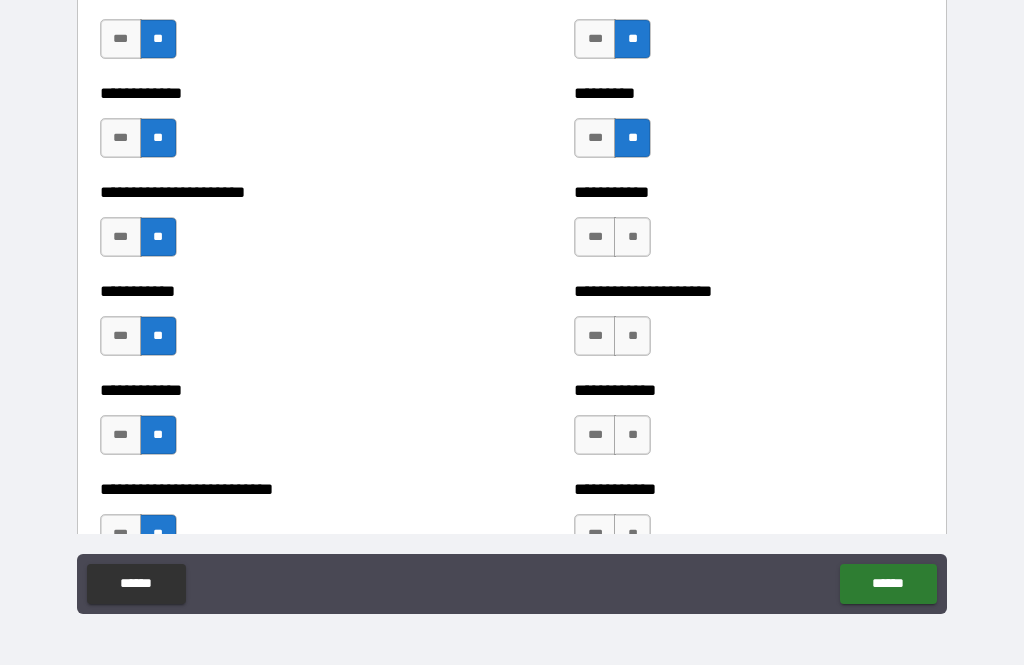 click on "**" at bounding box center [632, 237] 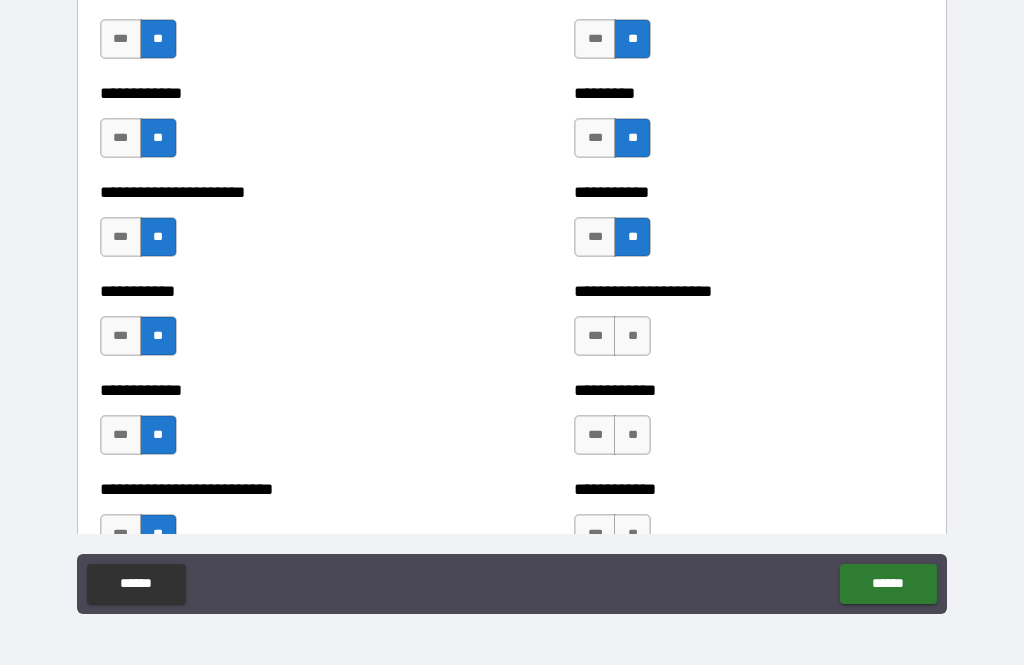 click on "**" at bounding box center (632, 336) 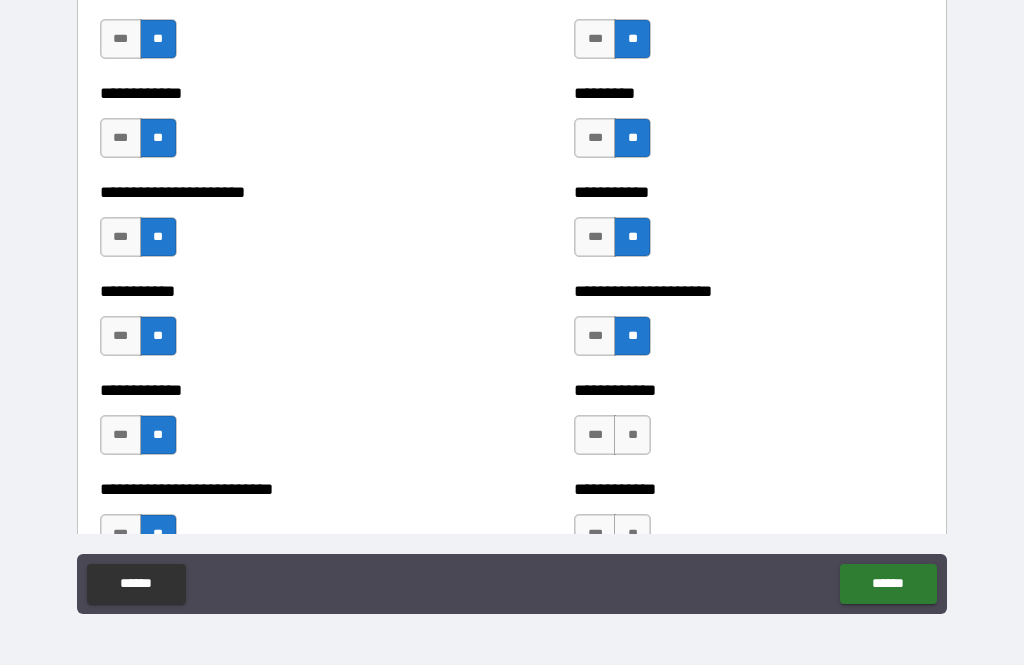 click on "**" at bounding box center [632, 435] 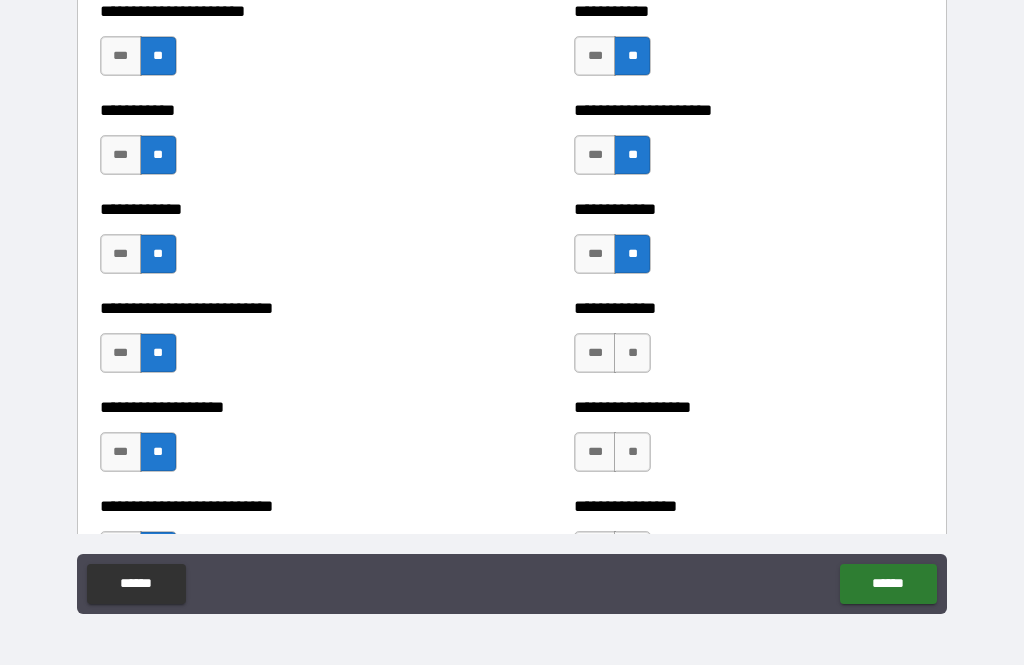 scroll, scrollTop: 5372, scrollLeft: 0, axis: vertical 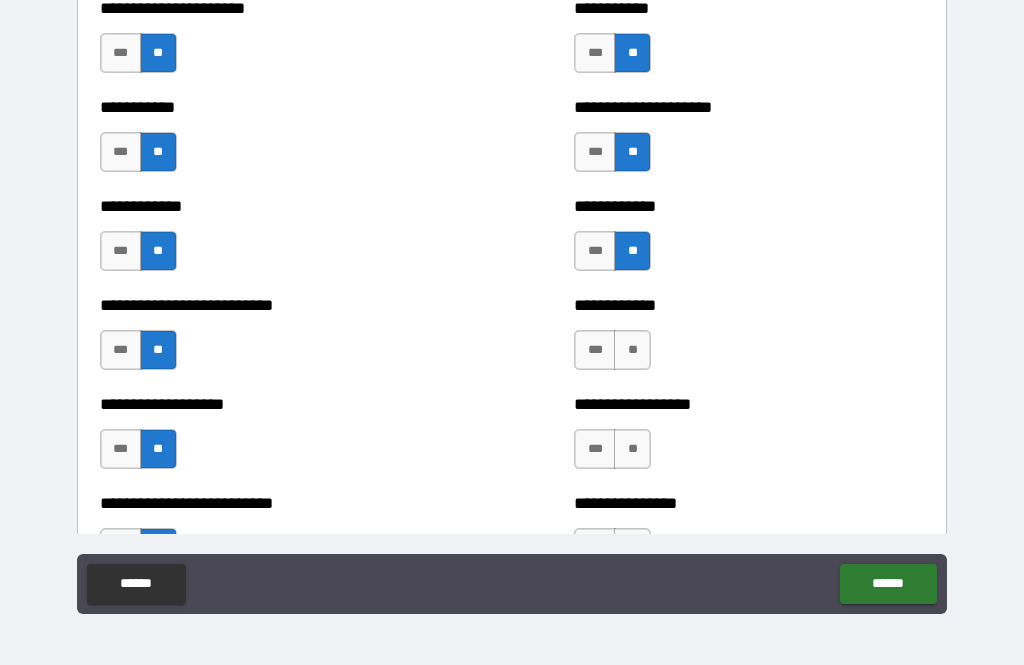 click on "**" at bounding box center [632, 350] 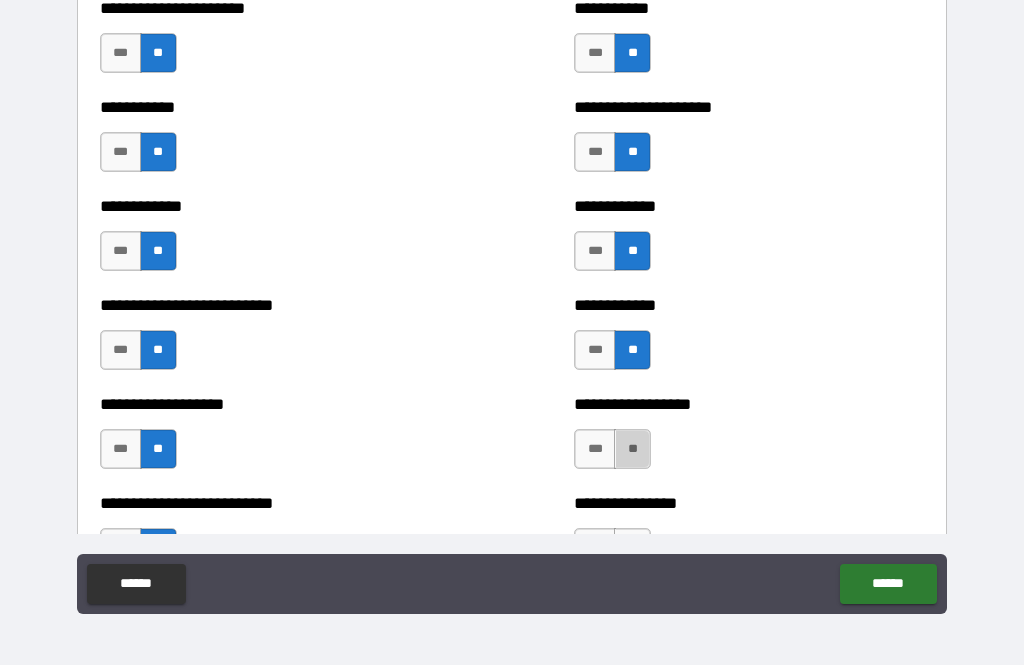 click on "**" at bounding box center (632, 449) 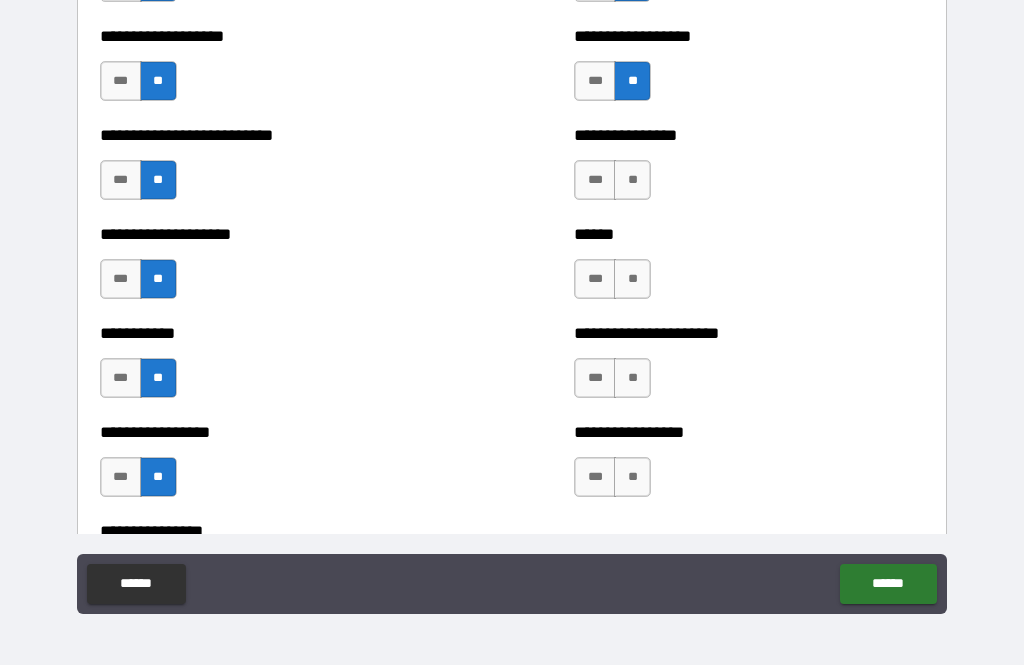 scroll, scrollTop: 5742, scrollLeft: 0, axis: vertical 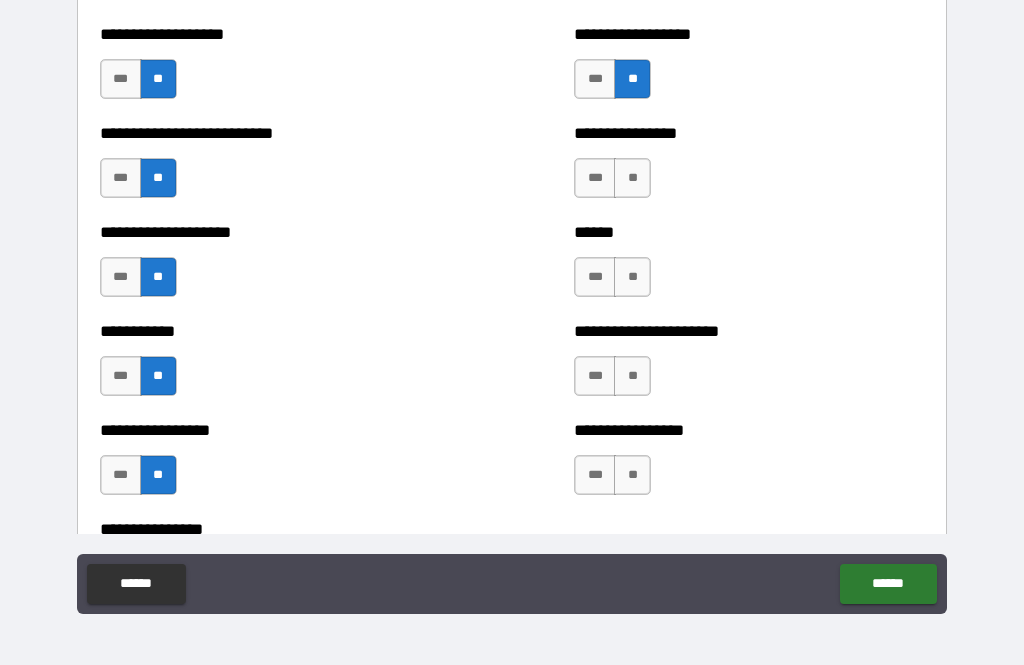 click on "**" at bounding box center [632, 178] 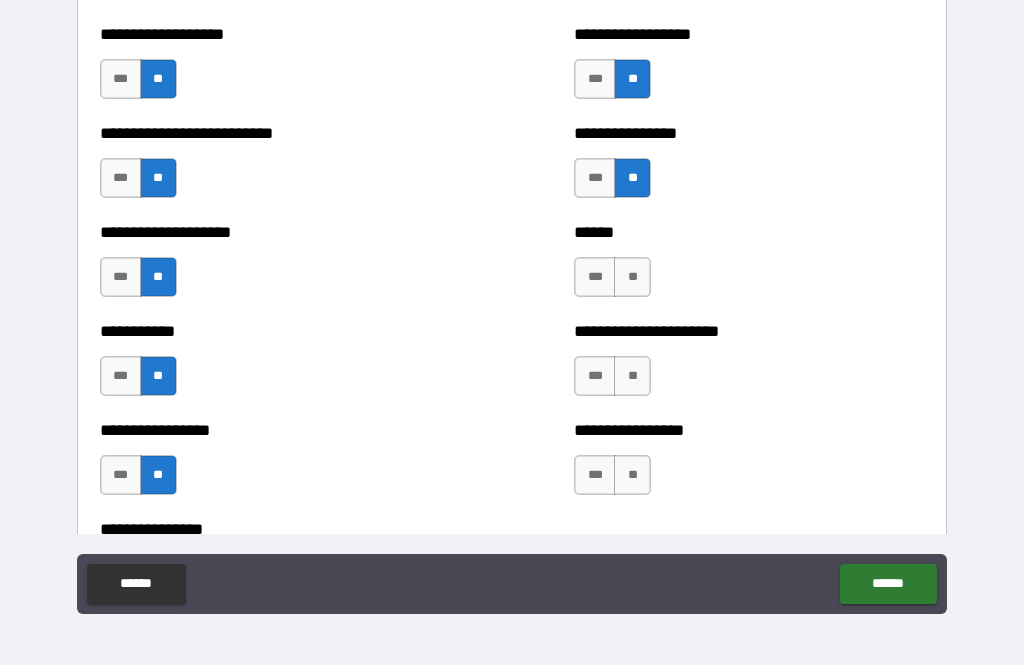 click on "**" at bounding box center [632, 277] 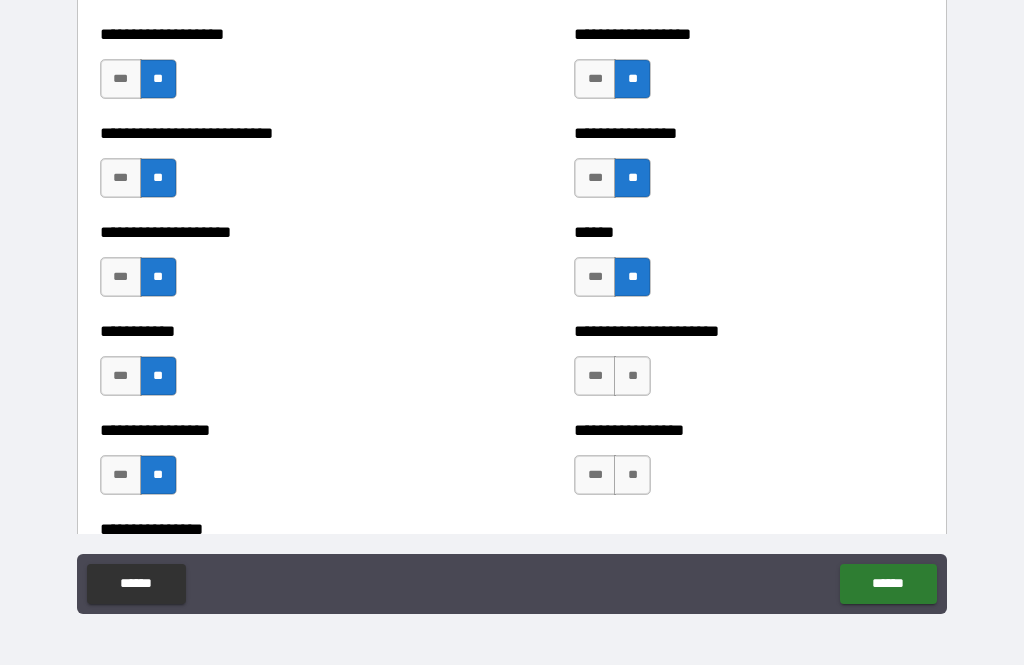 click on "**" at bounding box center [632, 376] 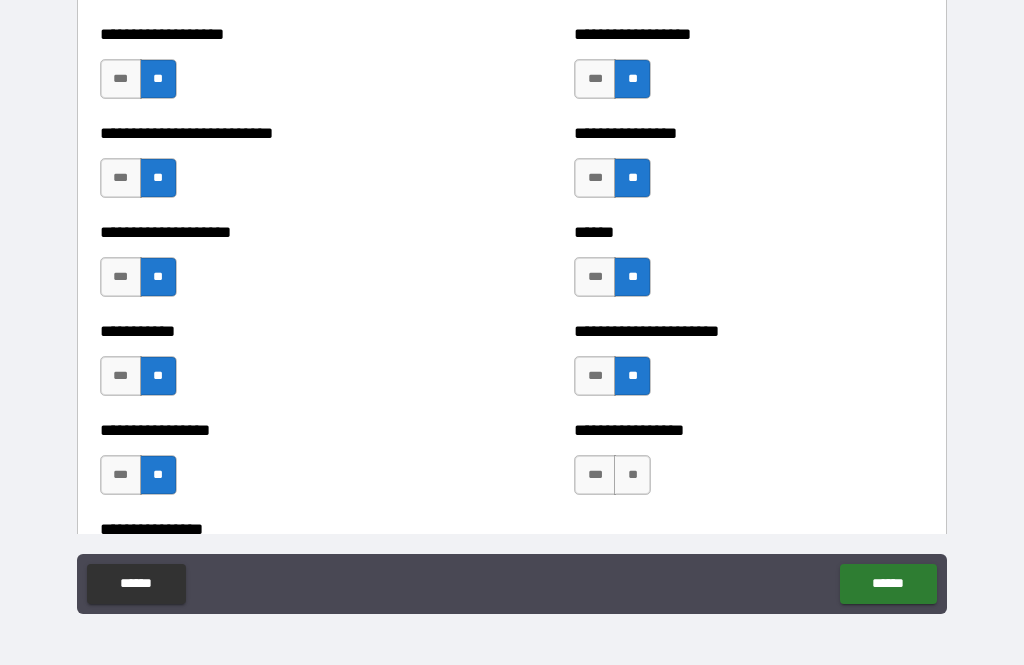 click on "**" at bounding box center [632, 475] 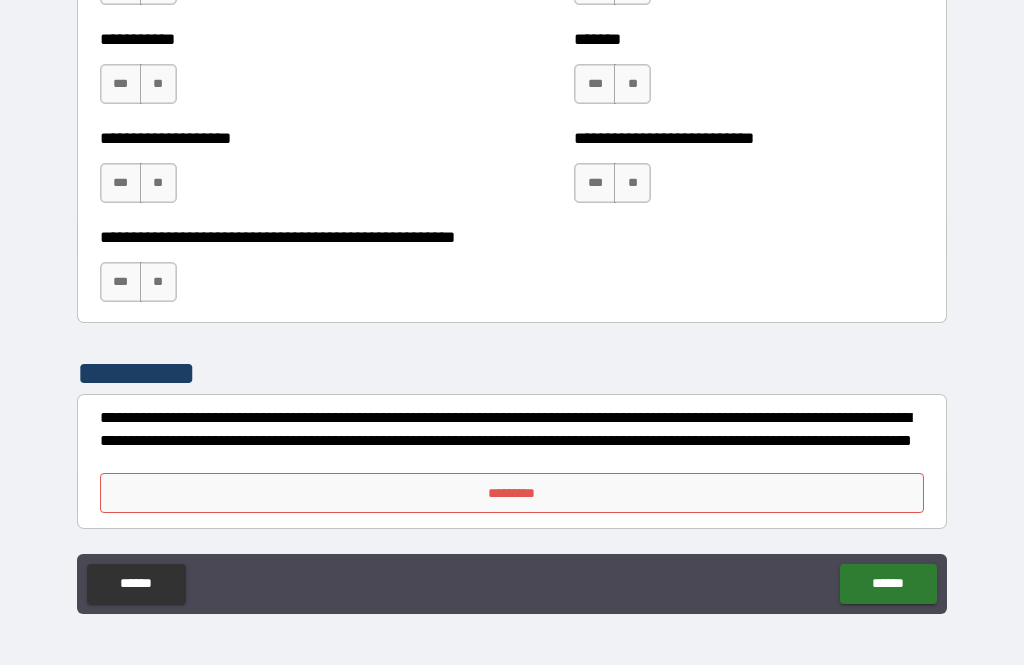 scroll, scrollTop: 8036, scrollLeft: 0, axis: vertical 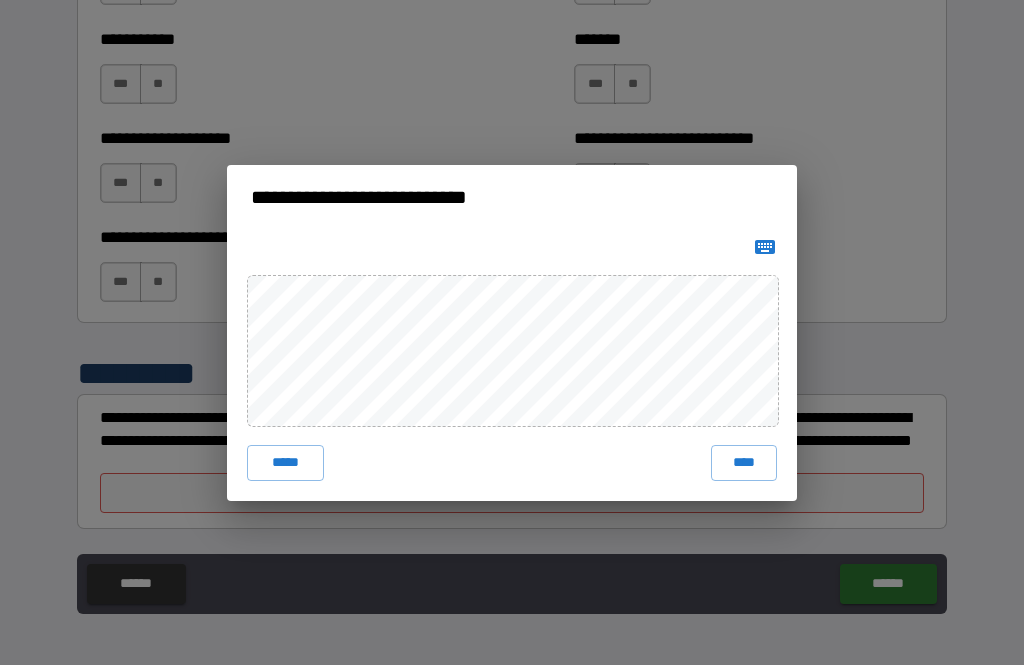 click on "****" at bounding box center (744, 463) 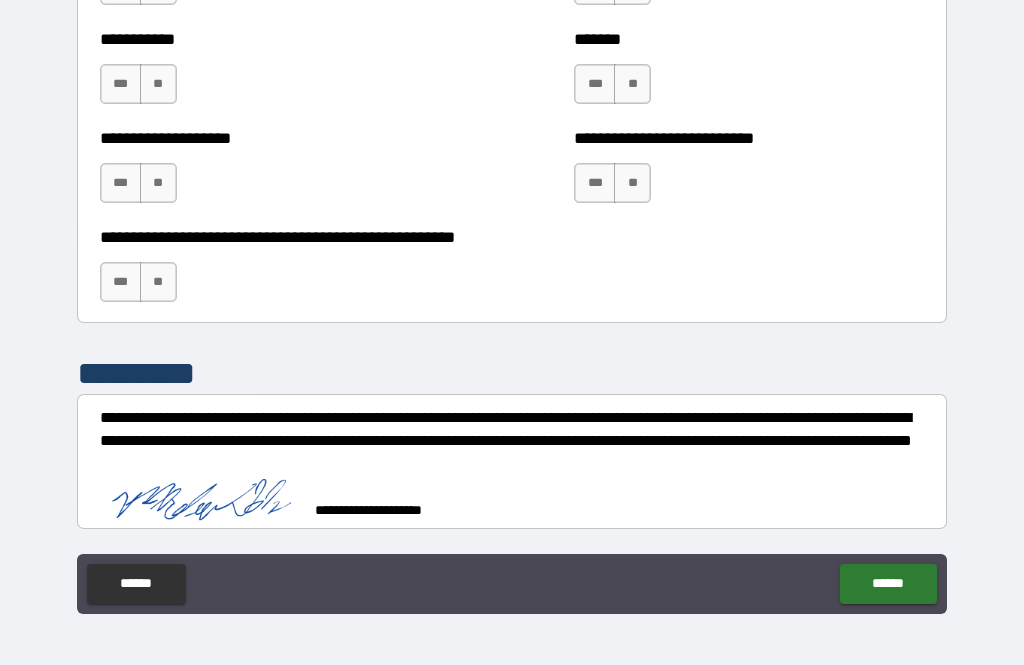 scroll, scrollTop: 8026, scrollLeft: 0, axis: vertical 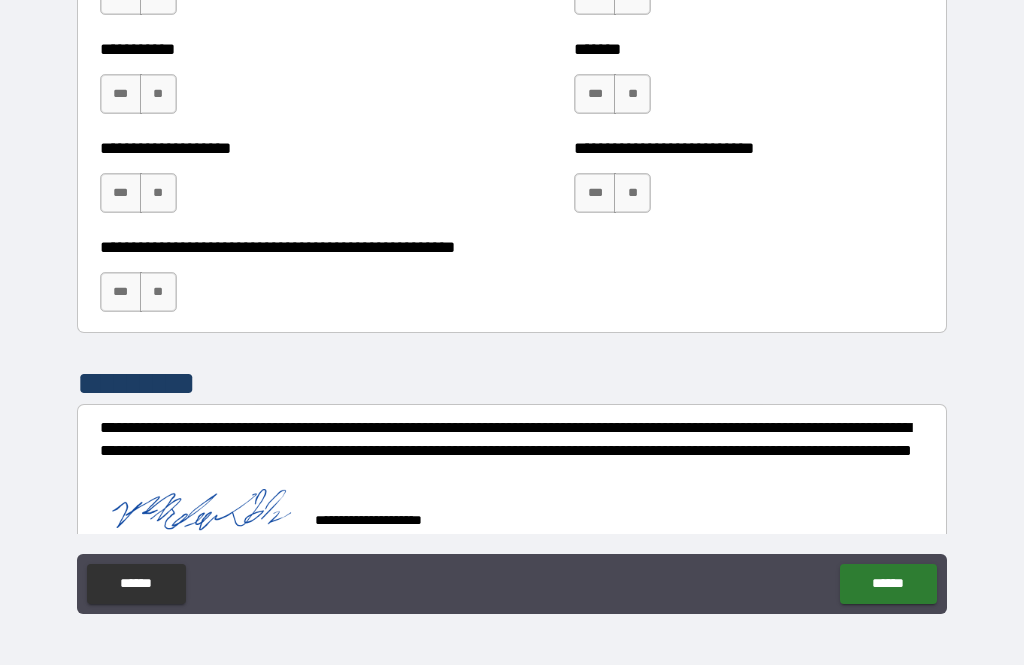 click on "**" at bounding box center [158, 292] 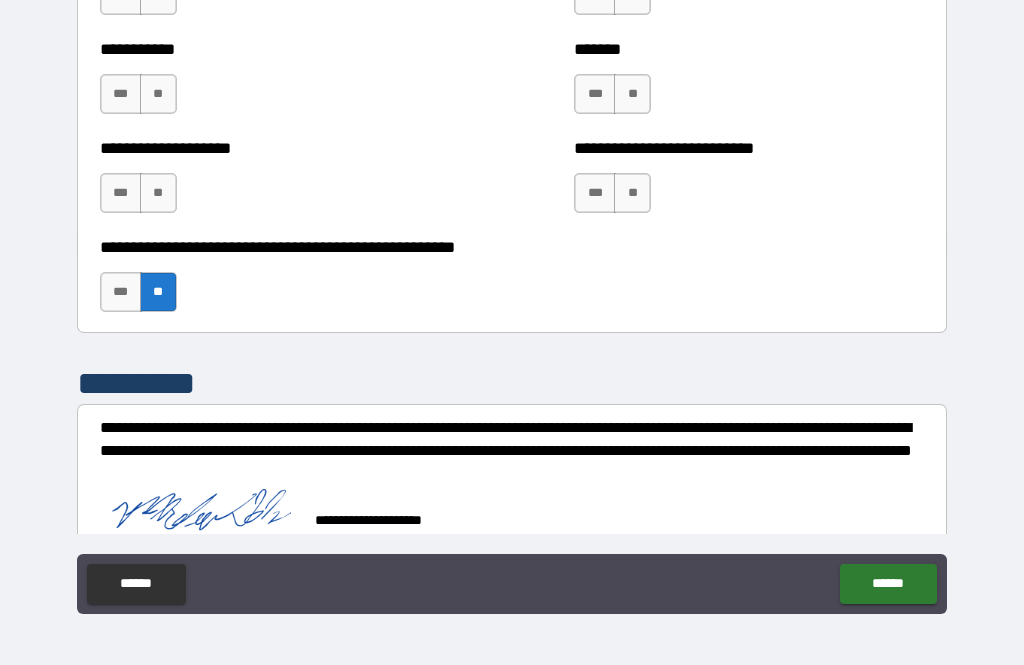click on "**" at bounding box center (158, 193) 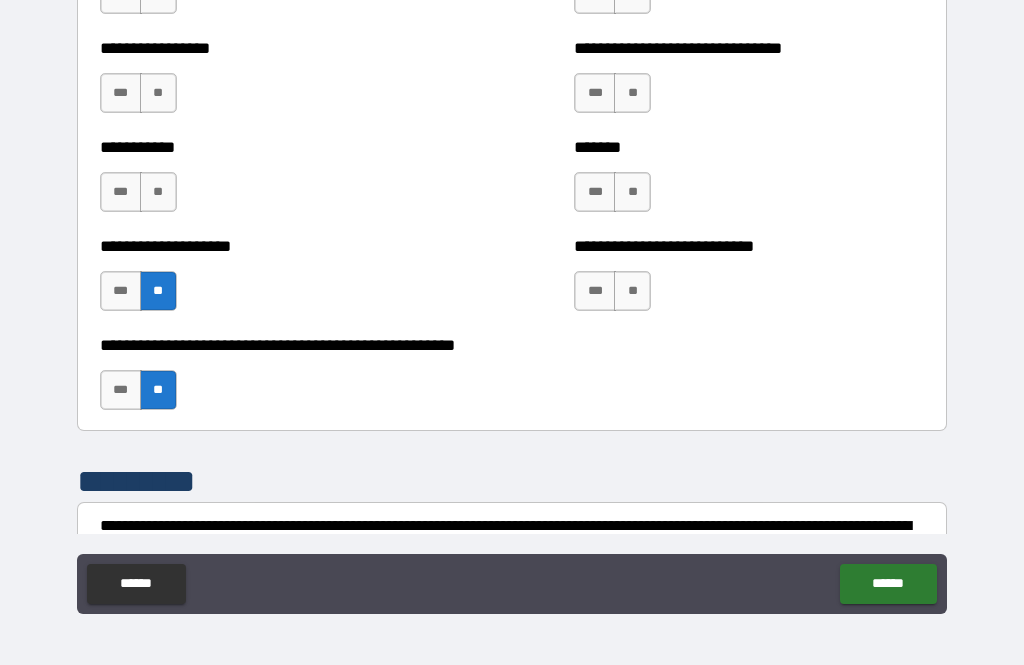 scroll, scrollTop: 7916, scrollLeft: 0, axis: vertical 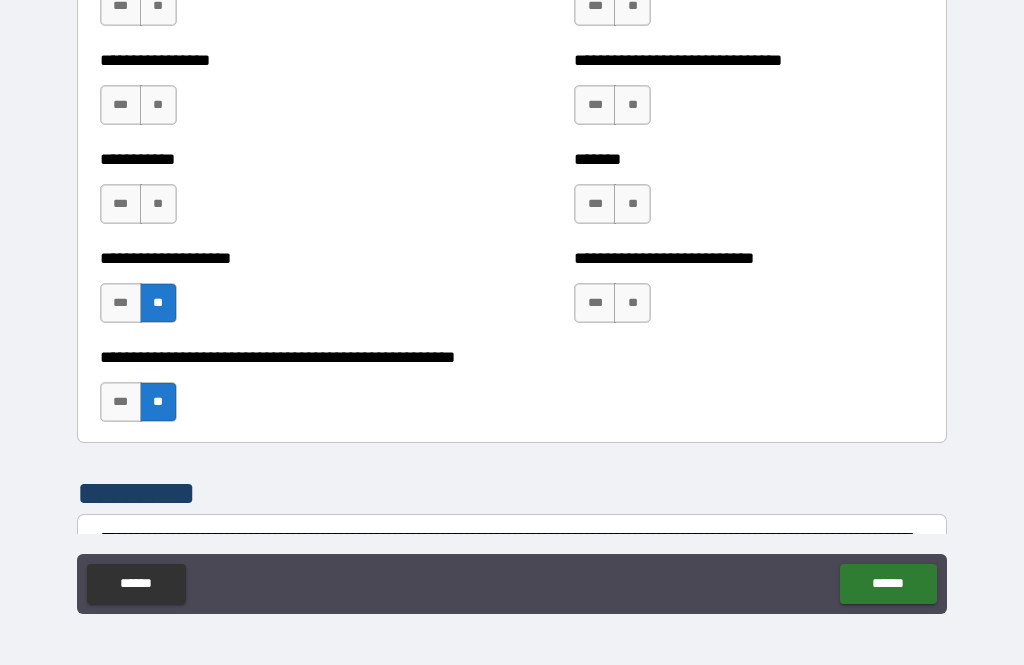 click on "**" at bounding box center (158, 204) 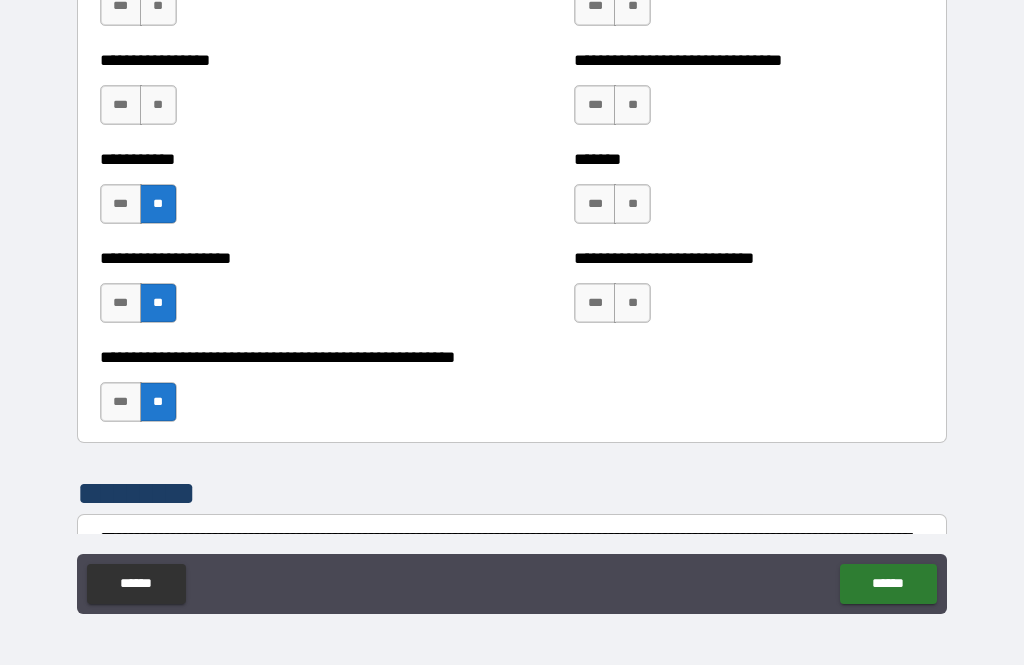 scroll, scrollTop: 7838, scrollLeft: 0, axis: vertical 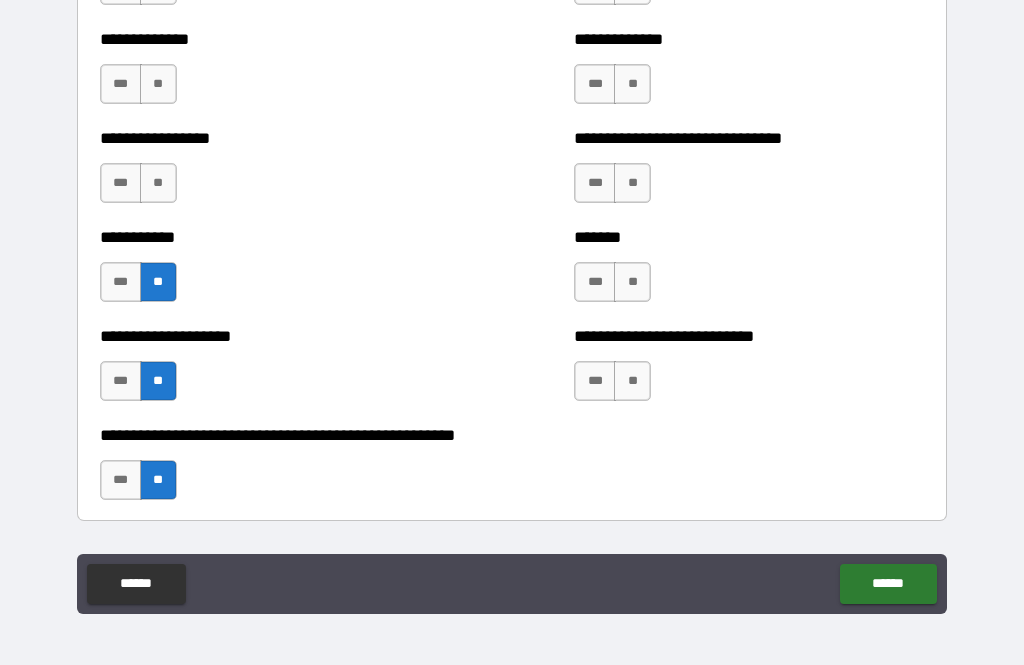 click on "**" at bounding box center (158, 183) 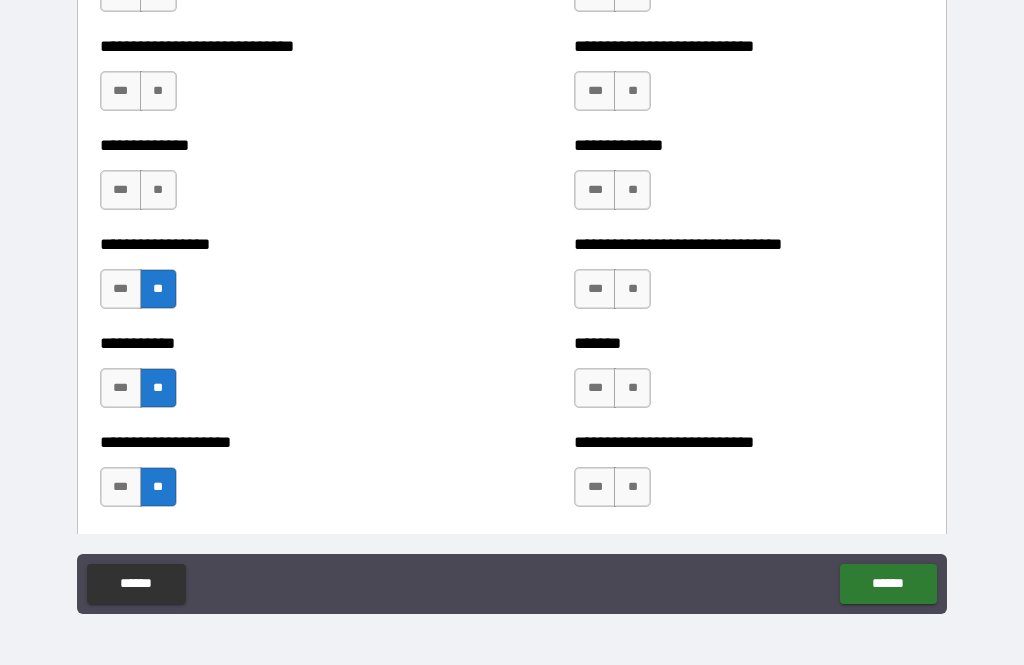 scroll, scrollTop: 7728, scrollLeft: 0, axis: vertical 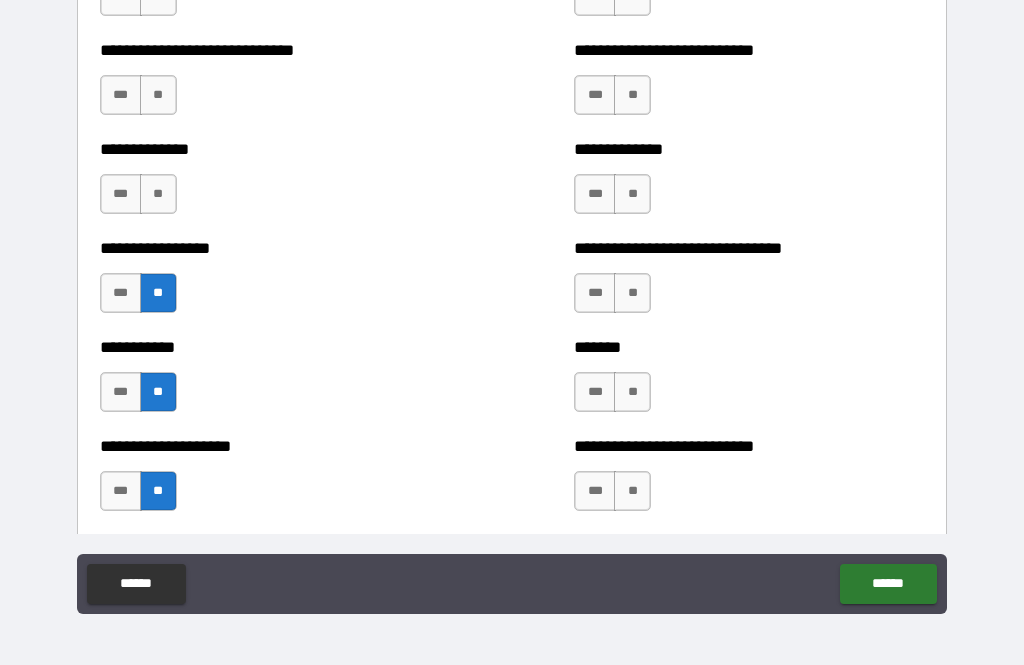 click on "**" at bounding box center [158, 194] 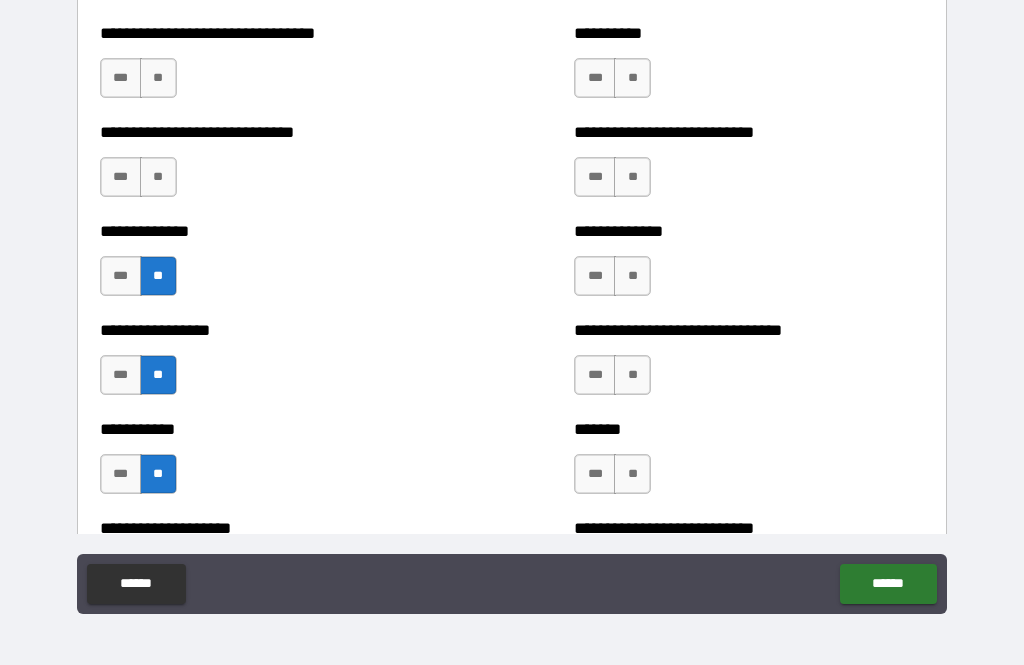 scroll, scrollTop: 7615, scrollLeft: 0, axis: vertical 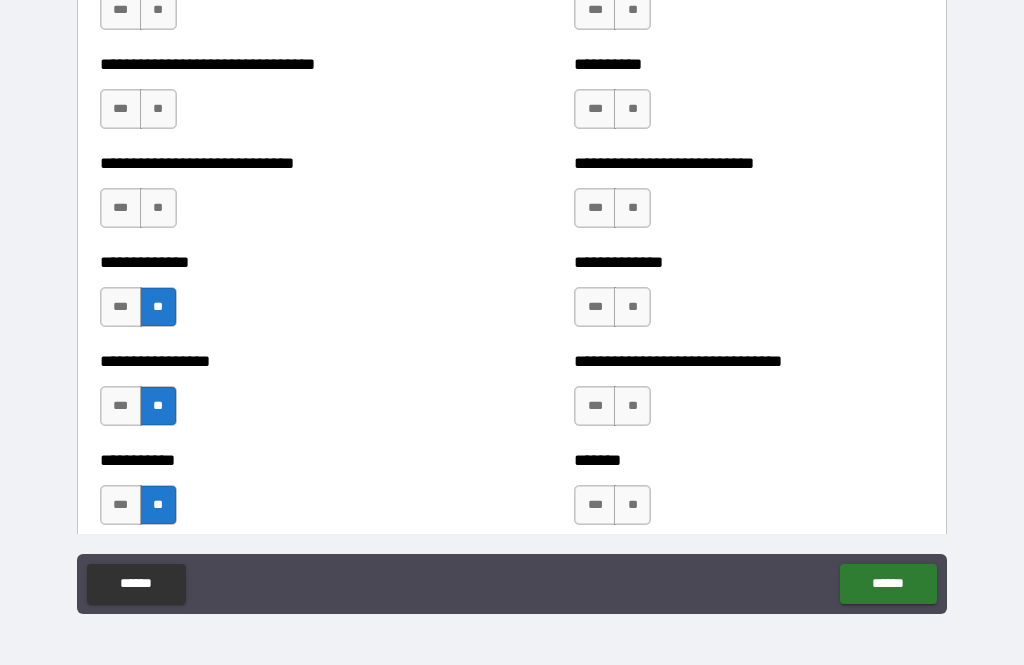 click on "**" at bounding box center (158, 208) 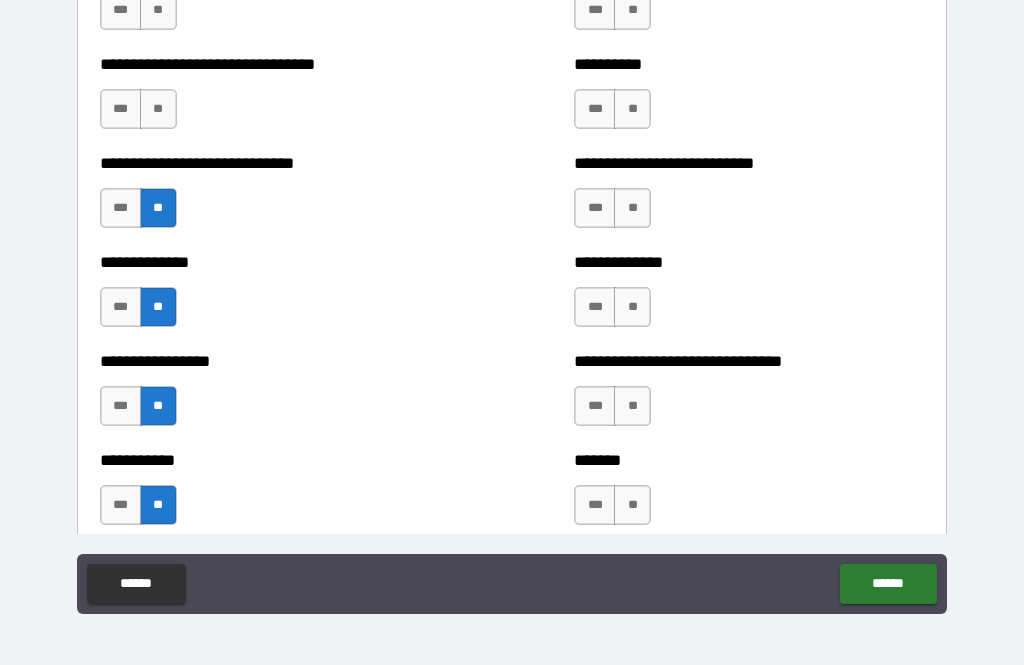 scroll, scrollTop: 7570, scrollLeft: 0, axis: vertical 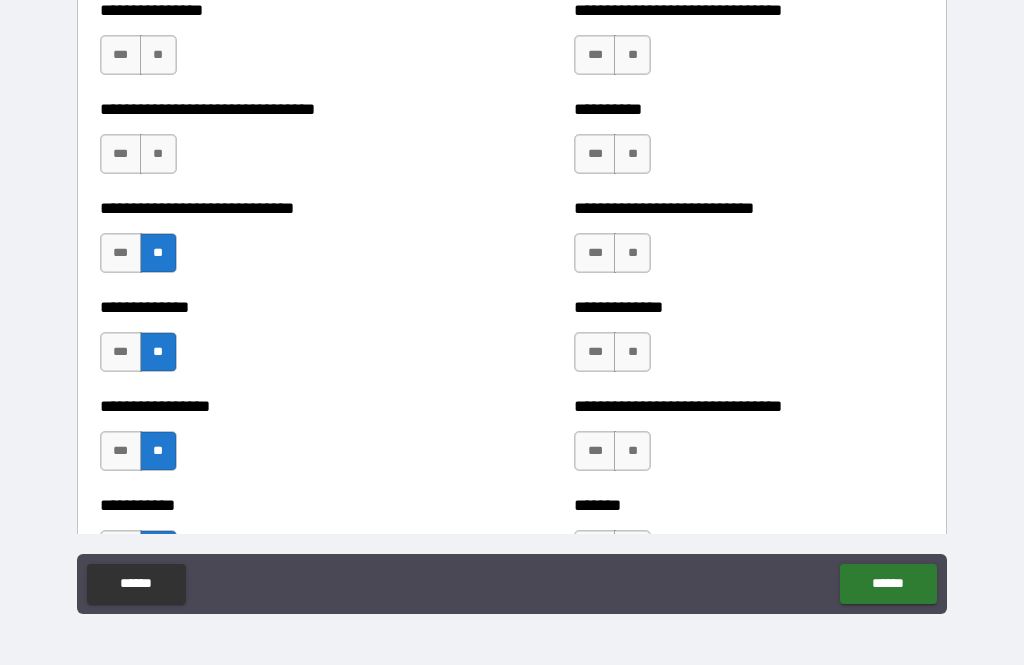 click on "**" at bounding box center (158, 154) 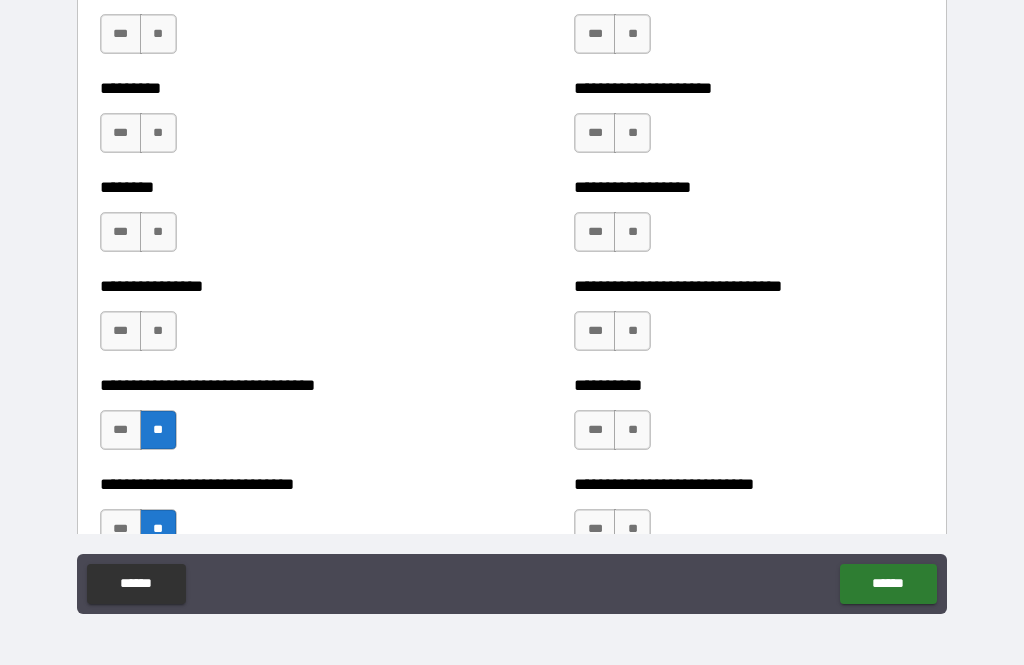 click on "**********" at bounding box center (512, 303) 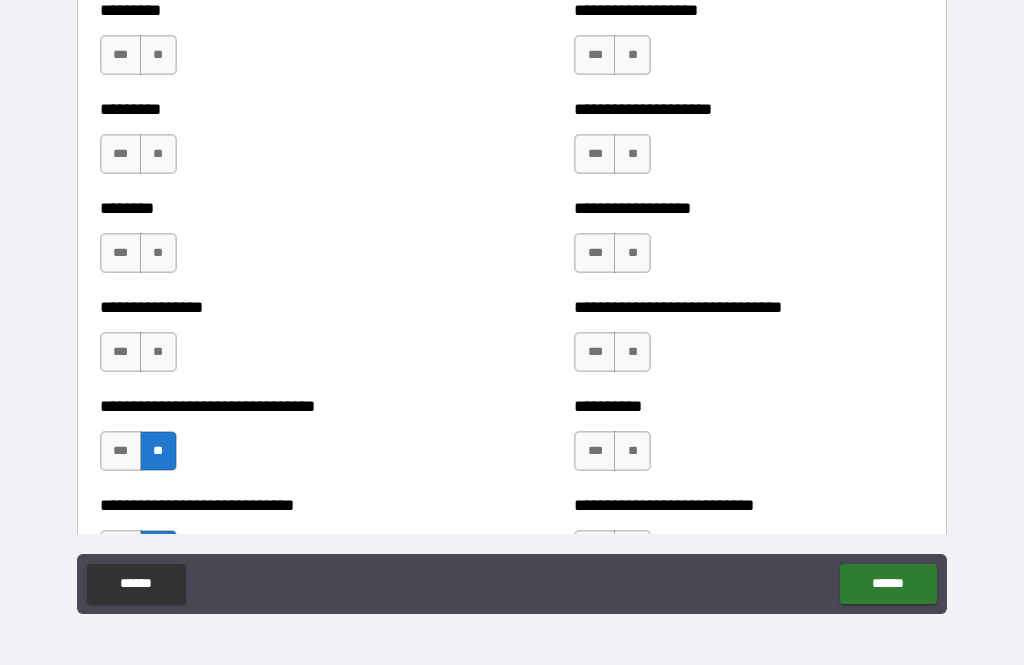 scroll, scrollTop: 7271, scrollLeft: 0, axis: vertical 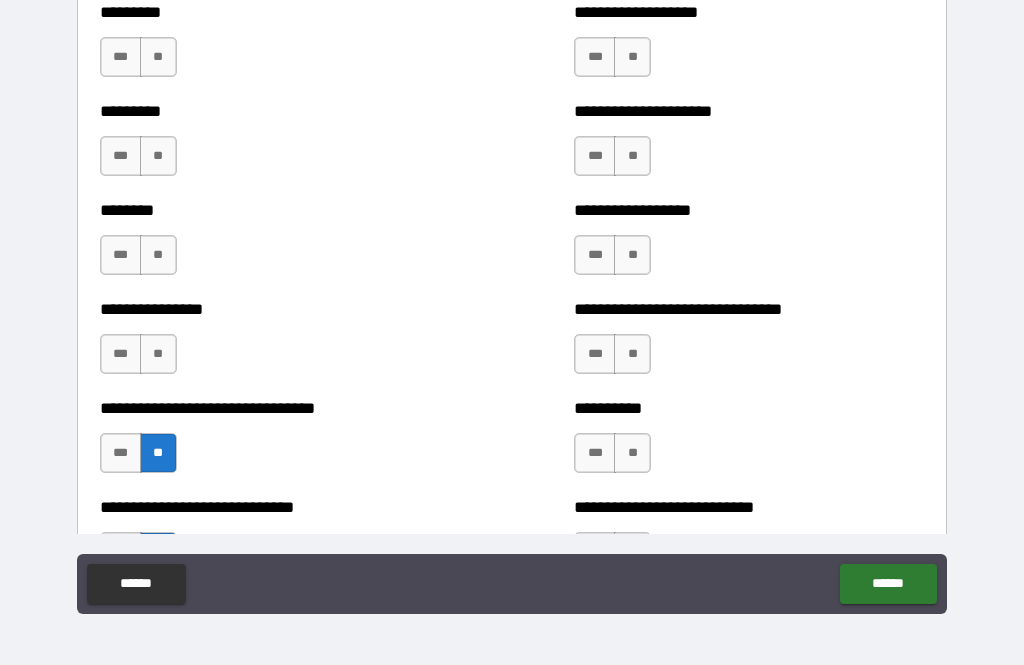 click on "**" at bounding box center [158, 354] 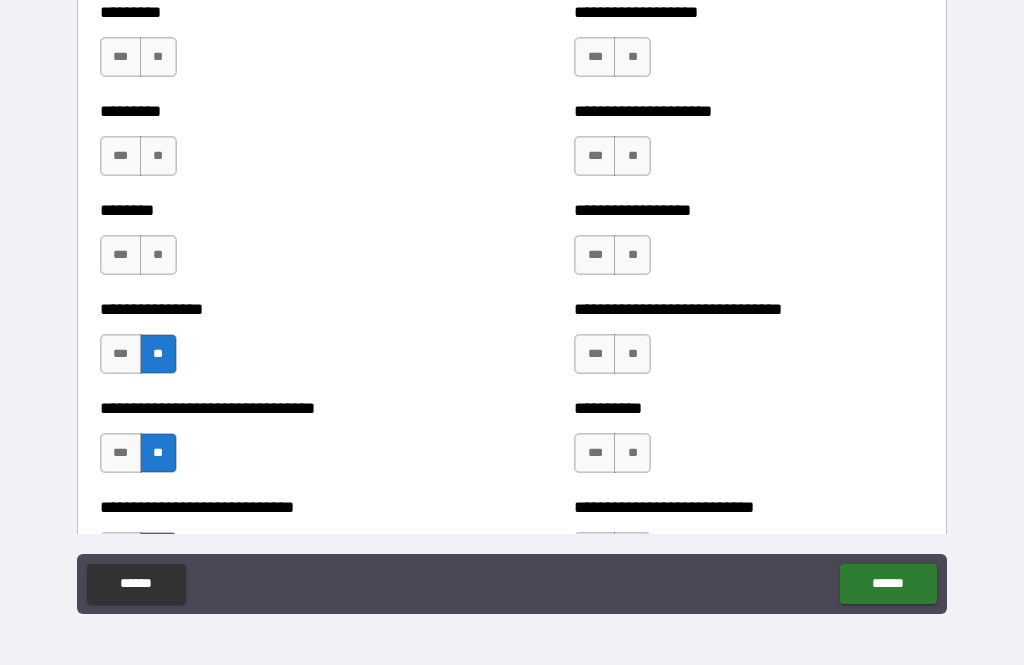 click on "**" at bounding box center [158, 255] 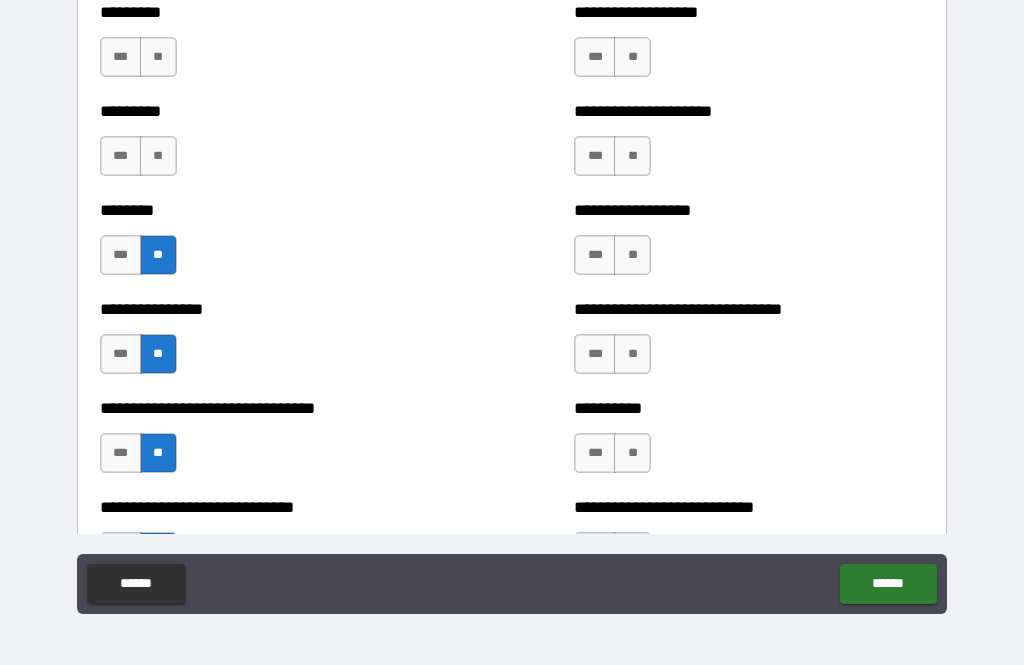 click on "**" at bounding box center (158, 156) 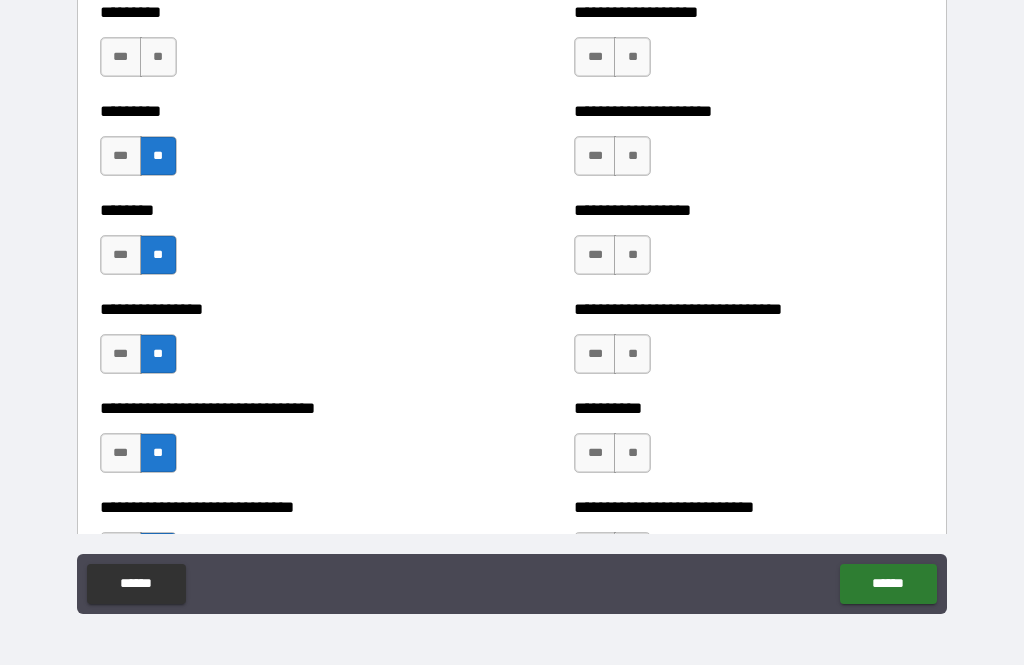 click on "**" at bounding box center (158, 57) 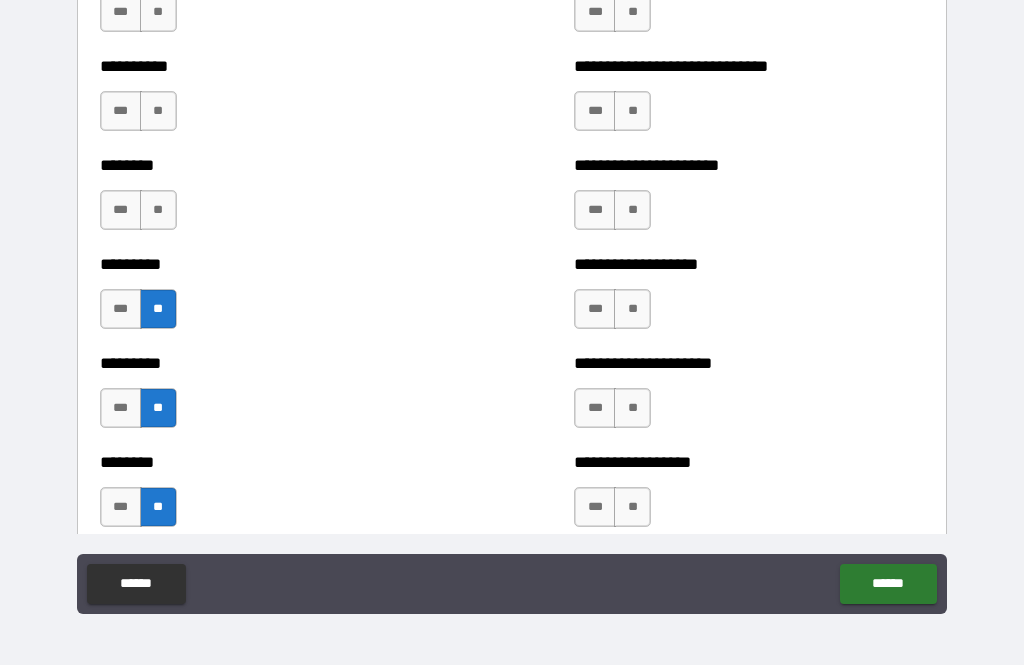 click on "**********" at bounding box center [512, 303] 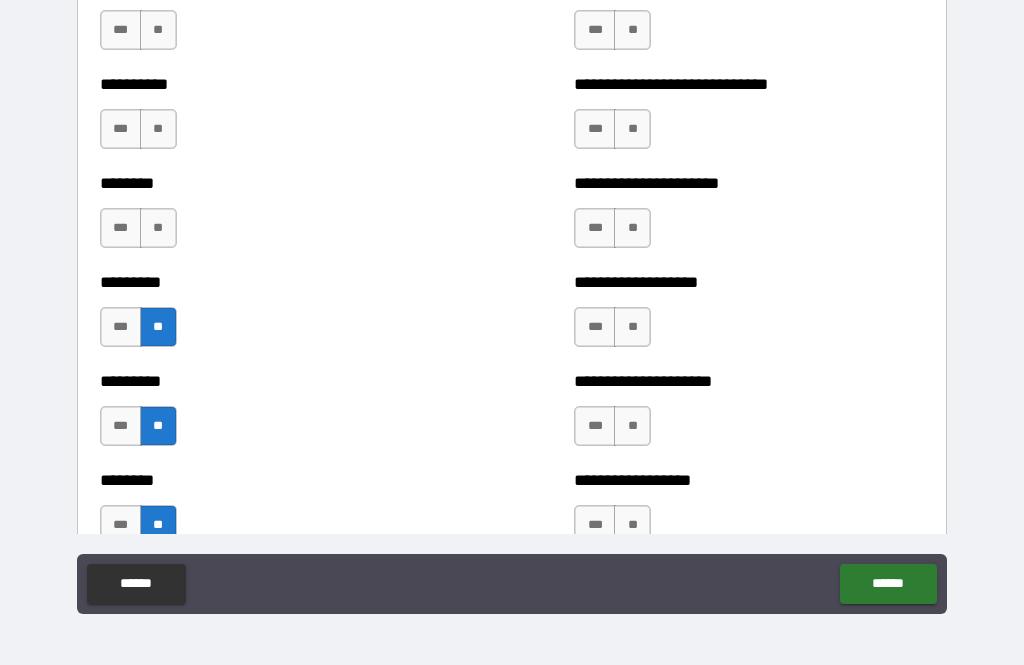 scroll, scrollTop: 7000, scrollLeft: 0, axis: vertical 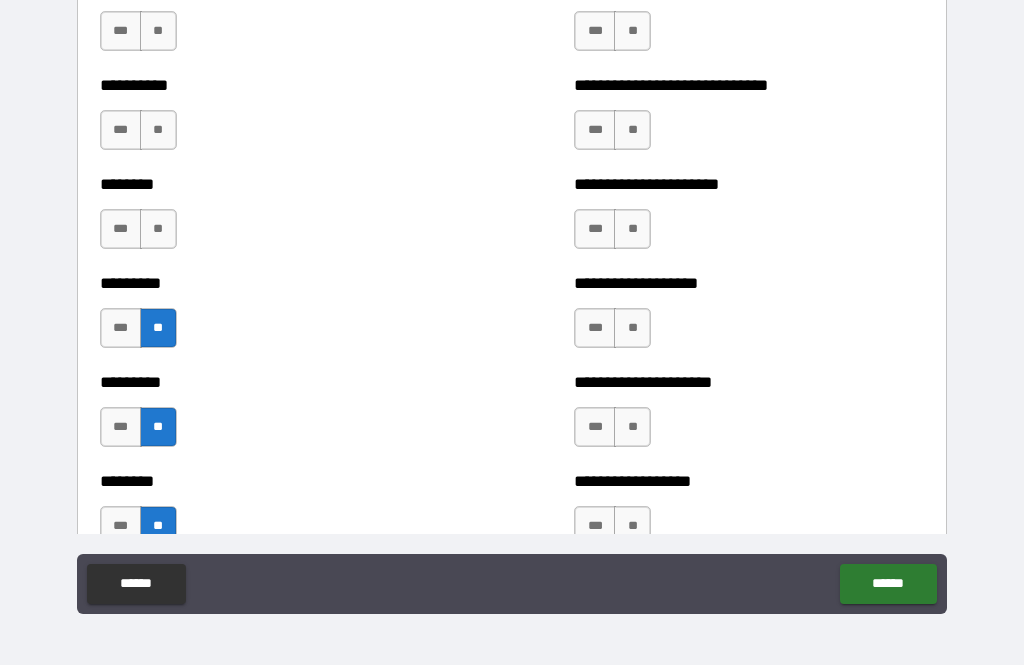 click on "**" at bounding box center [158, 229] 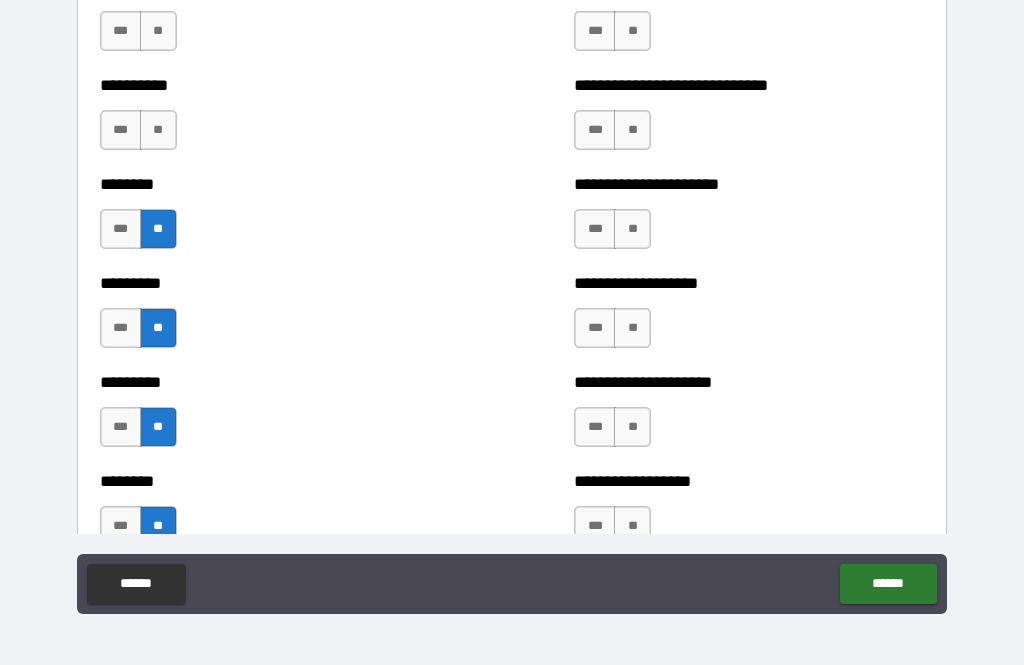 click on "**" at bounding box center (158, 130) 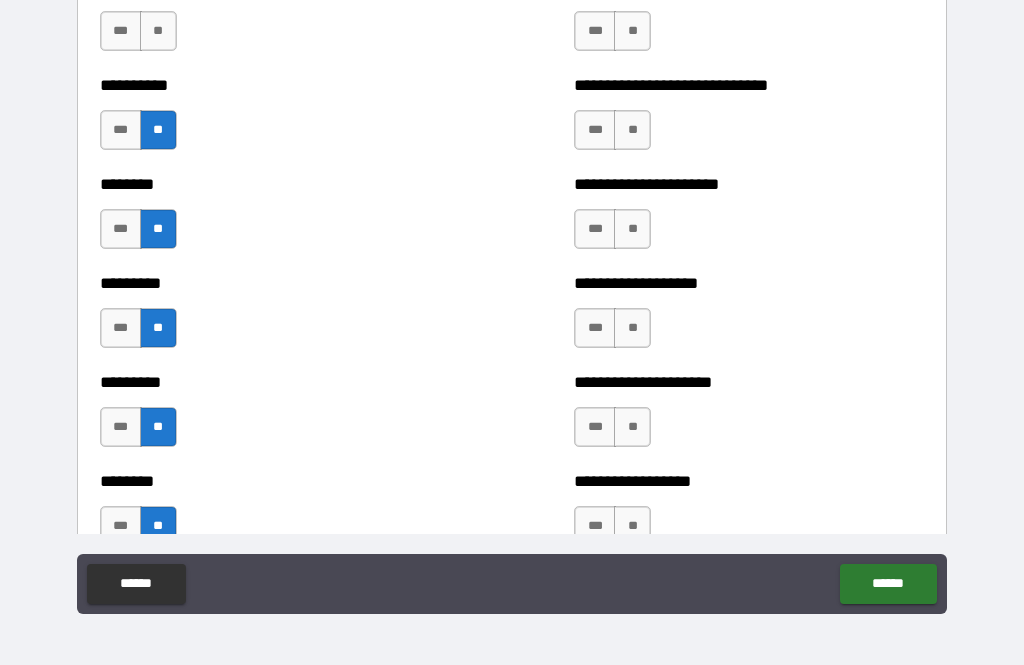 click on "**" at bounding box center (158, 31) 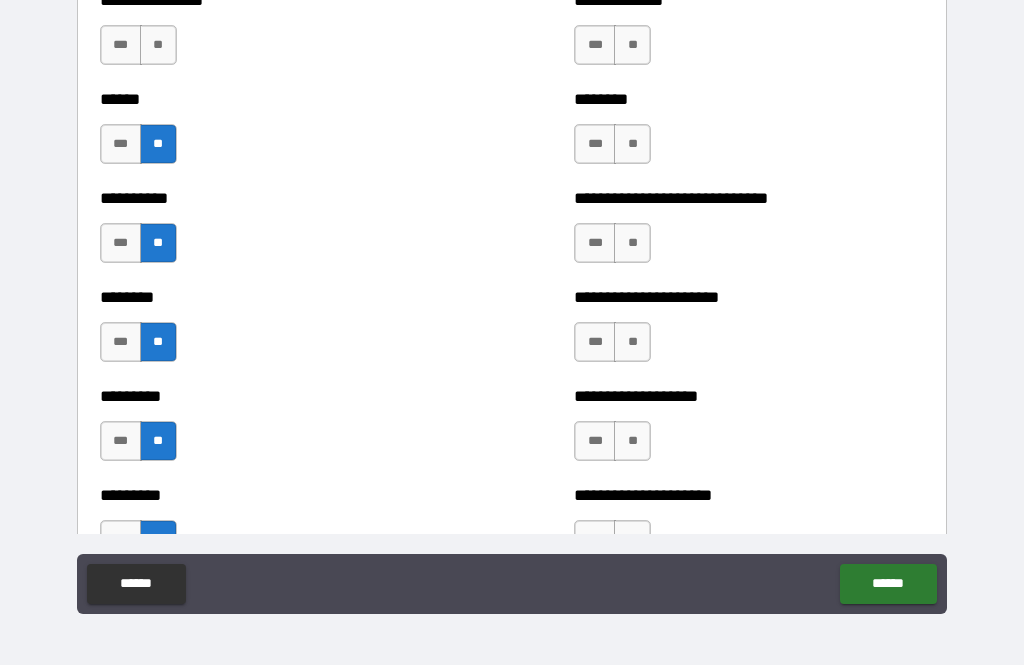 scroll, scrollTop: 6839, scrollLeft: 0, axis: vertical 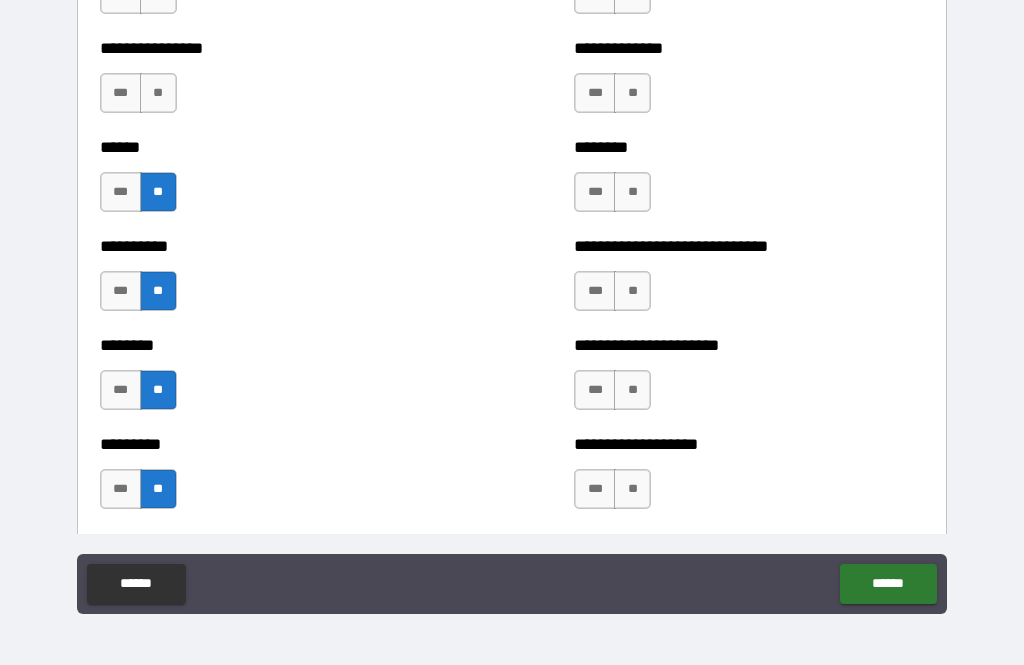 click on "***" at bounding box center (121, 93) 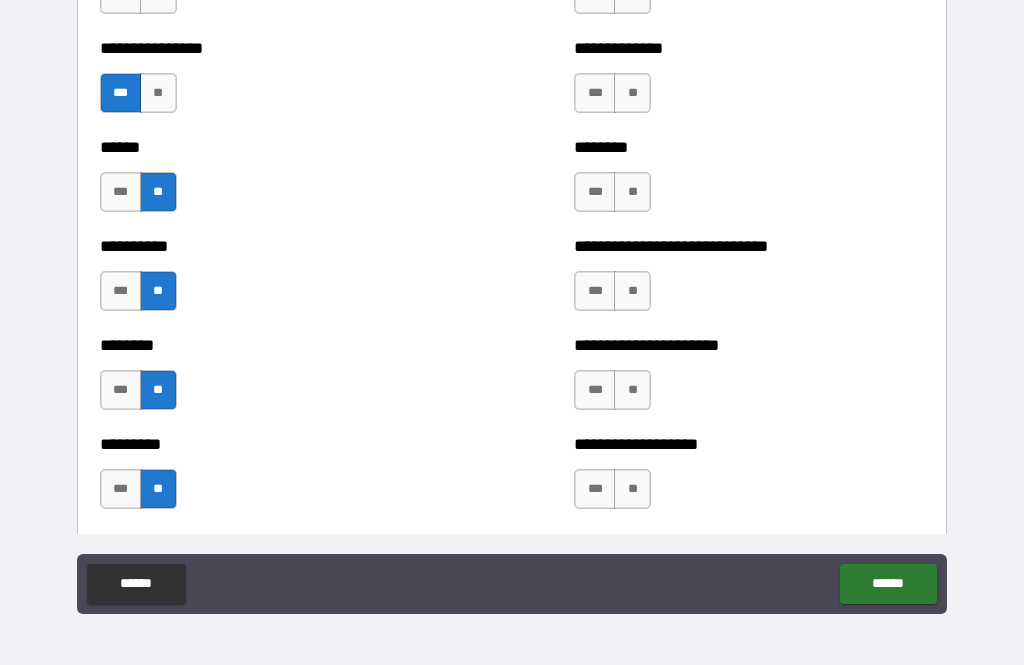 scroll, scrollTop: 6832, scrollLeft: 0, axis: vertical 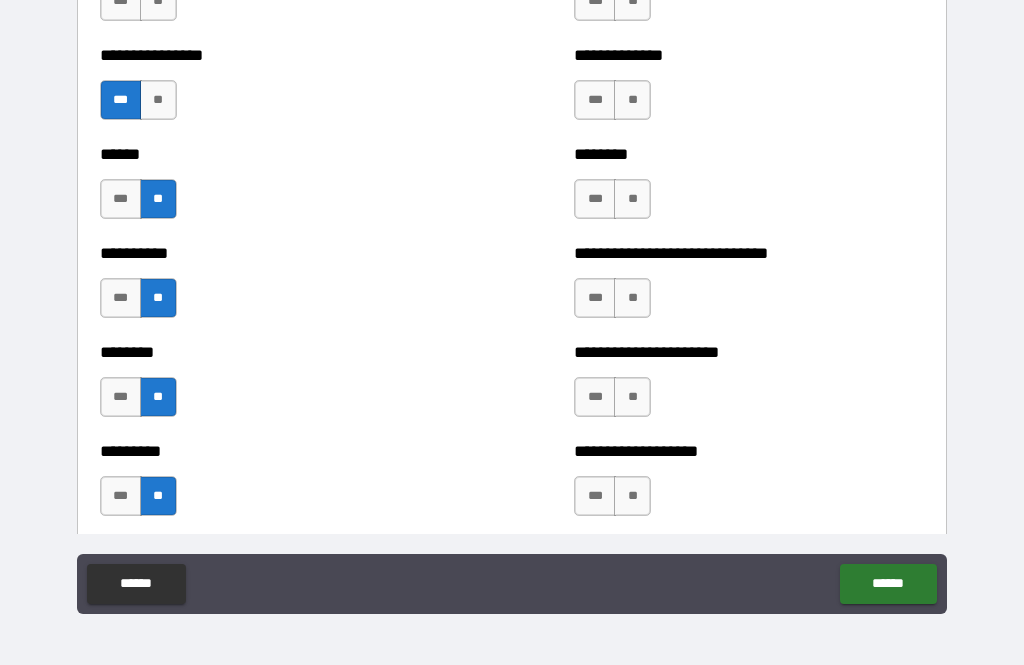 click on "**" at bounding box center (158, 100) 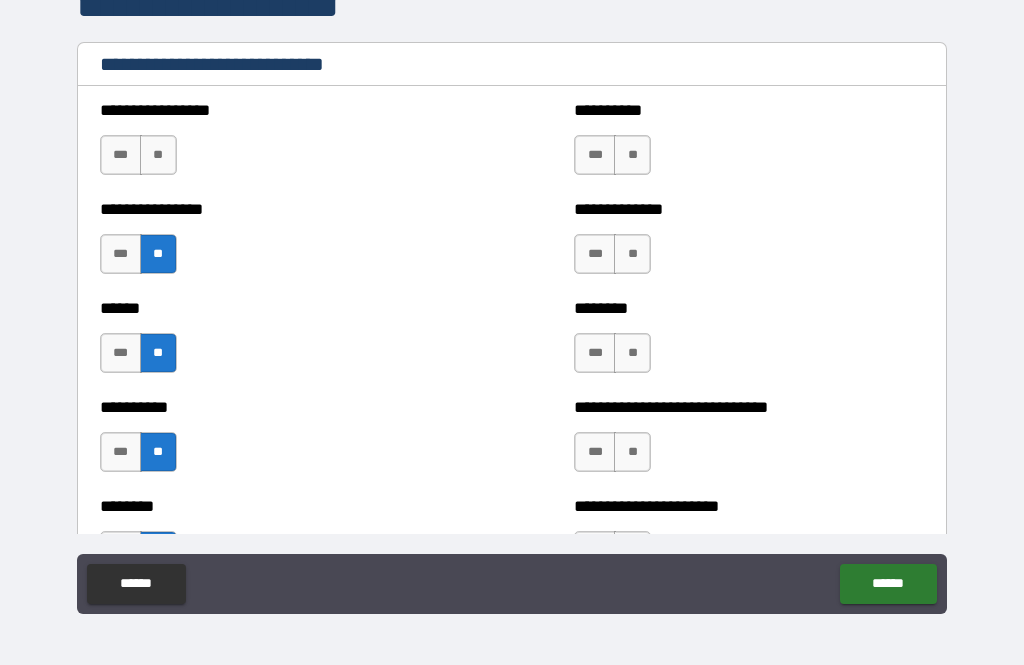 scroll, scrollTop: 6676, scrollLeft: 0, axis: vertical 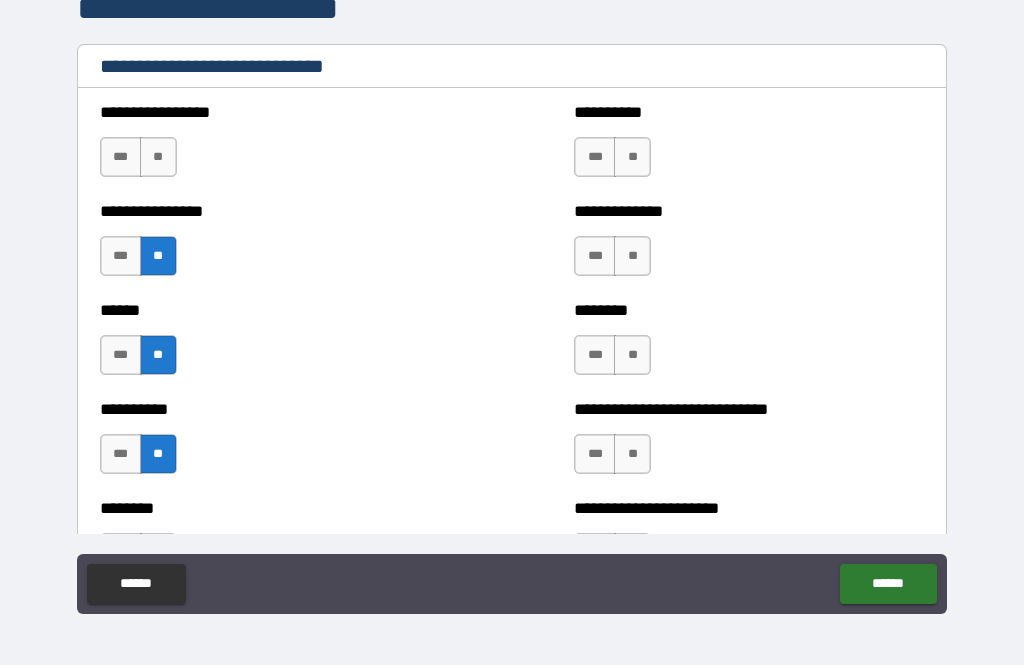 click on "**" at bounding box center [158, 157] 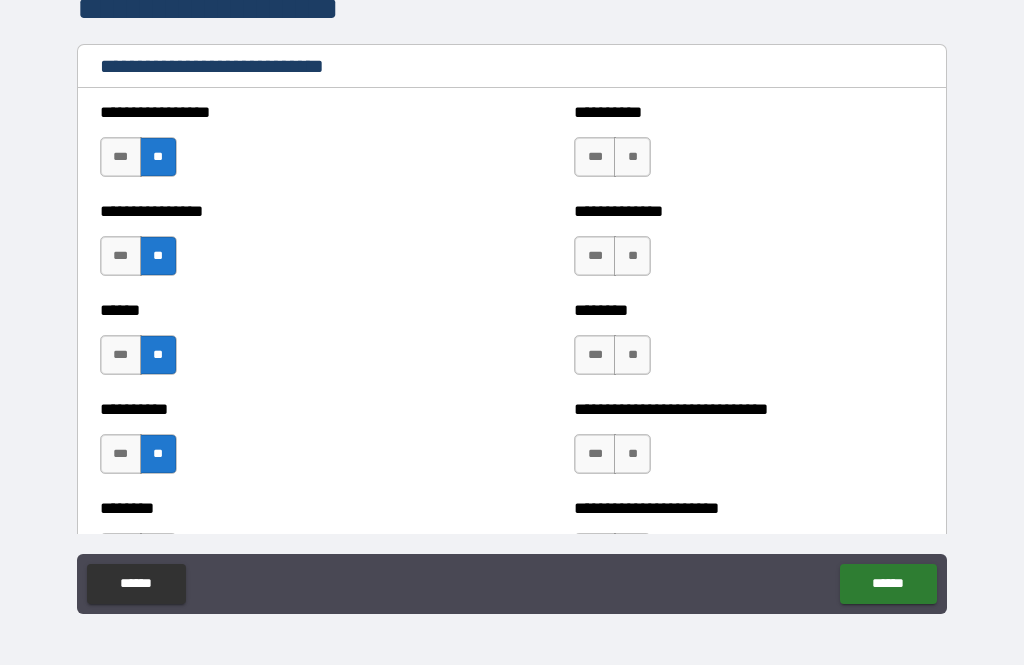 click on "**" at bounding box center (632, 157) 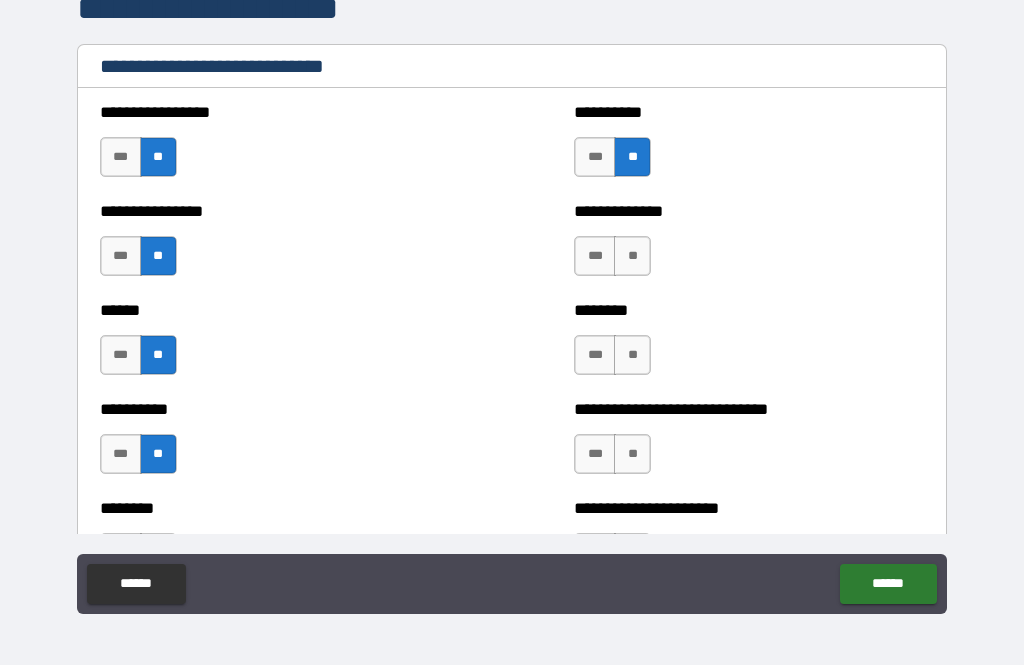 click on "**" at bounding box center (632, 256) 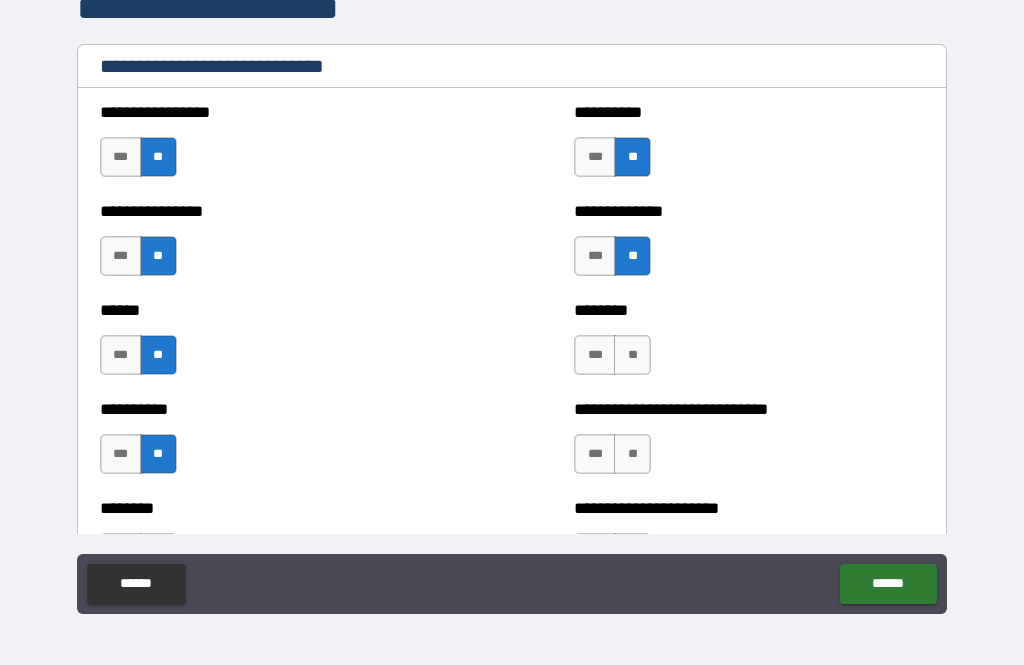 click on "**" at bounding box center [632, 355] 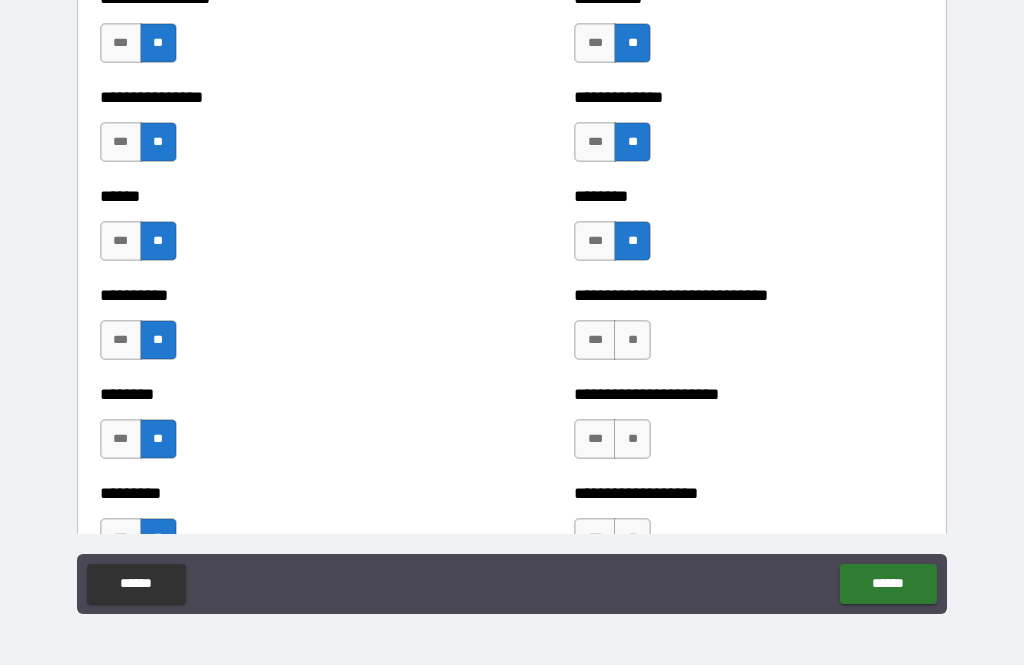 scroll, scrollTop: 6806, scrollLeft: 0, axis: vertical 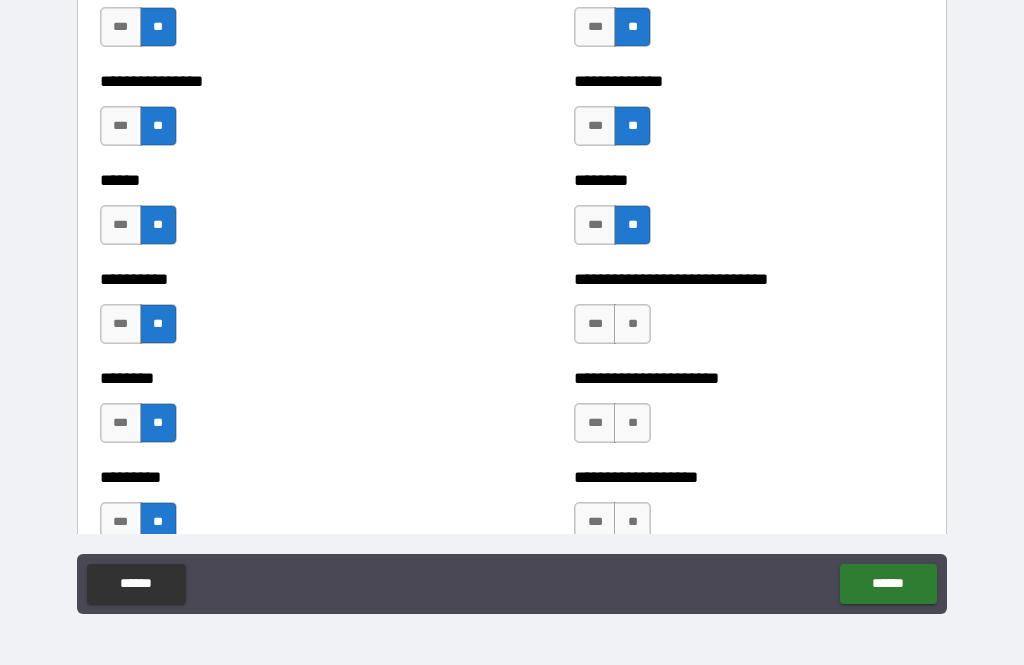 click on "**" at bounding box center (632, 324) 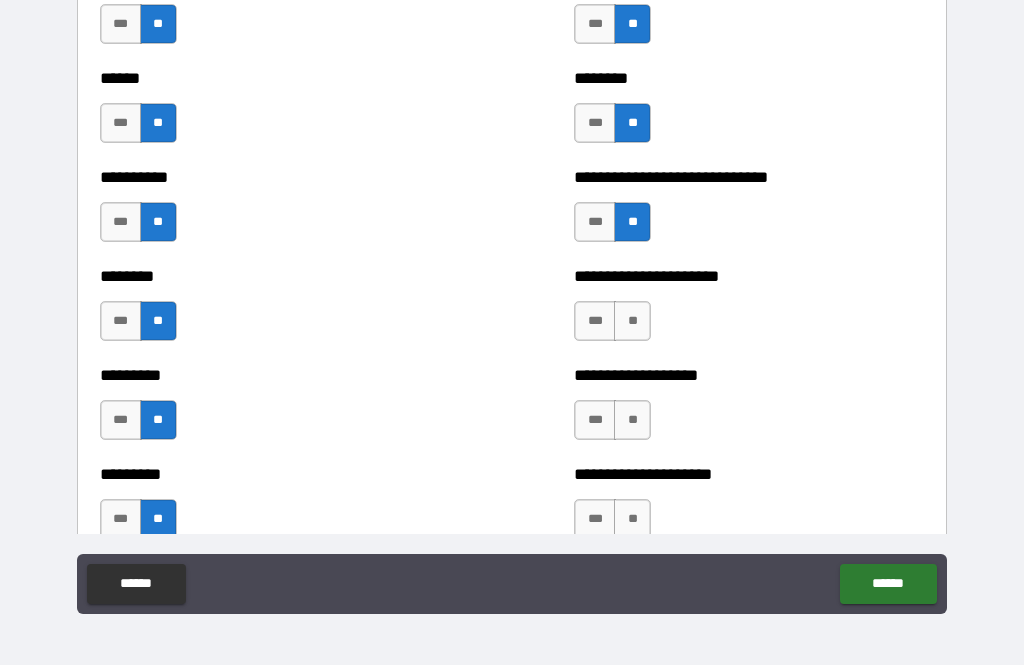 scroll, scrollTop: 6924, scrollLeft: 0, axis: vertical 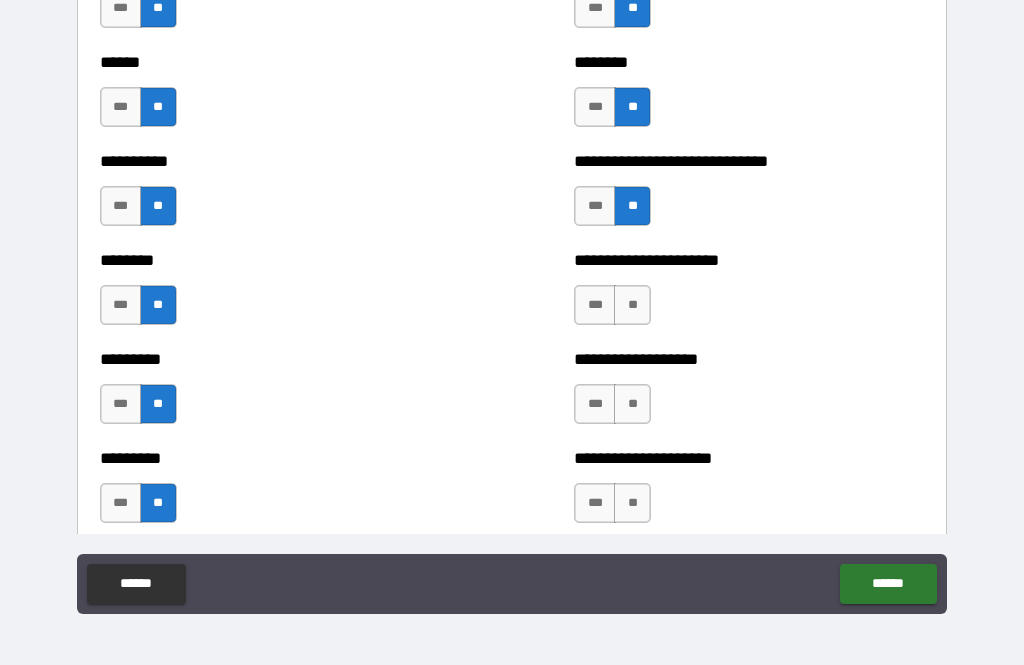 click on "**" at bounding box center (632, 305) 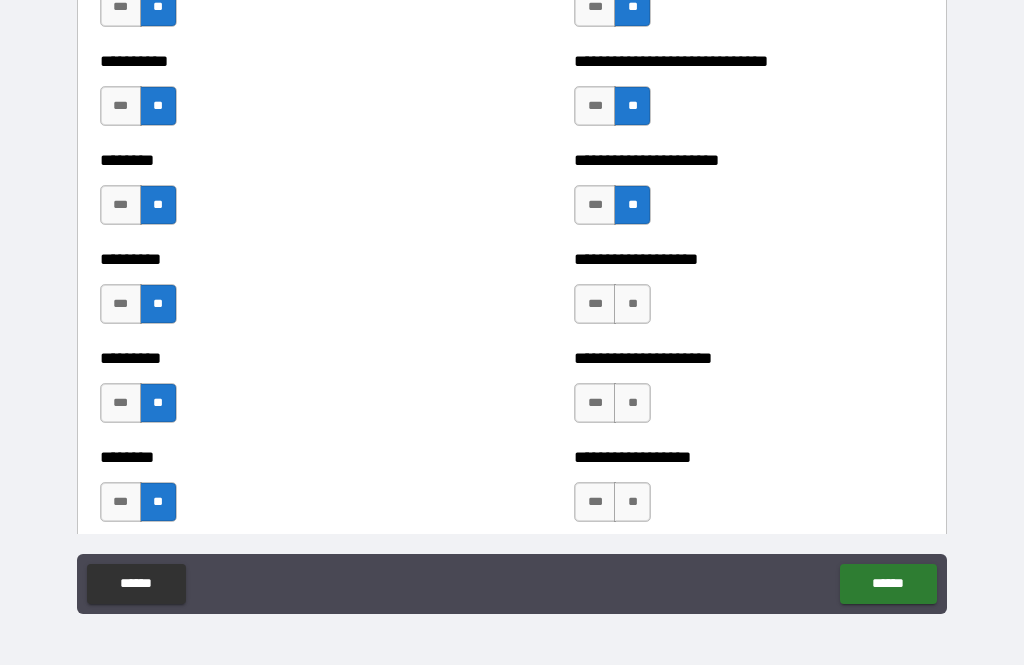 scroll, scrollTop: 7040, scrollLeft: 0, axis: vertical 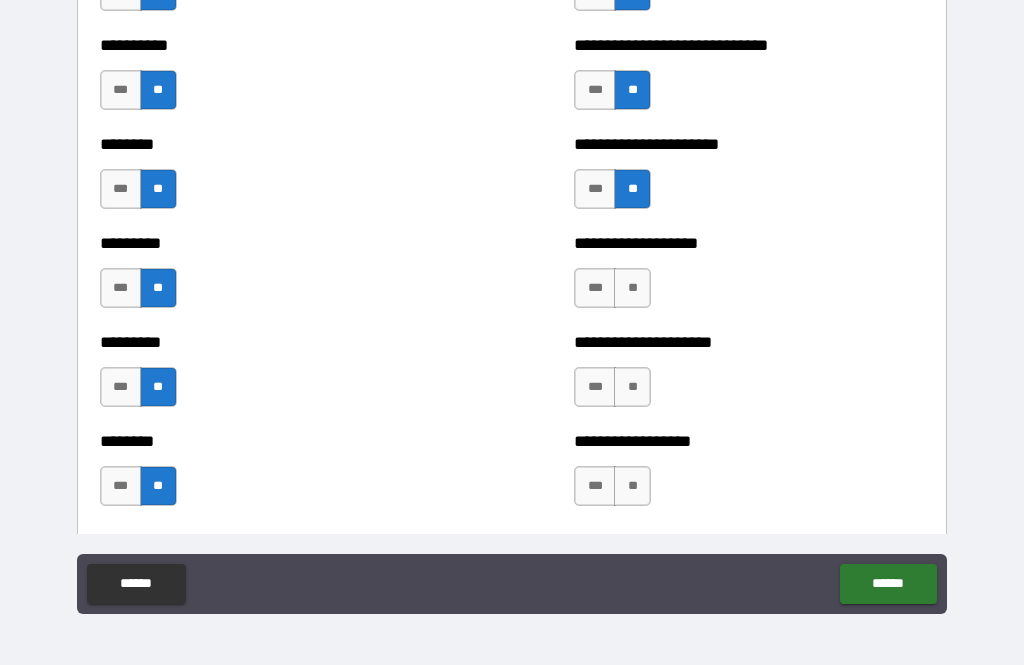 click on "**" at bounding box center [632, 288] 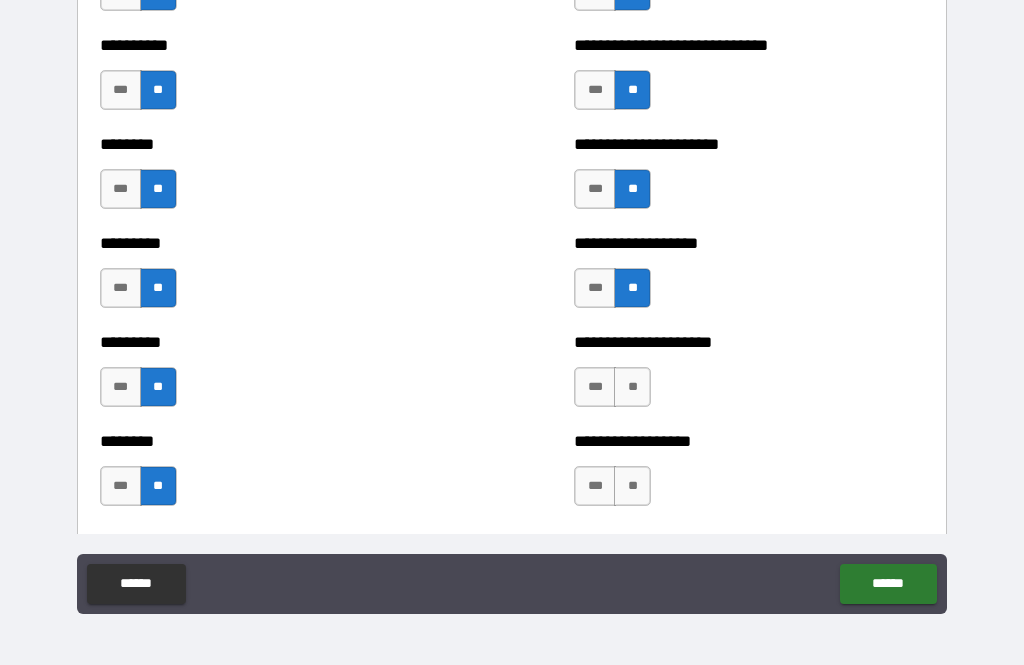 click on "**" at bounding box center [632, 387] 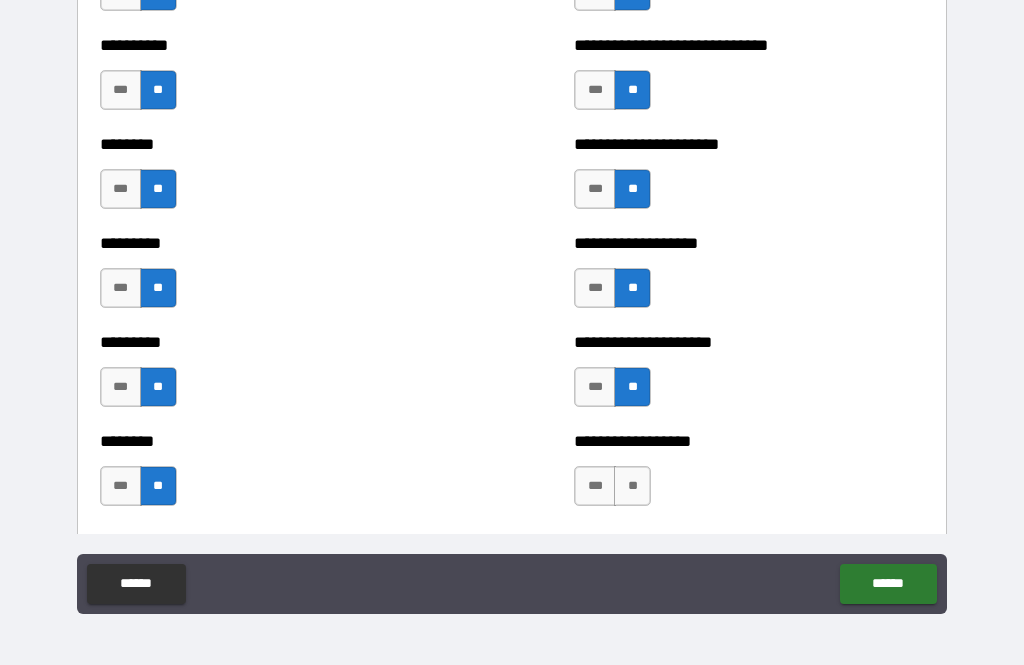 click on "**" at bounding box center (632, 486) 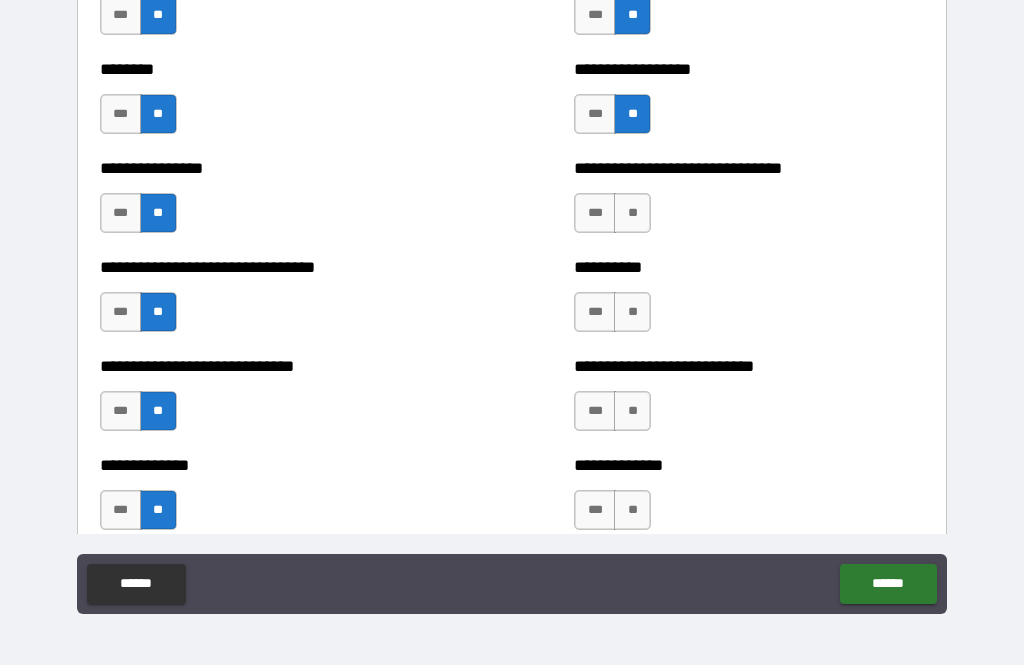 scroll, scrollTop: 7418, scrollLeft: 0, axis: vertical 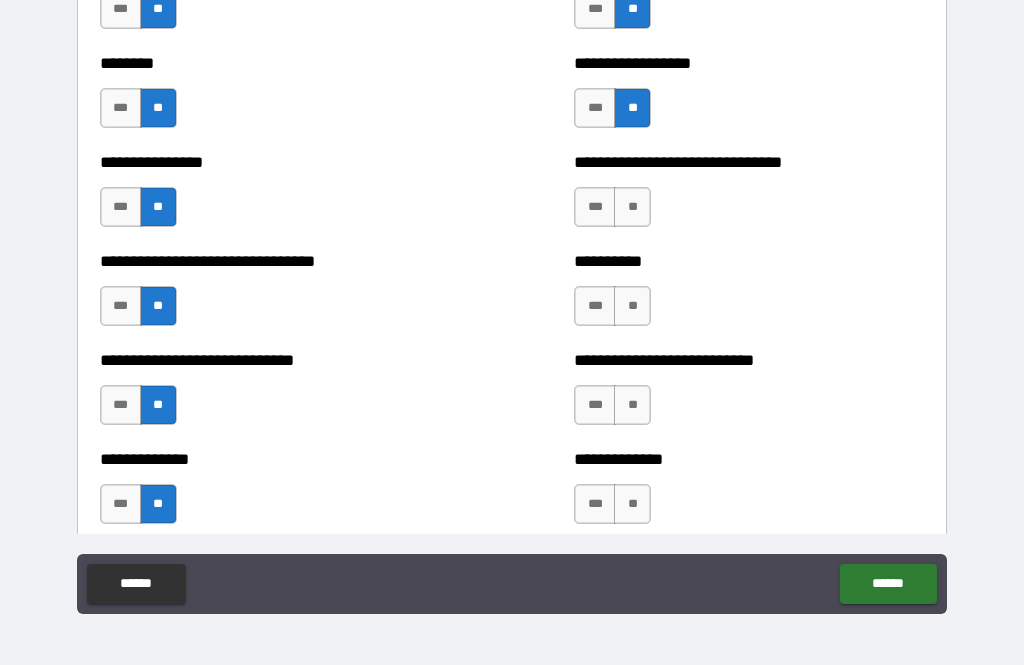 click on "**" at bounding box center [632, 207] 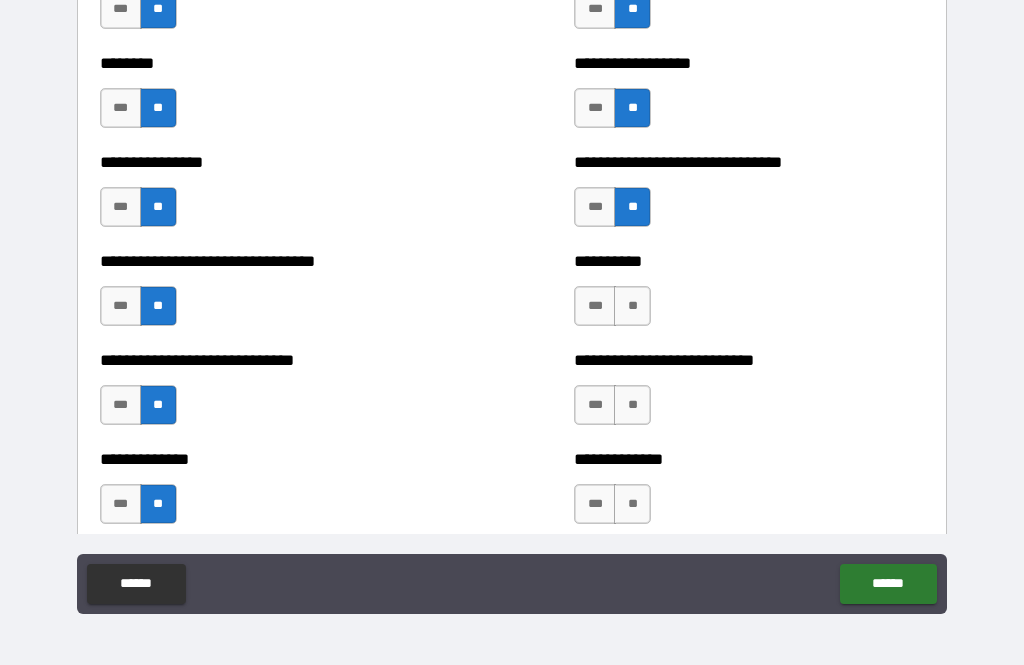 click on "**" at bounding box center [632, 306] 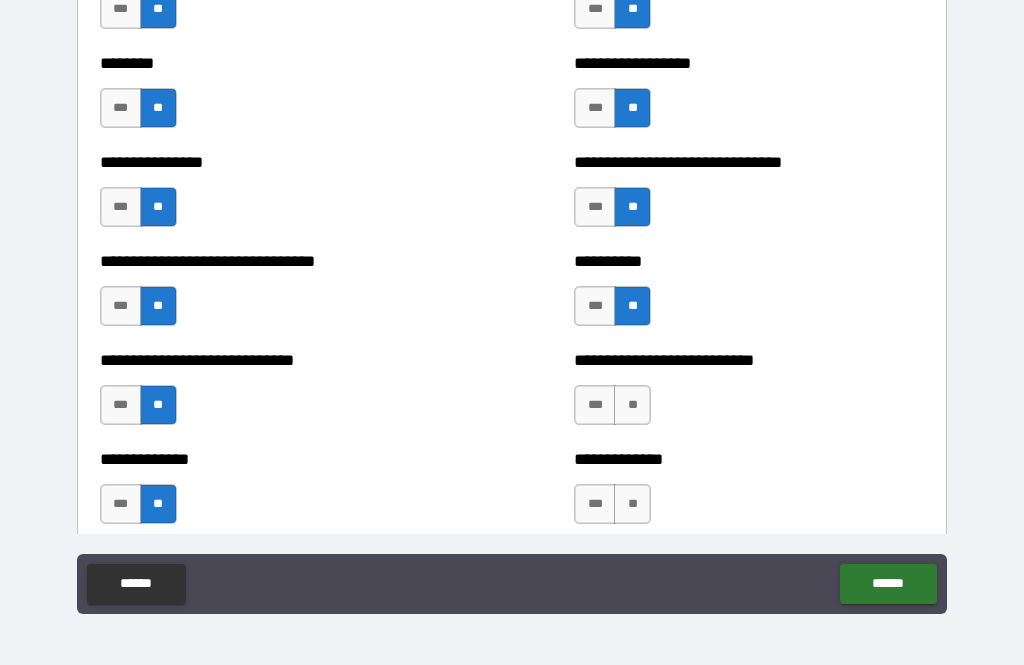 click on "**" at bounding box center (632, 405) 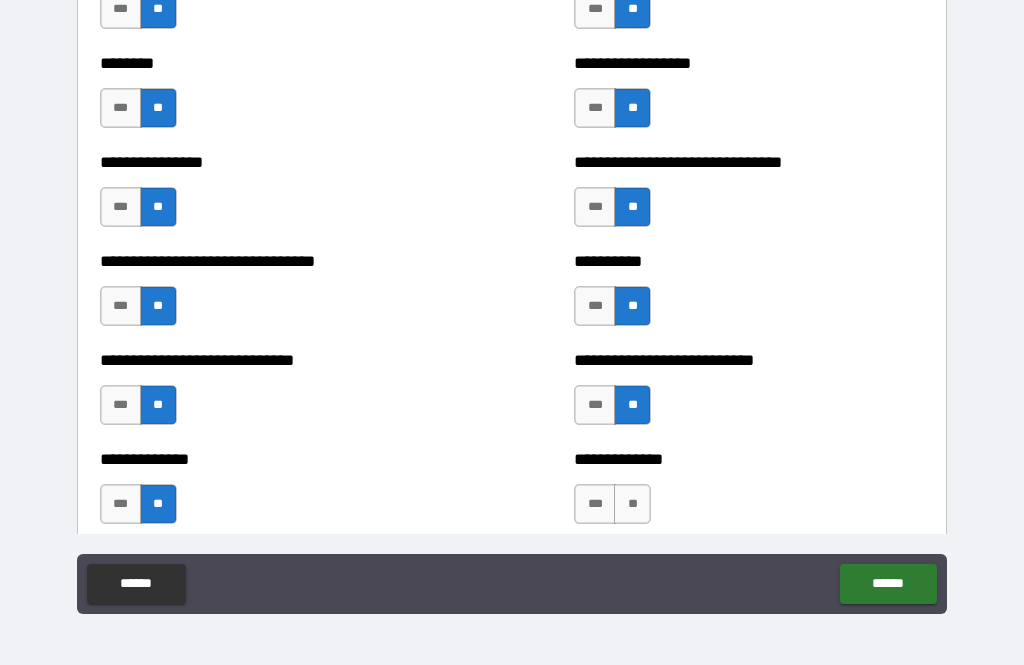 click on "**" at bounding box center [632, 504] 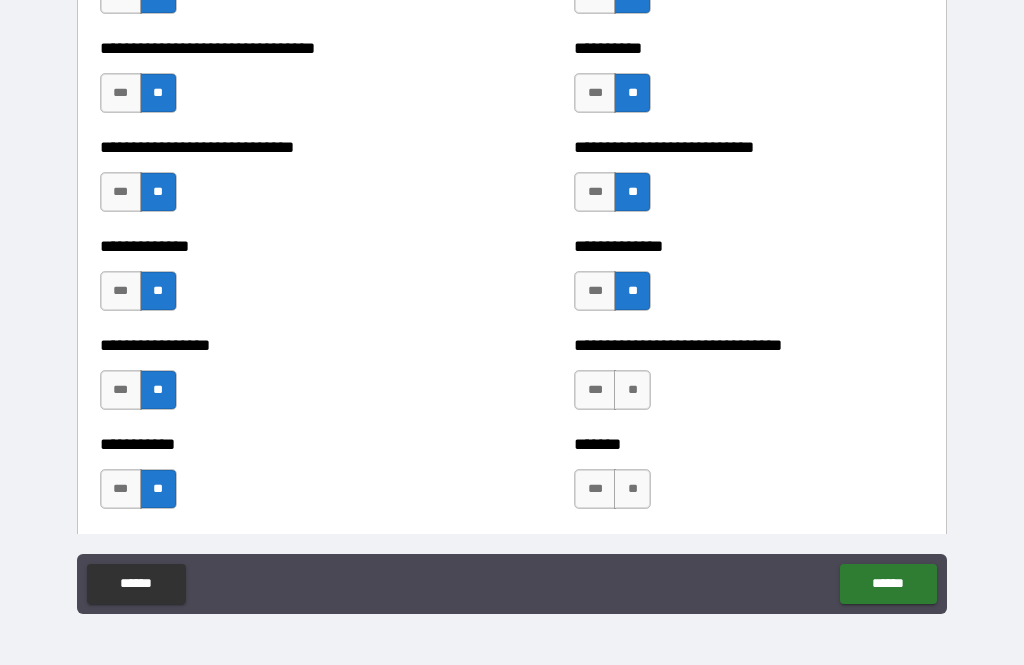 scroll, scrollTop: 7649, scrollLeft: 0, axis: vertical 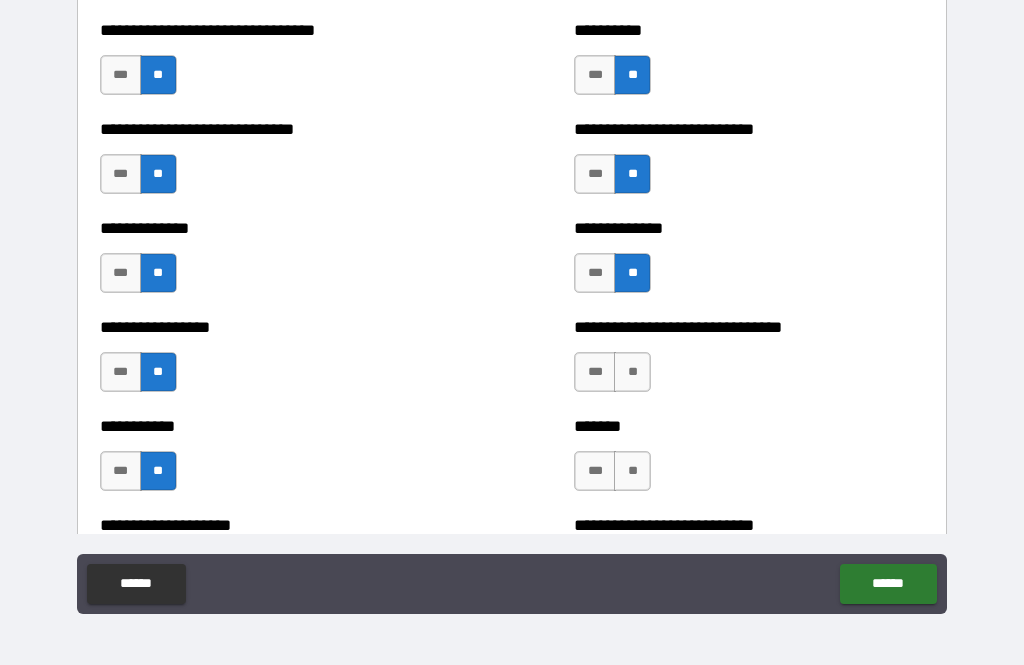 click on "**" at bounding box center (632, 372) 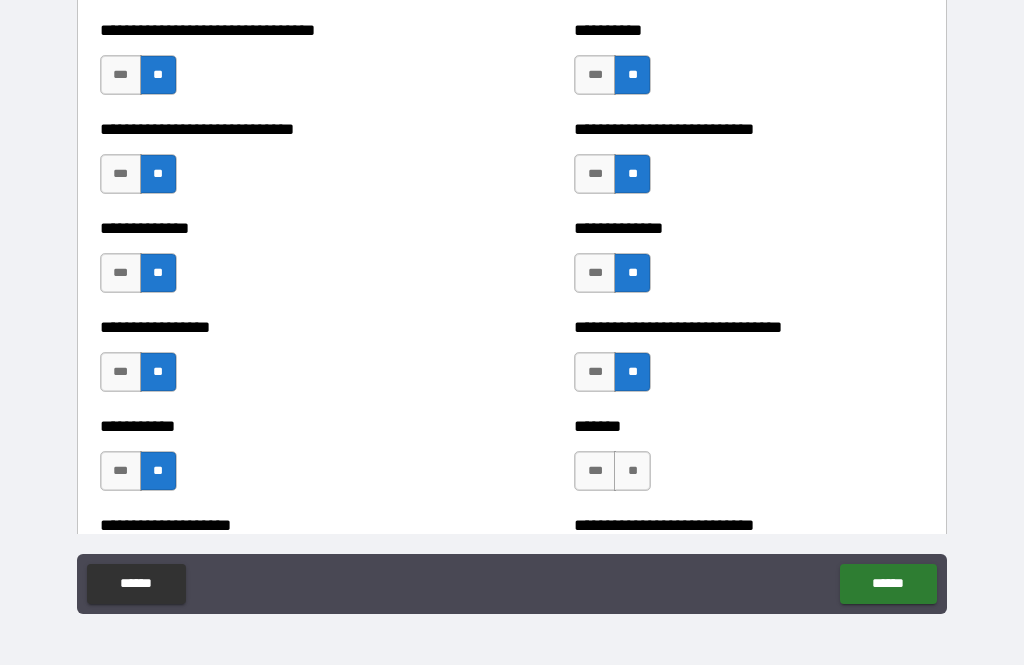 click on "**" at bounding box center (632, 471) 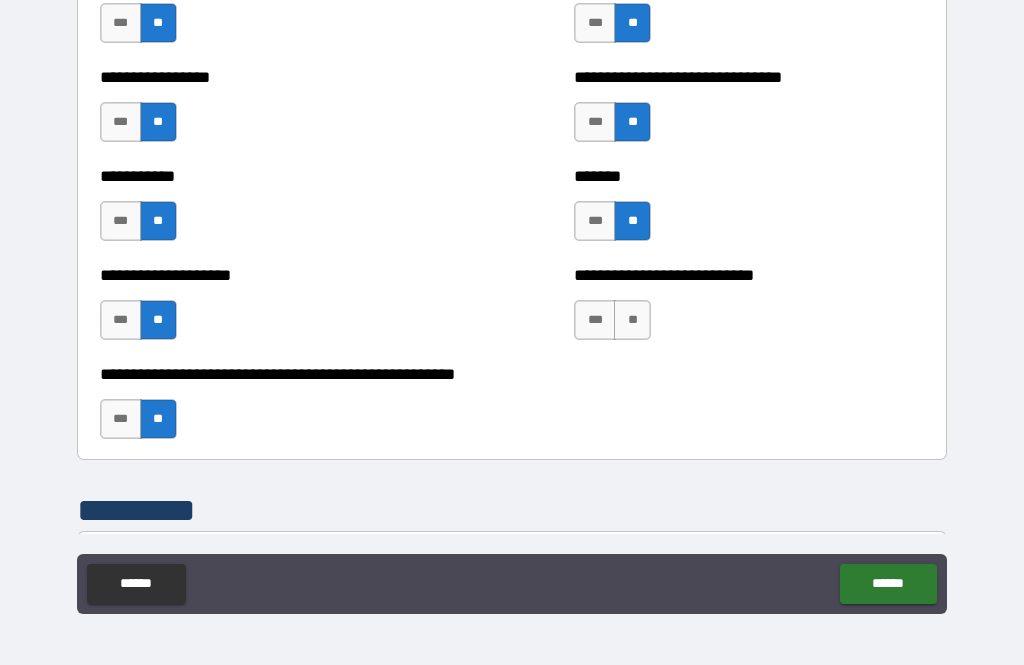 scroll, scrollTop: 7926, scrollLeft: 0, axis: vertical 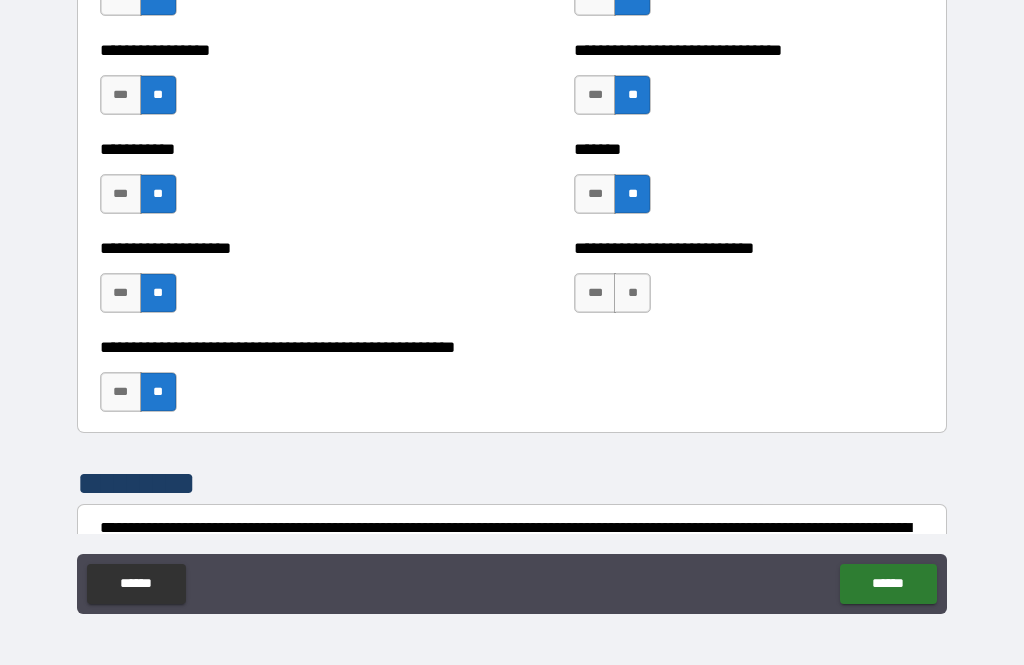 click on "**" at bounding box center (632, 293) 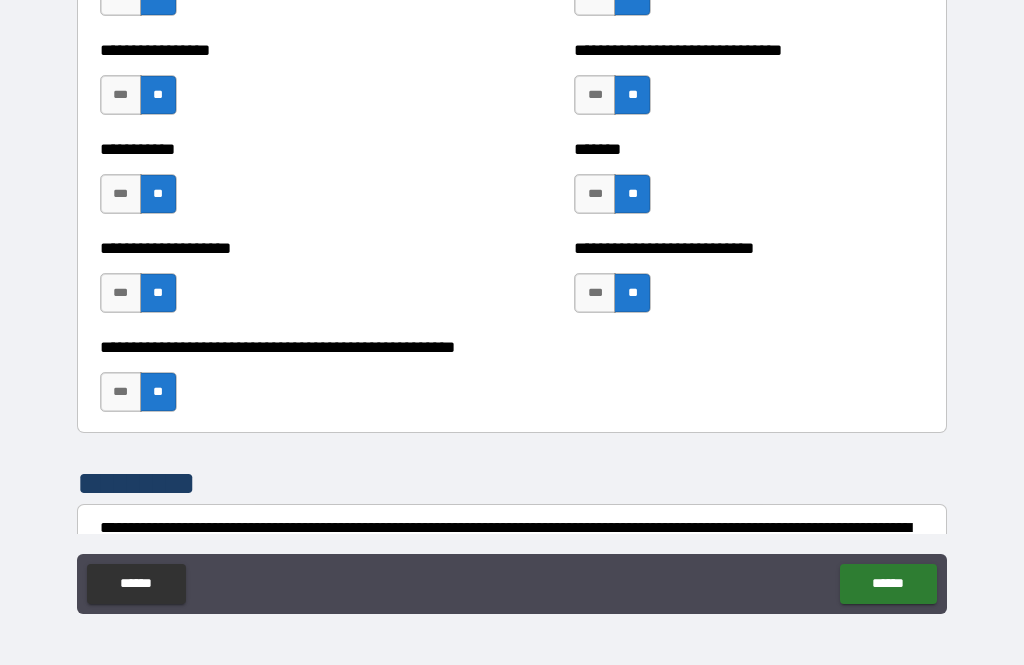 click on "******" at bounding box center (888, 584) 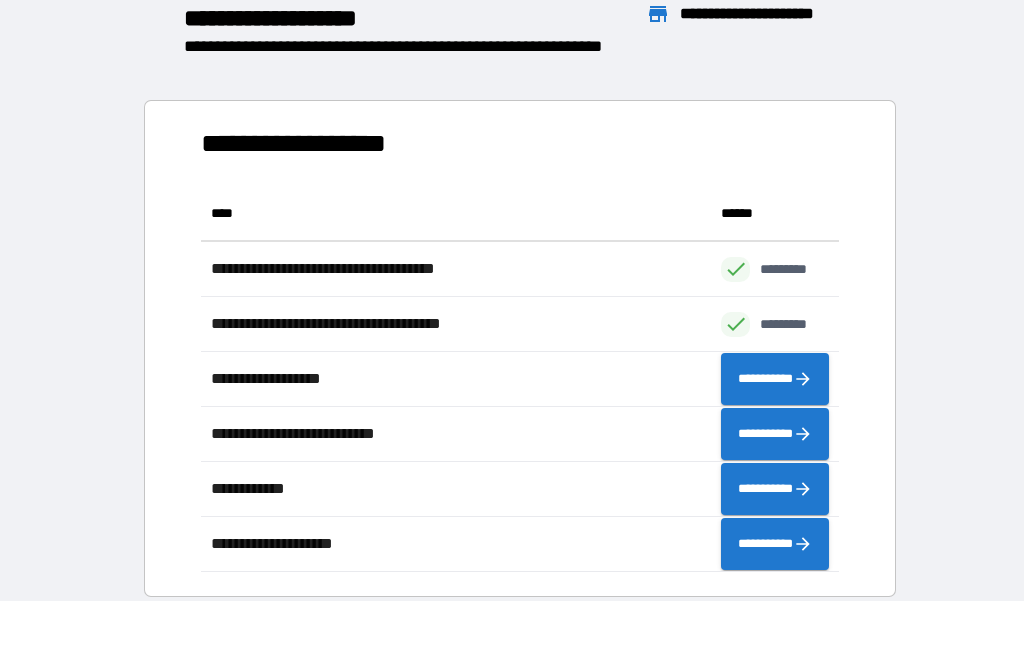 scroll, scrollTop: 1, scrollLeft: 1, axis: both 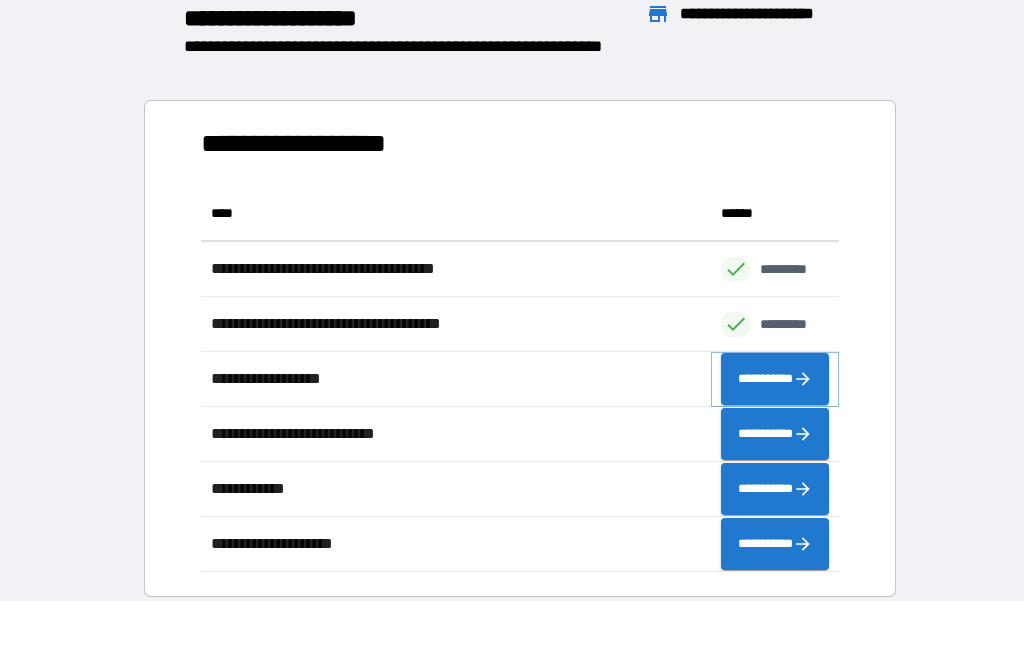 click on "**********" at bounding box center (775, 379) 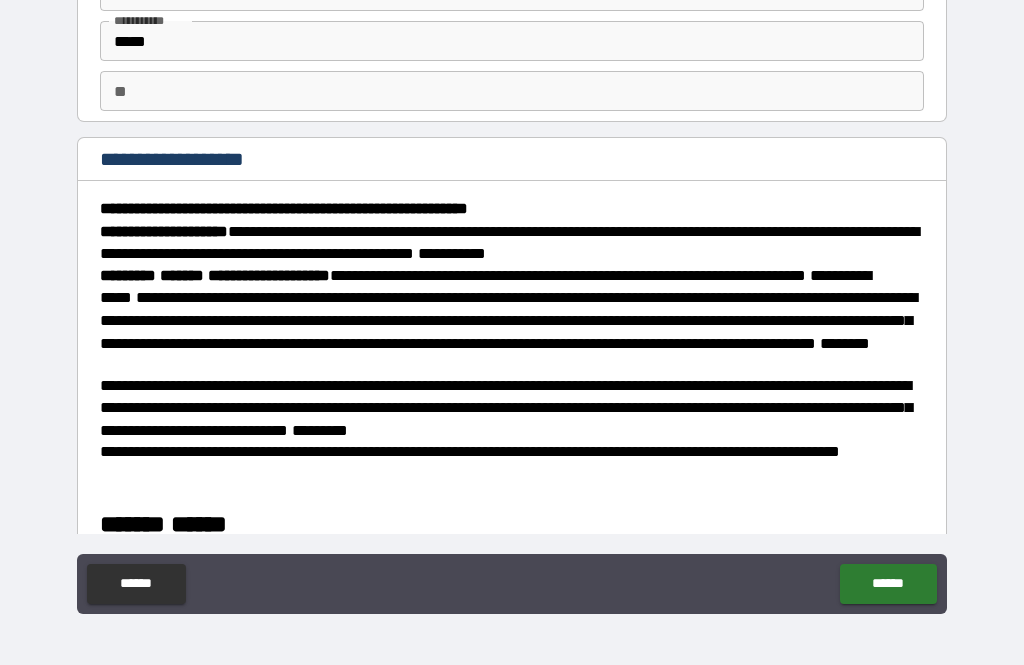 click on "******" at bounding box center [888, 584] 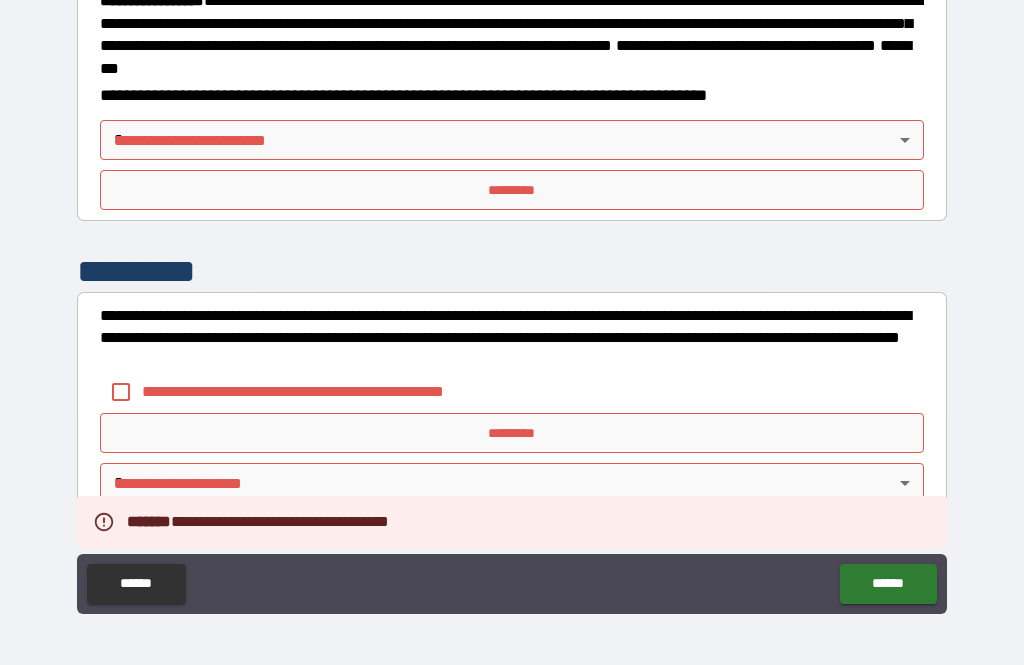scroll, scrollTop: 2235, scrollLeft: 0, axis: vertical 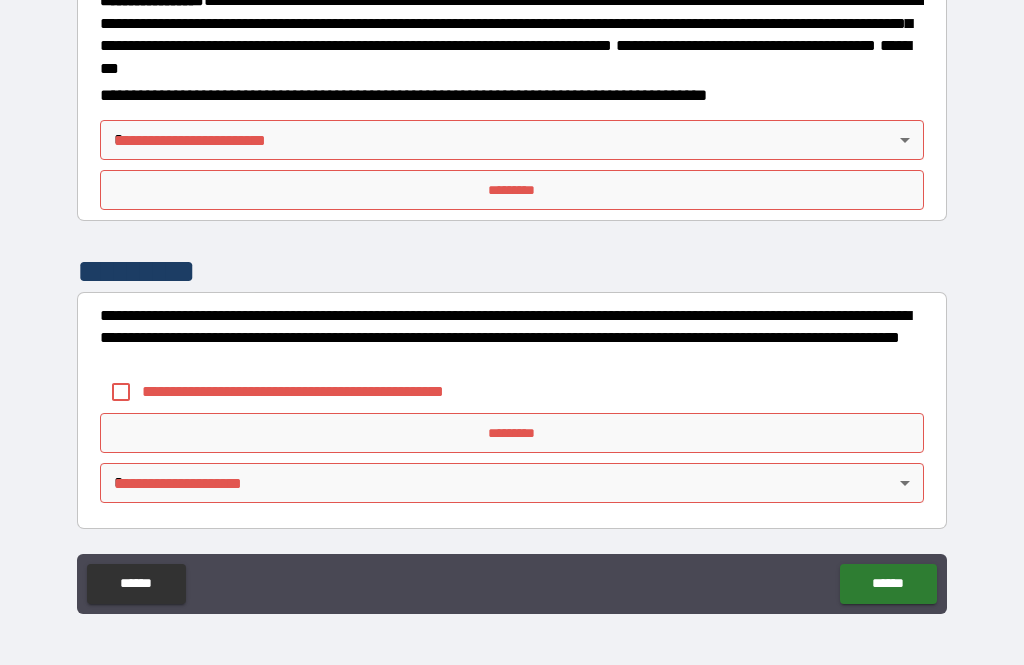 click on "*********" at bounding box center (512, 271) 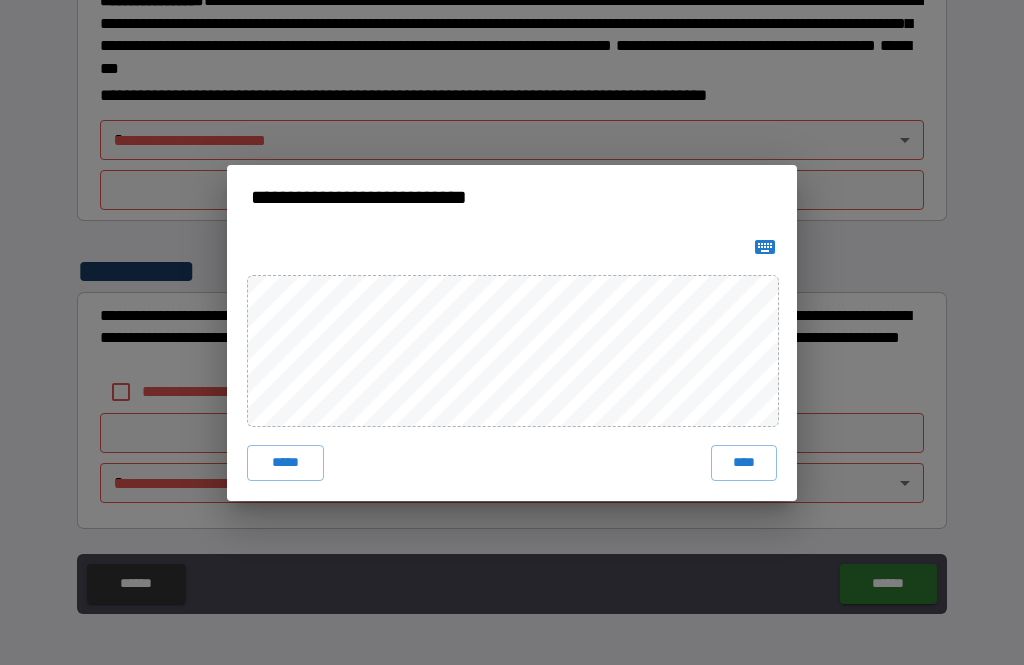 click on "****" at bounding box center [744, 463] 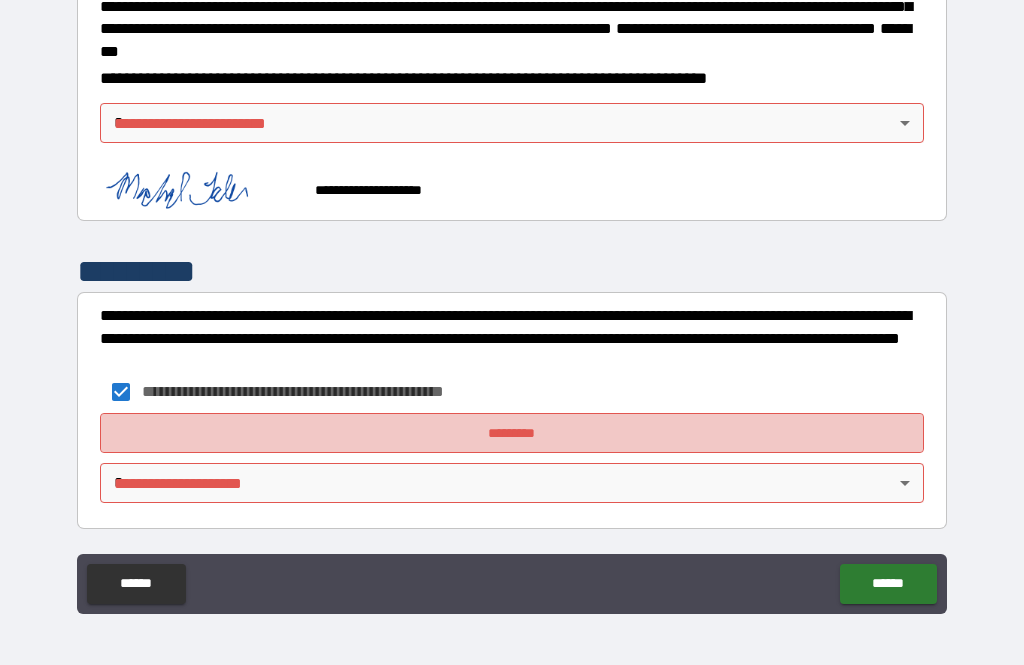 click on "*********" at bounding box center (512, 433) 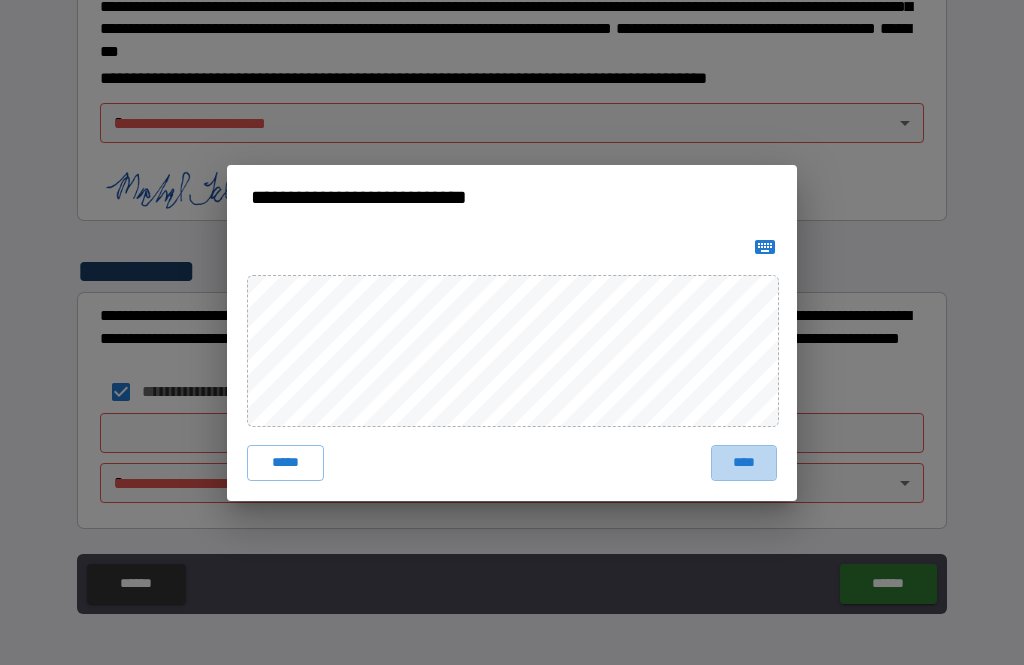 click on "****" at bounding box center [744, 463] 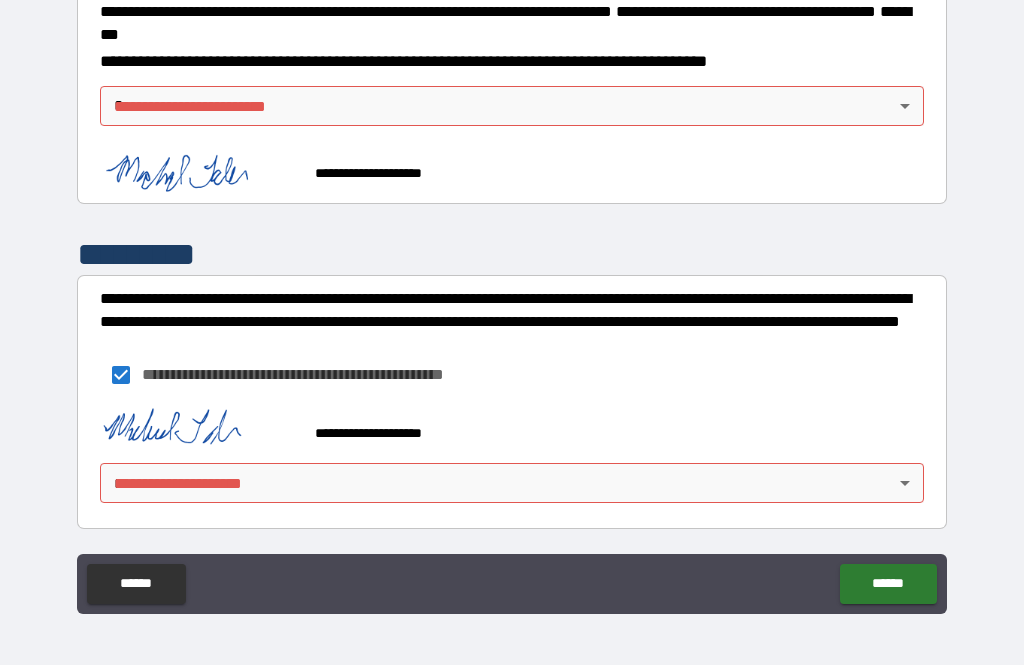 click on "**********" at bounding box center [512, 300] 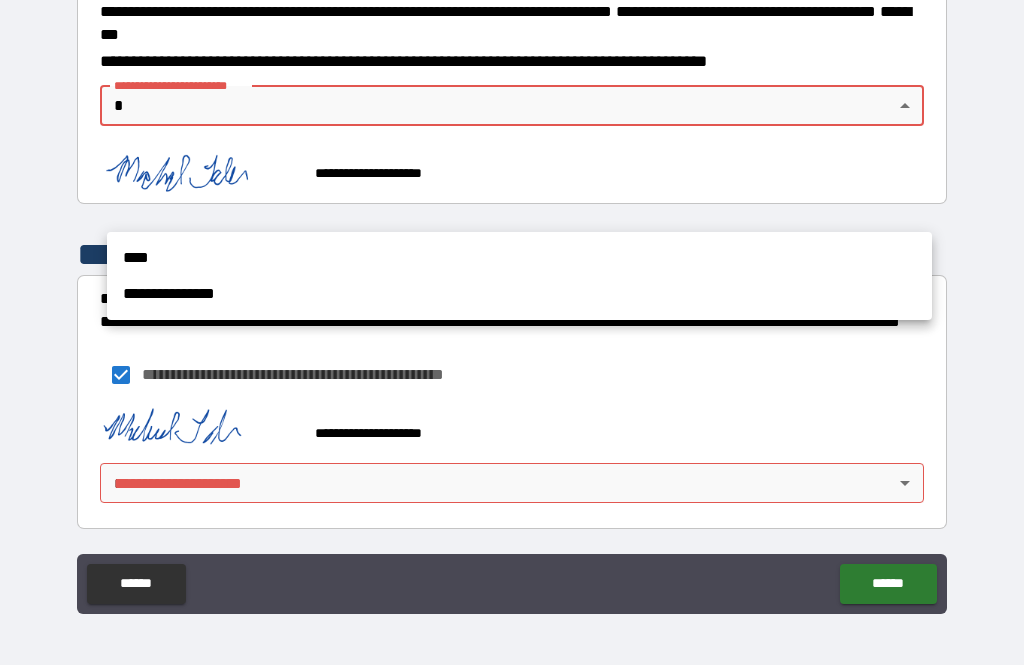 click on "****" at bounding box center (519, 258) 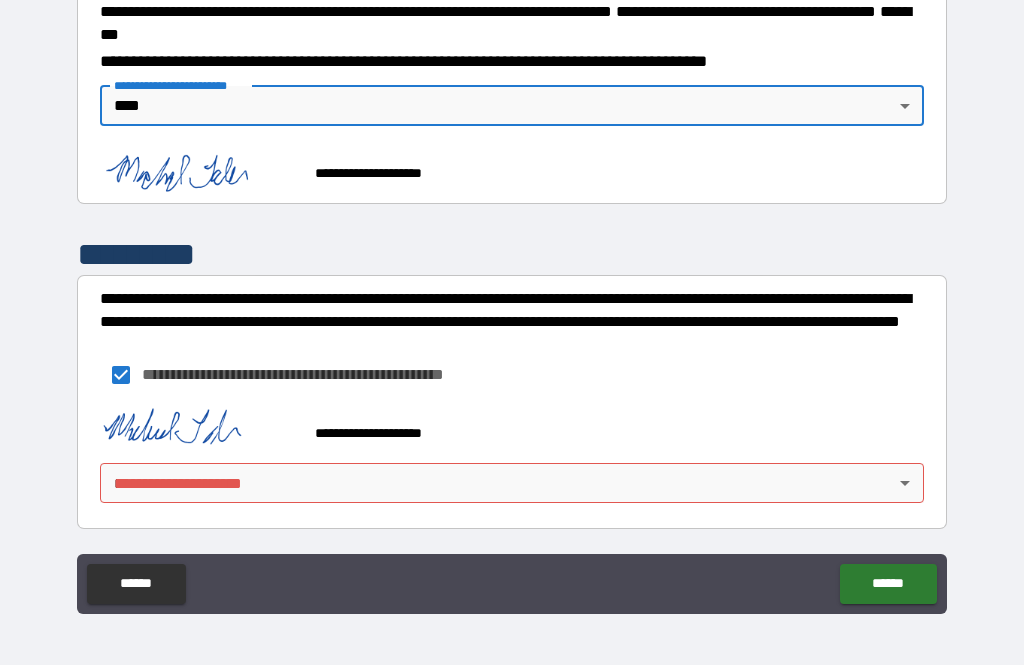 click on "******" at bounding box center (888, 584) 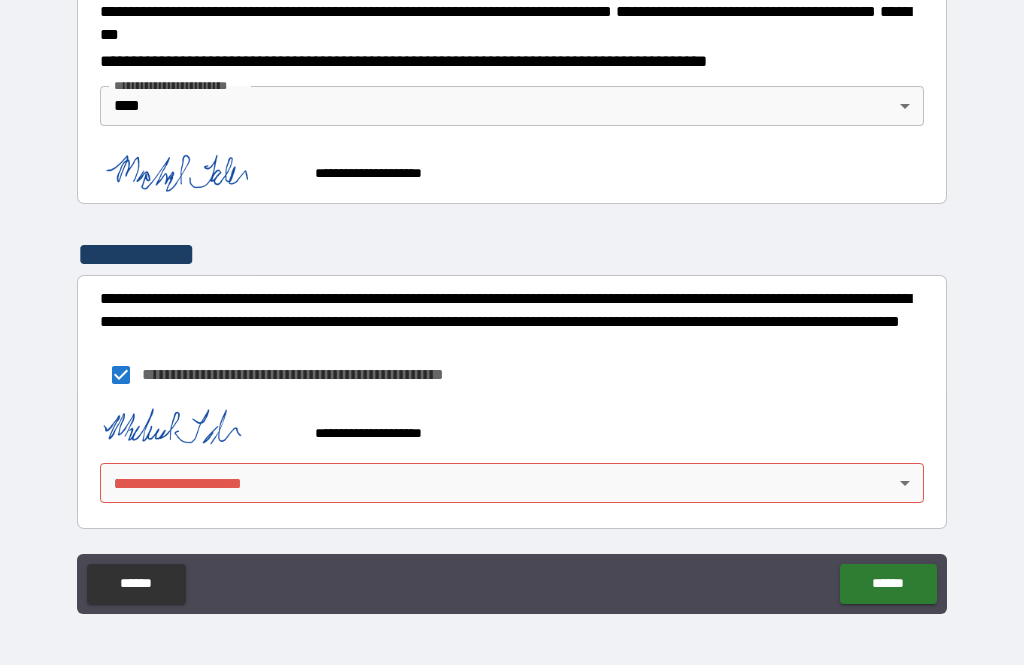 click on "******" at bounding box center [888, 584] 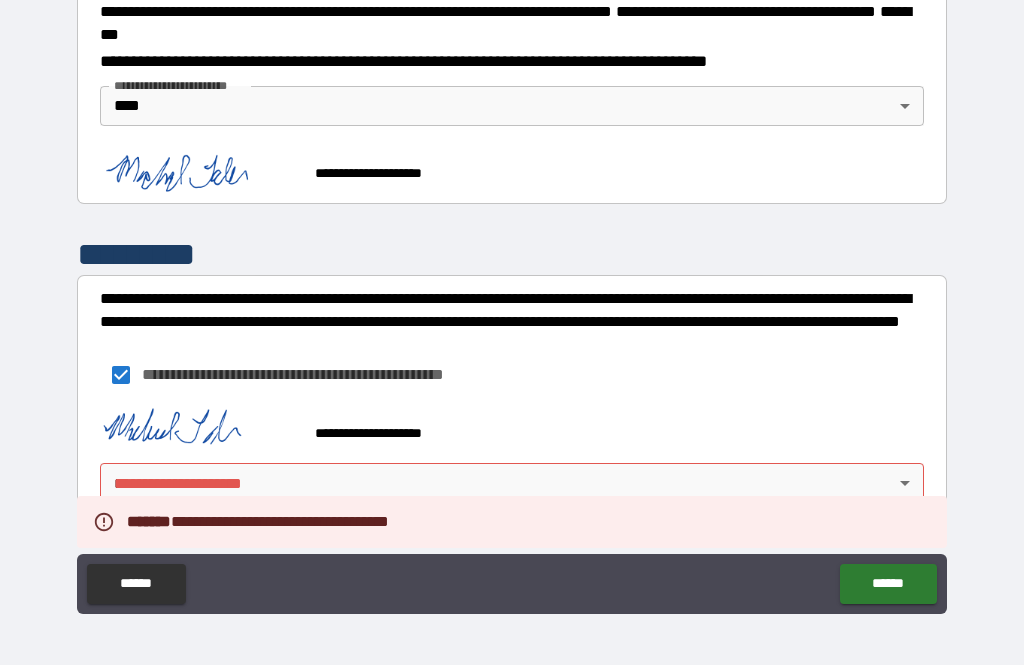 click on "******" at bounding box center (888, 584) 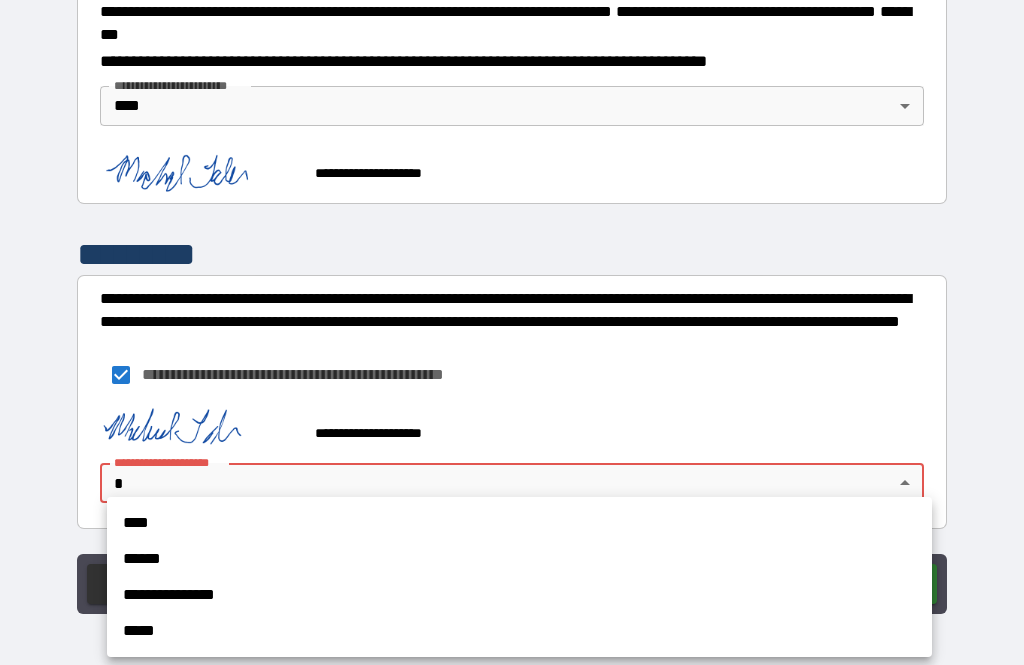 click on "******" at bounding box center (519, 559) 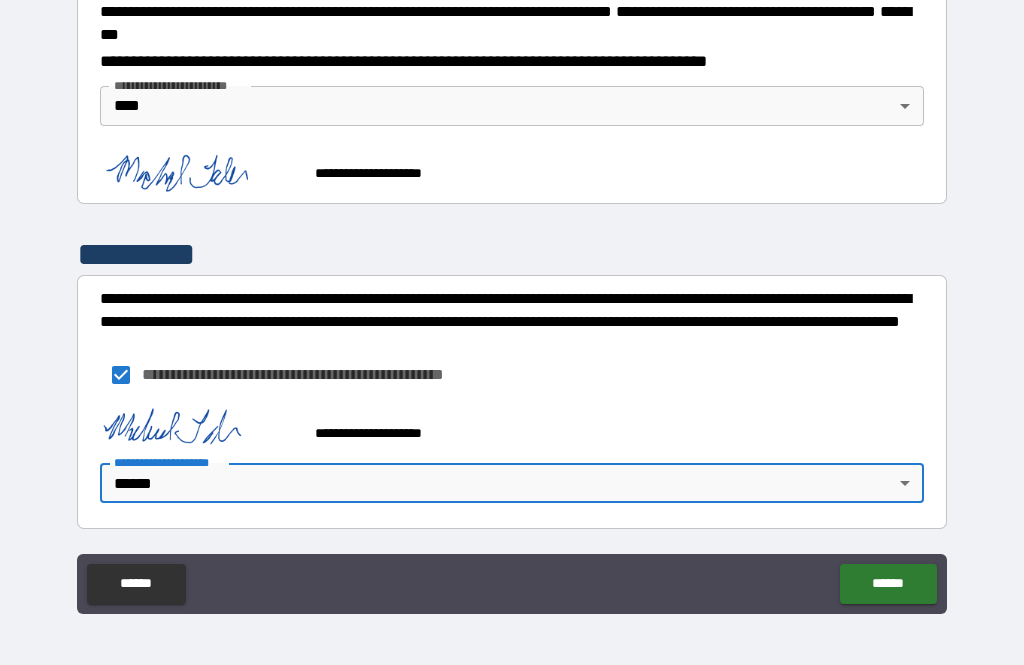 click on "******" at bounding box center (888, 584) 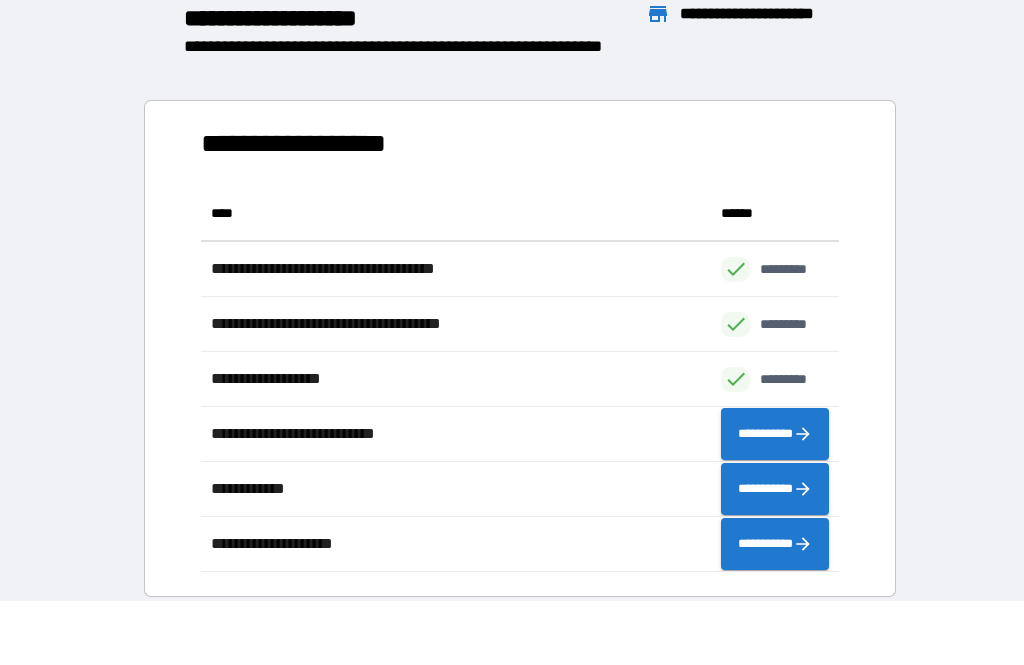scroll, scrollTop: 1, scrollLeft: 1, axis: both 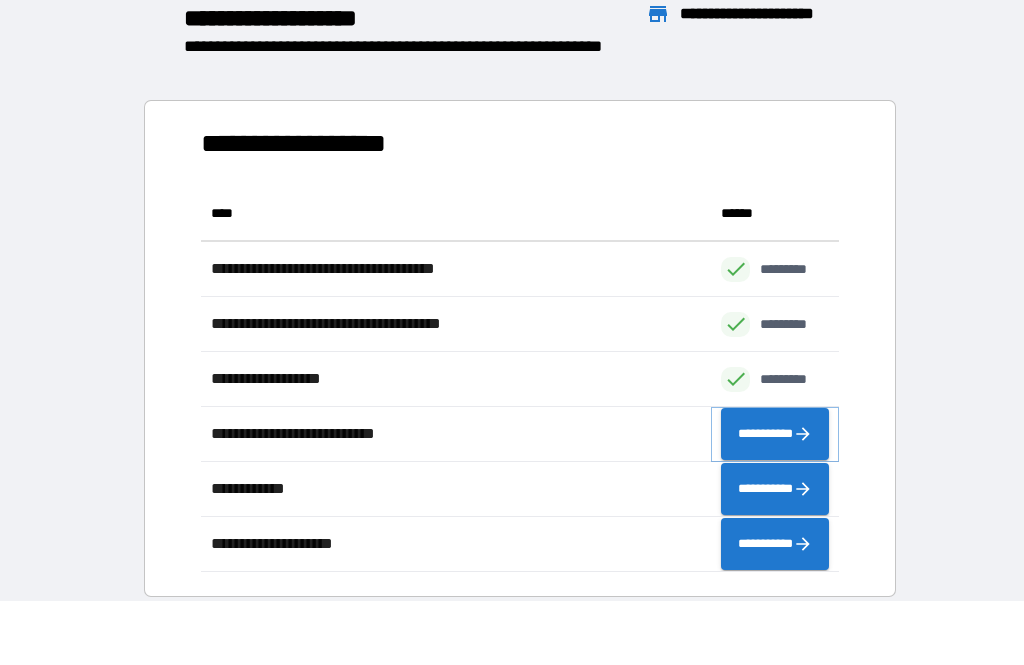 click on "**********" at bounding box center [775, 434] 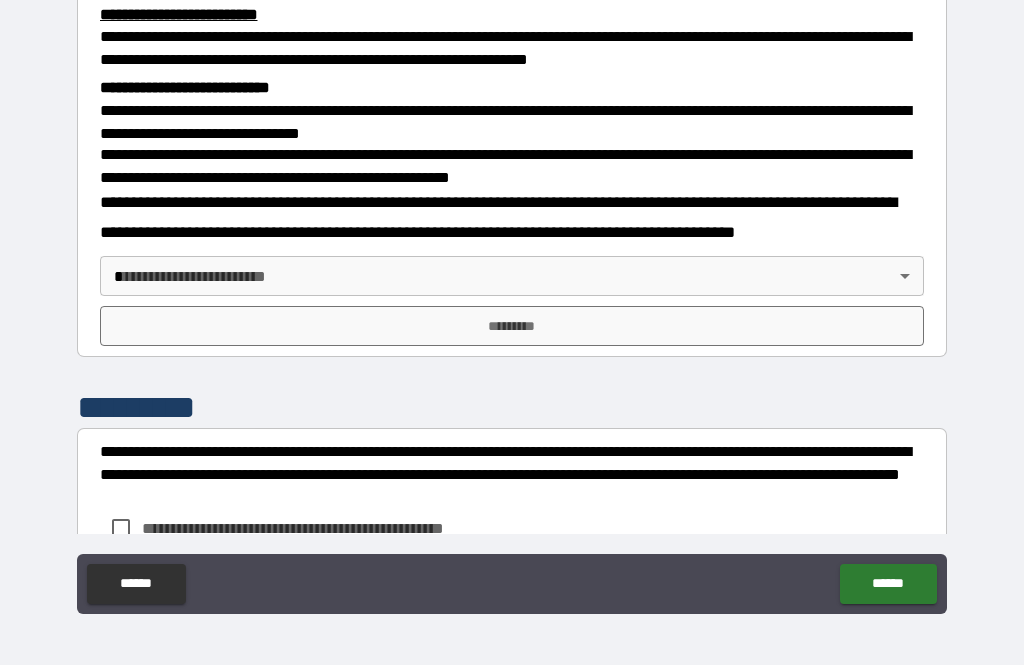 scroll, scrollTop: 590, scrollLeft: 0, axis: vertical 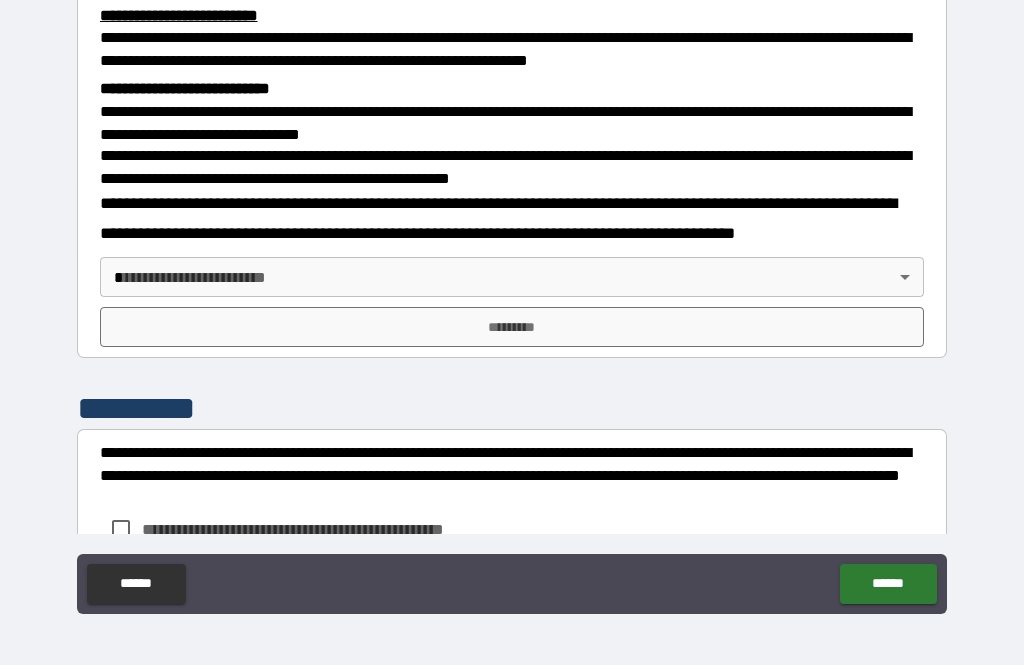 click on "**********" at bounding box center (512, 300) 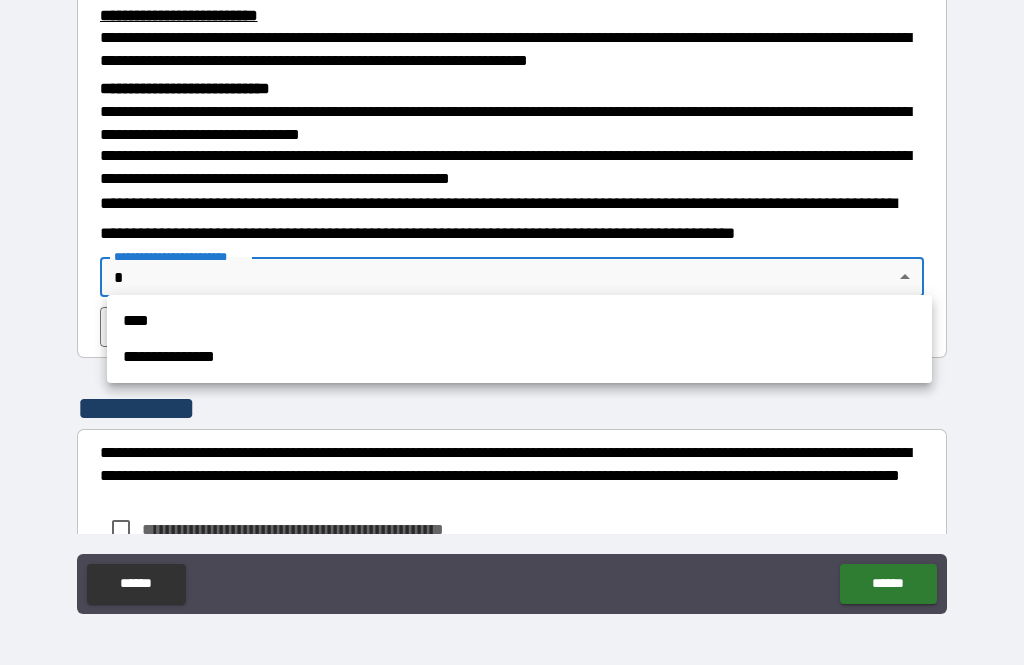 click at bounding box center (512, 332) 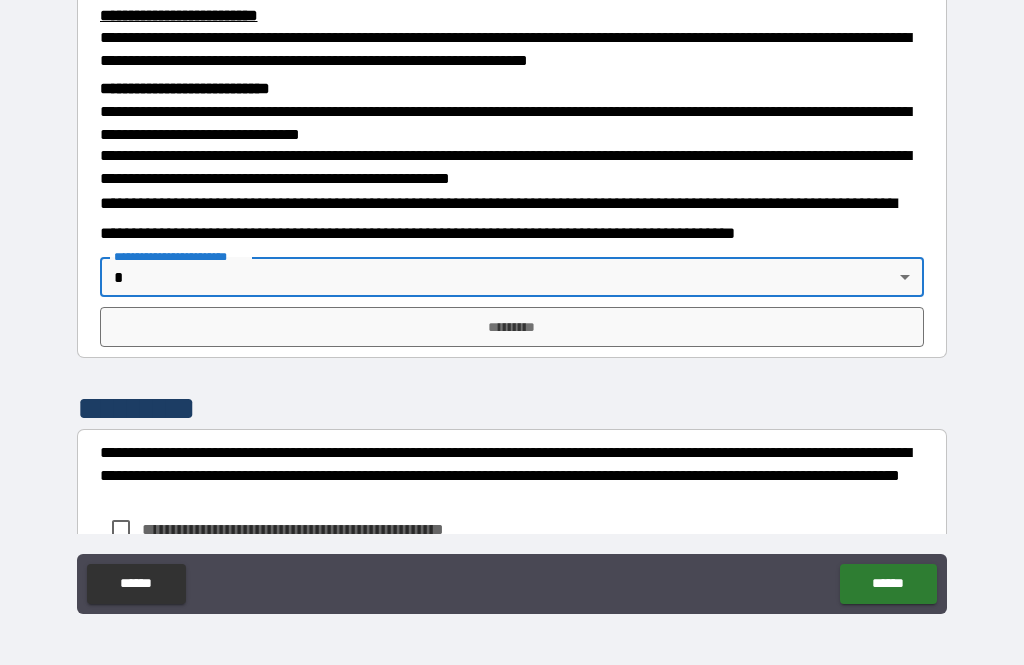 click on "**********" at bounding box center (512, 300) 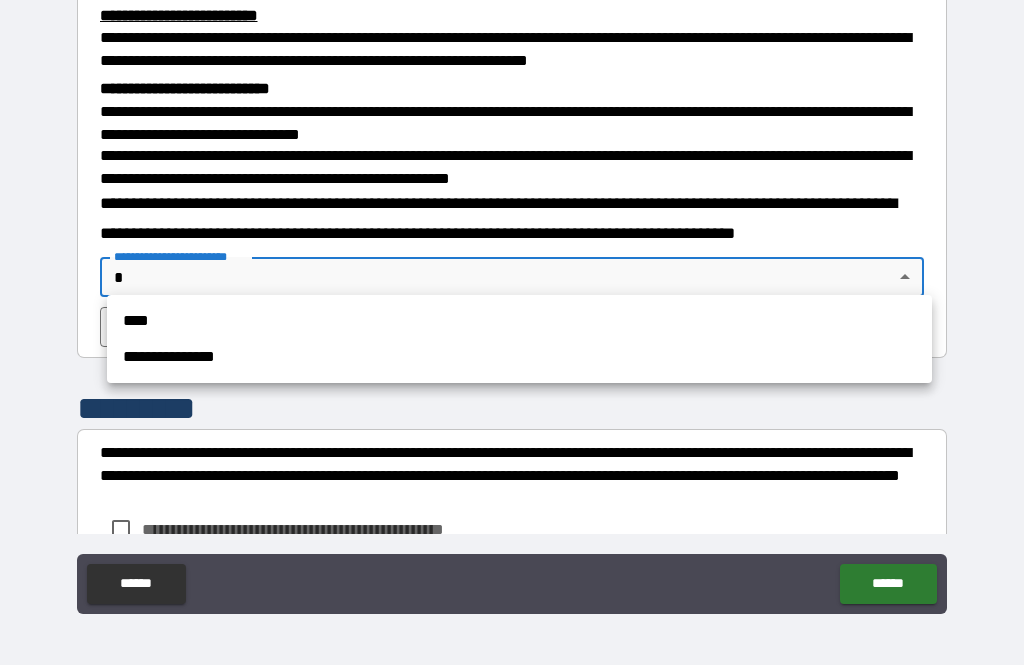 click on "****" at bounding box center [519, 321] 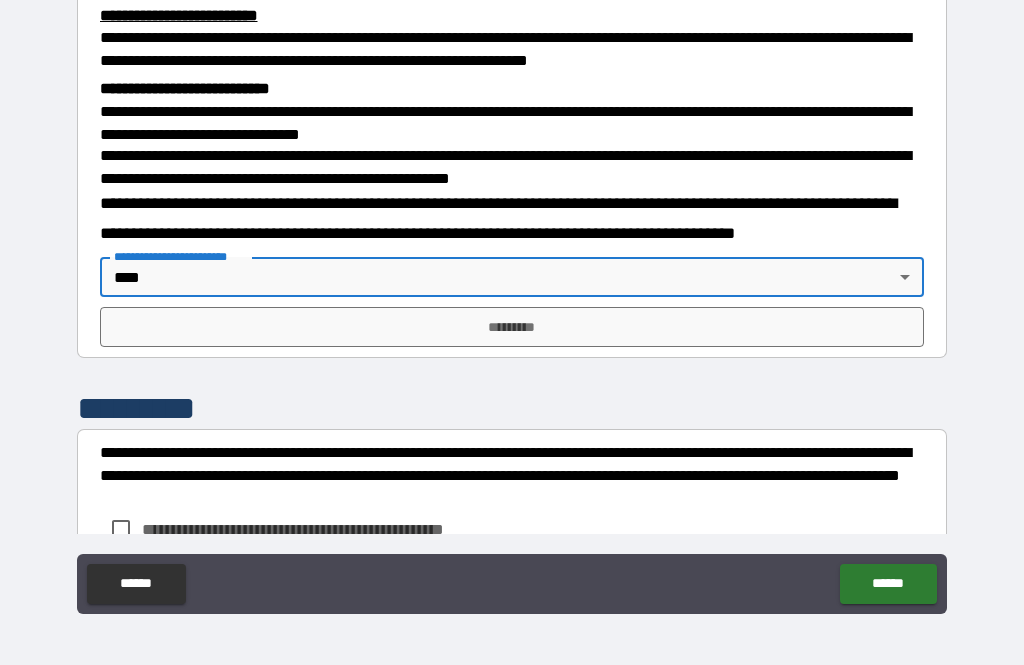 click on "*********" at bounding box center (512, 327) 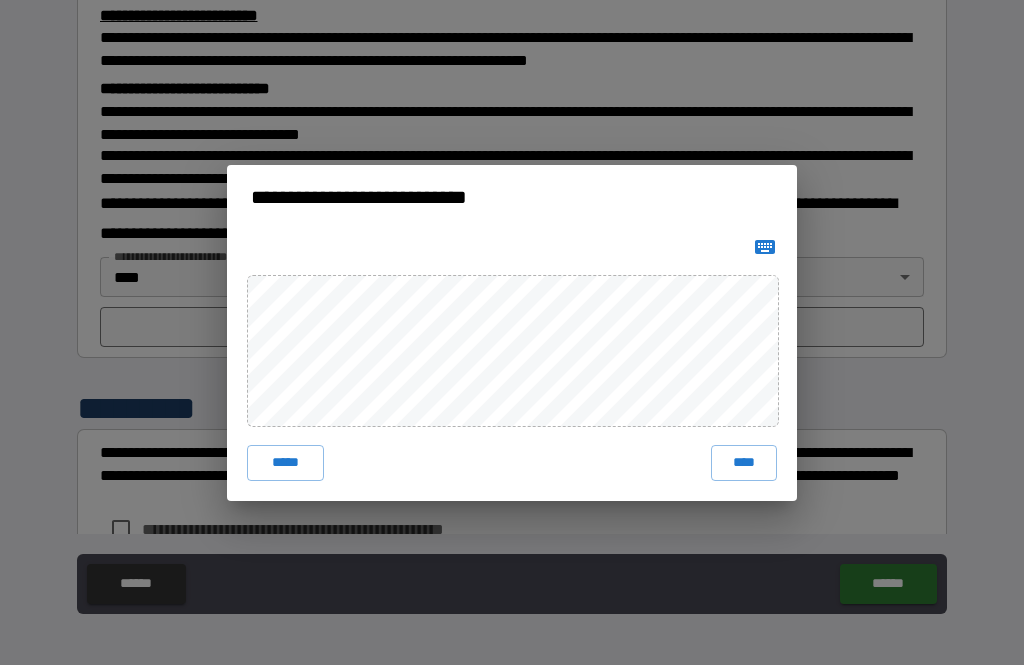 click on "****" at bounding box center (744, 463) 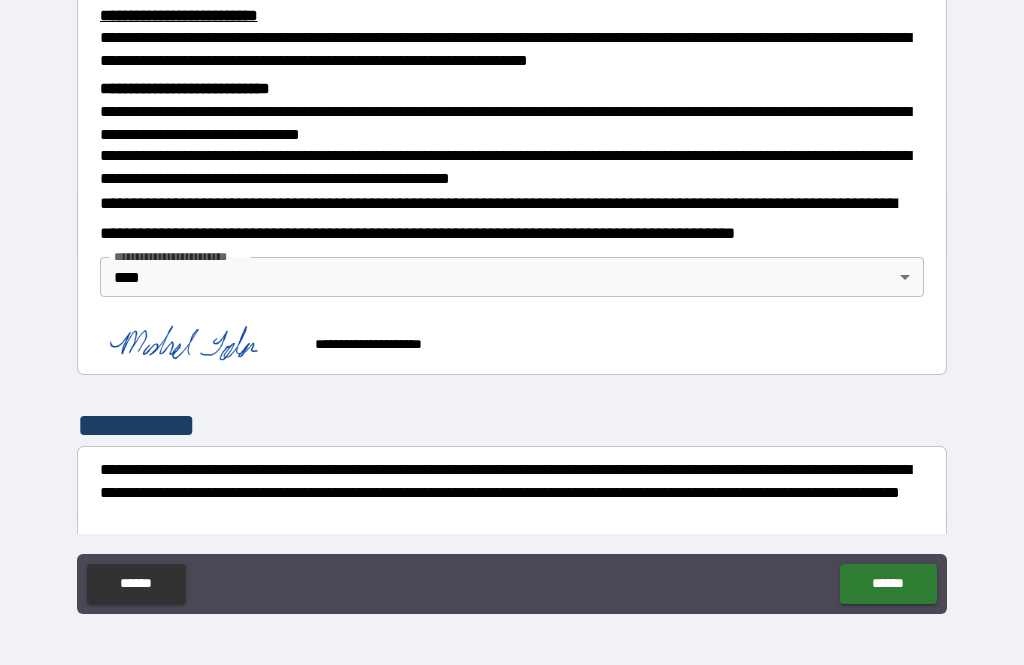click on "******" at bounding box center [888, 584] 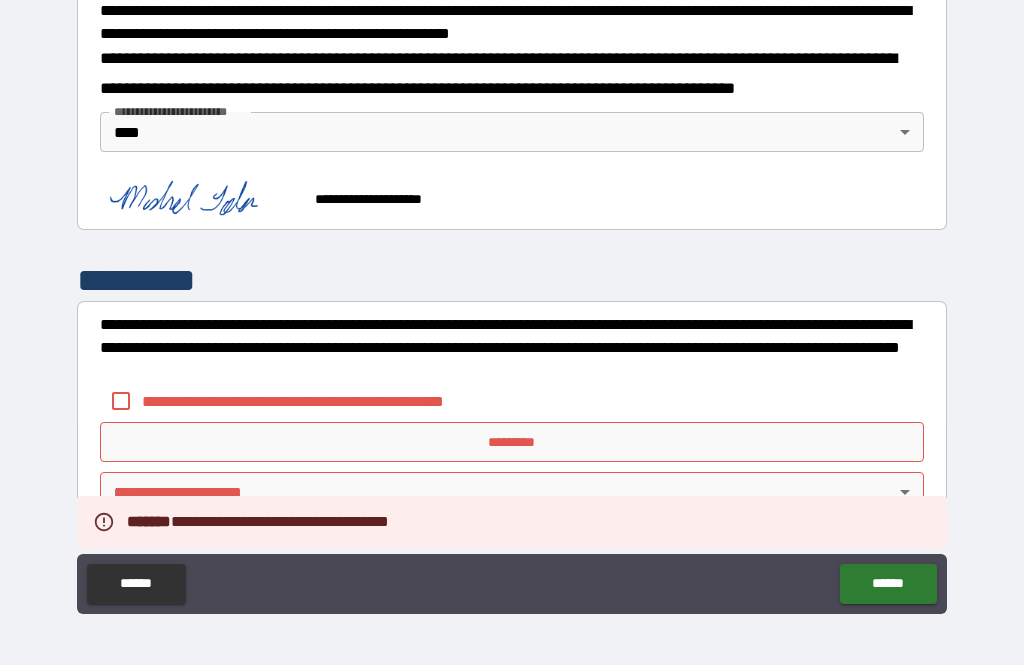 scroll, scrollTop: 734, scrollLeft: 0, axis: vertical 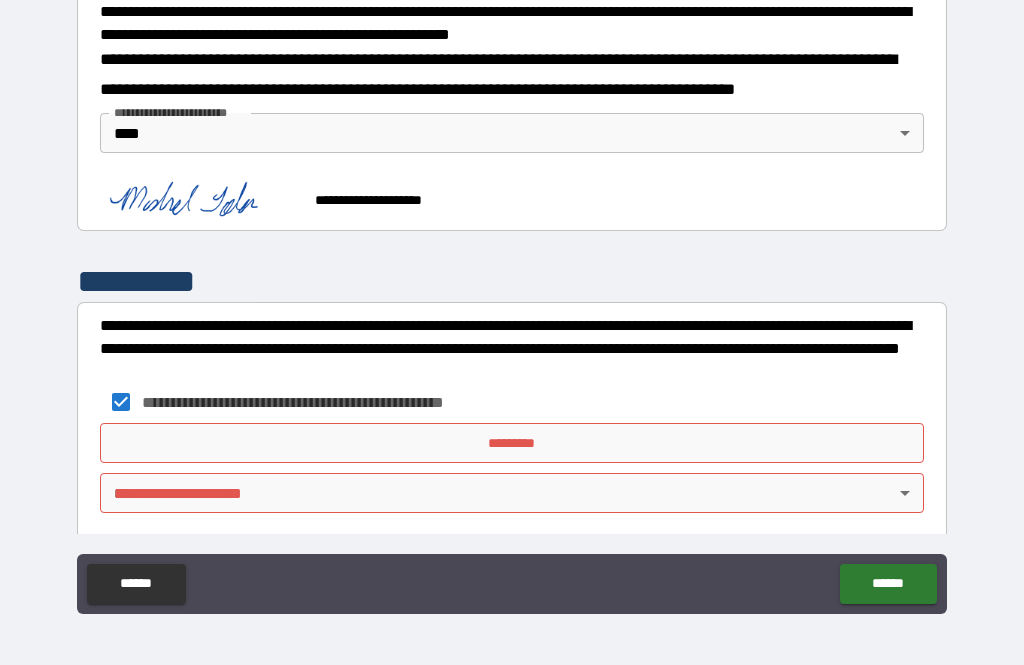 click on "*********" at bounding box center [512, 443] 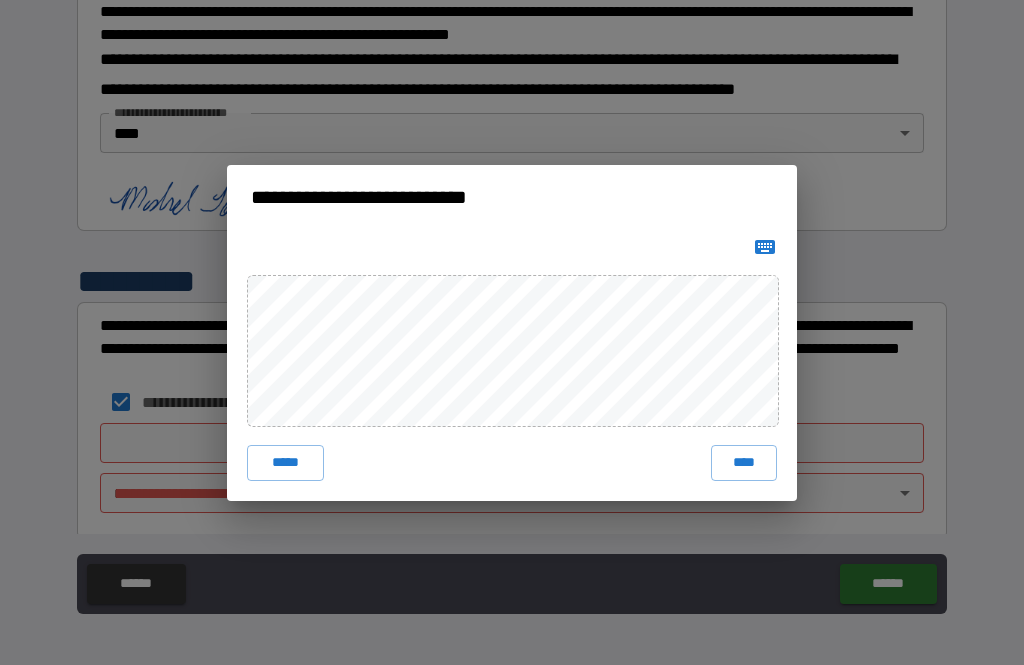 click on "****" at bounding box center [744, 463] 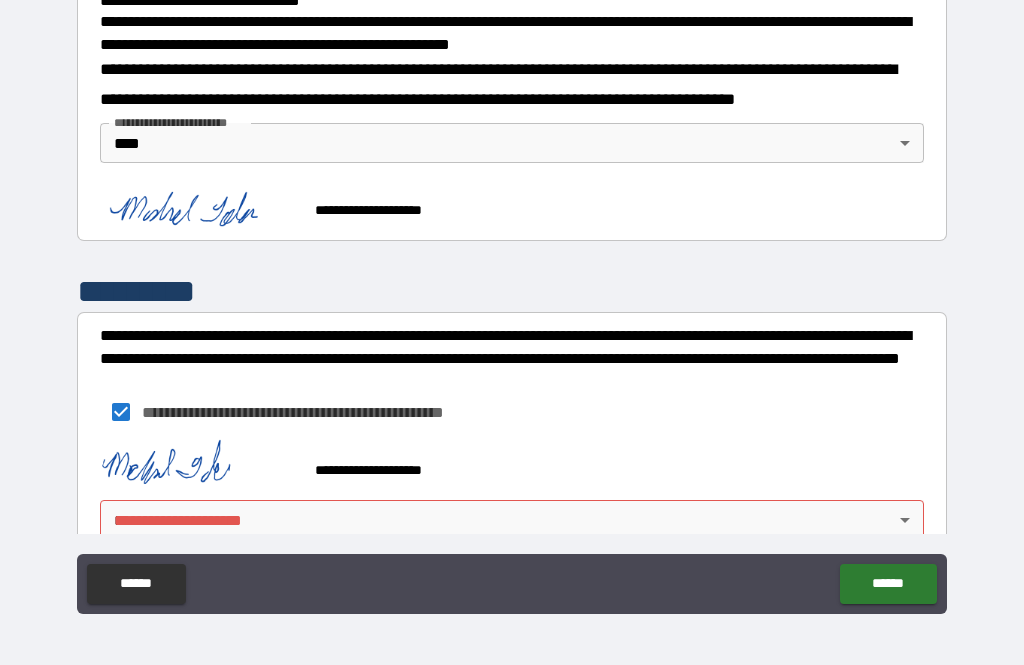 click on "******" at bounding box center (888, 584) 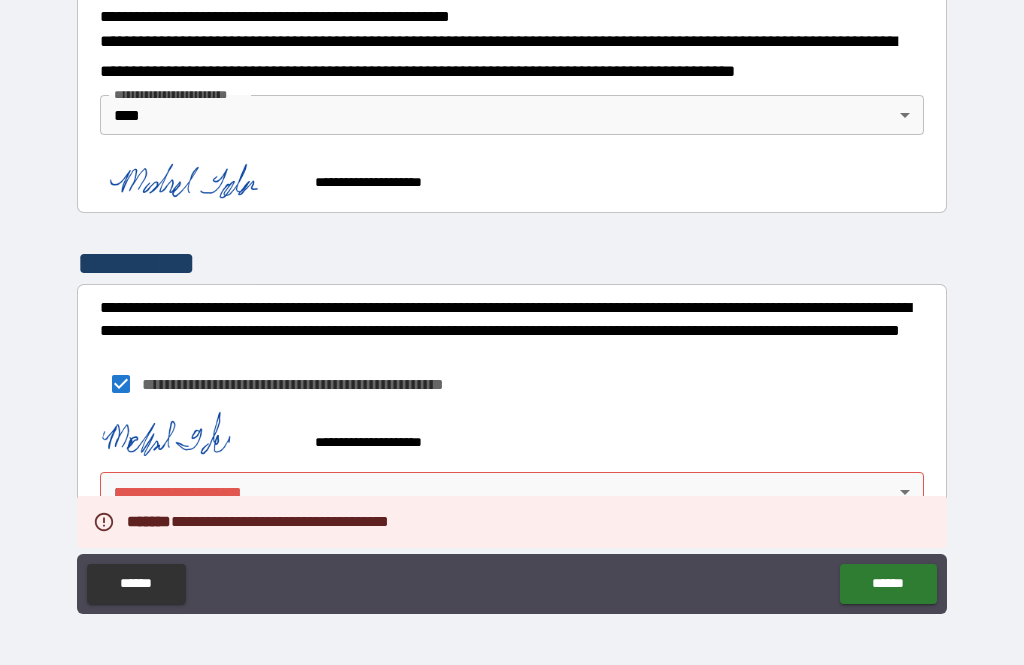 scroll, scrollTop: 751, scrollLeft: 0, axis: vertical 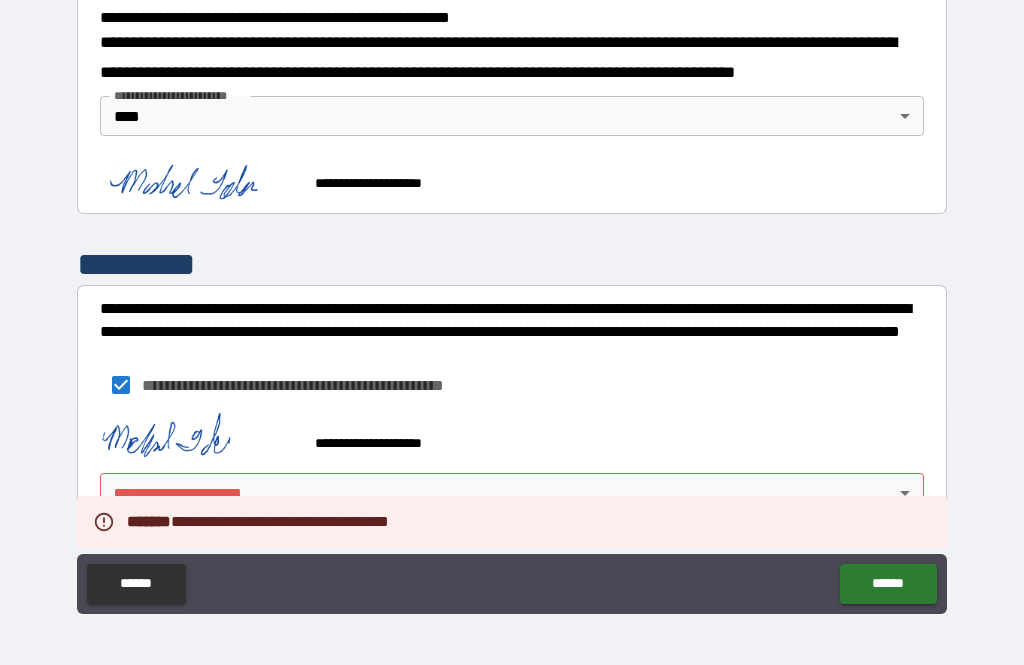 click on "**********" at bounding box center [512, 300] 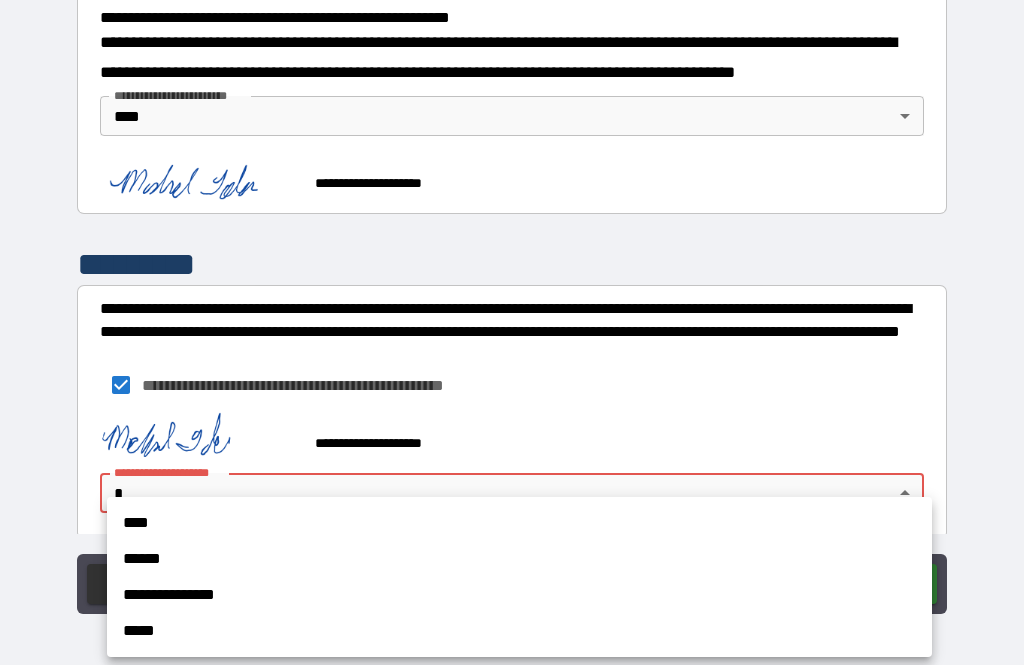 click on "******" at bounding box center [519, 559] 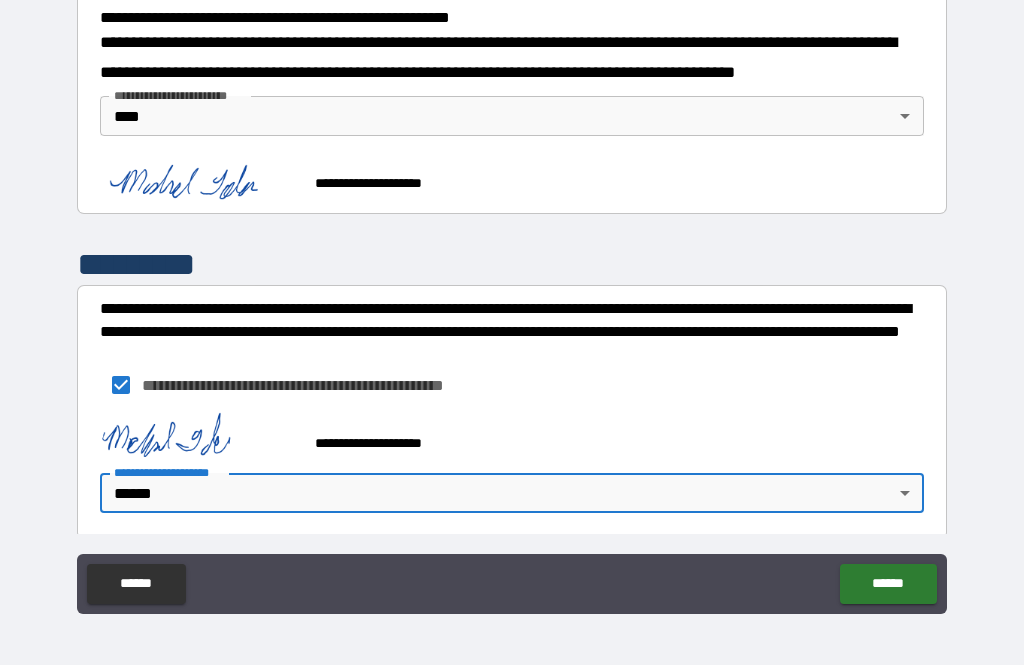 click on "******" at bounding box center [888, 584] 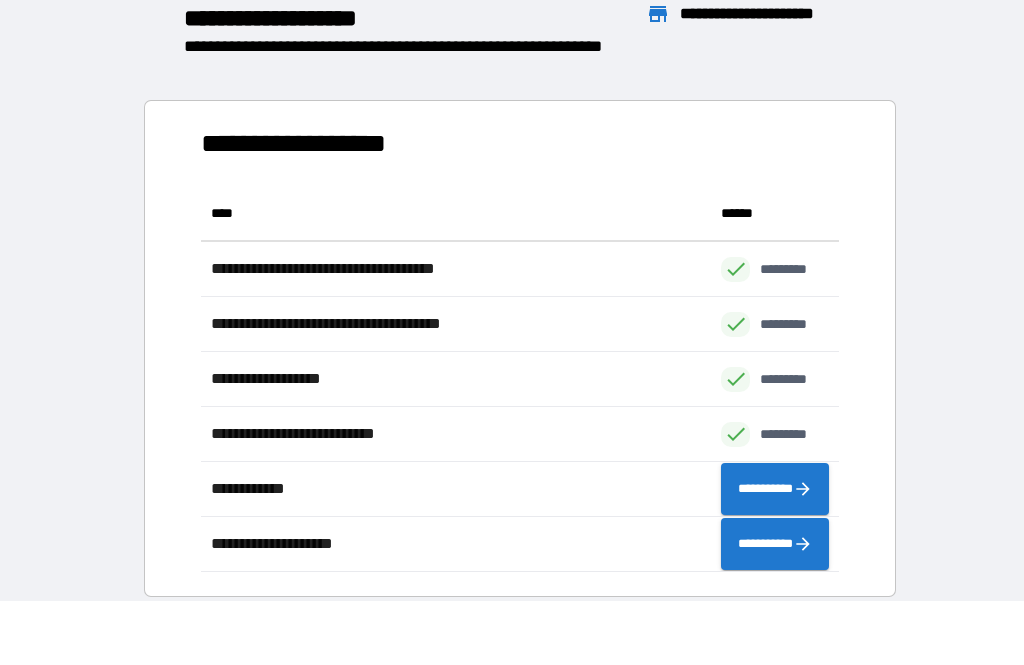 scroll, scrollTop: 386, scrollLeft: 638, axis: both 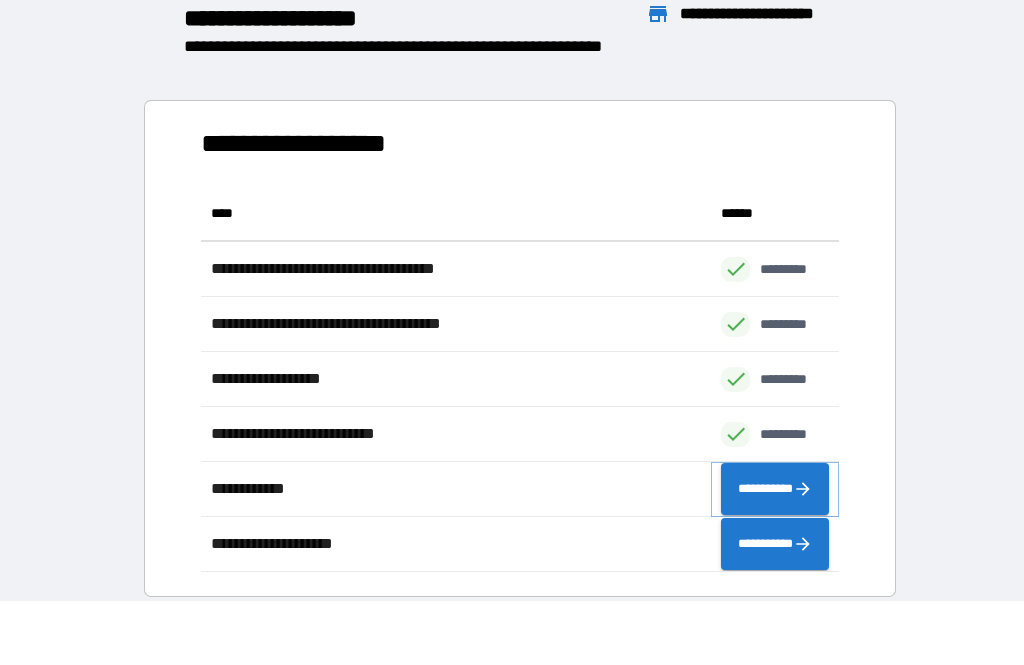 click on "**********" at bounding box center [775, 489] 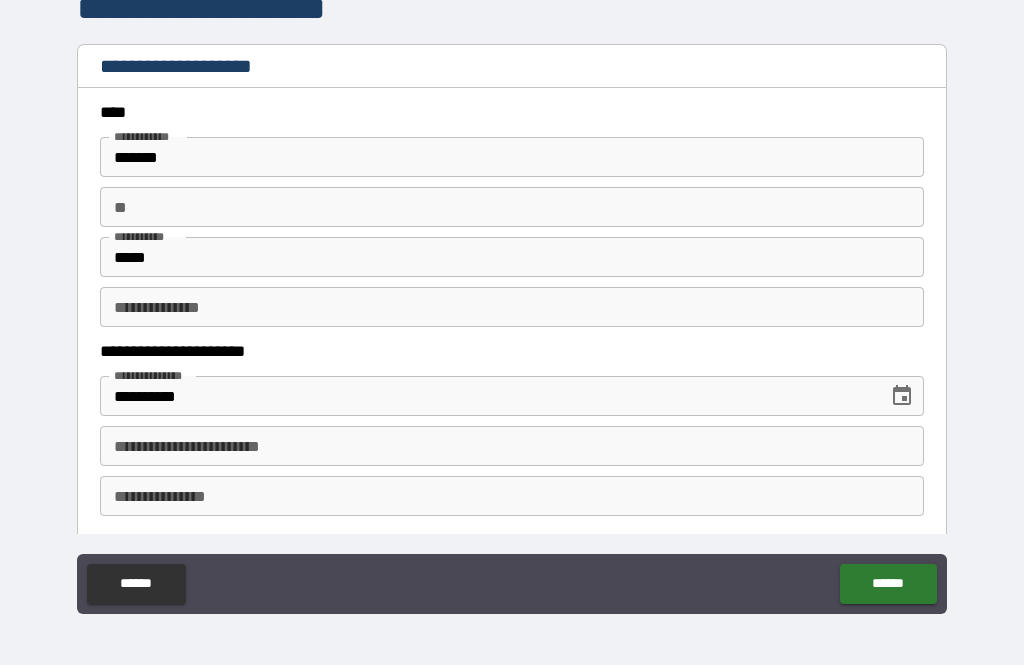 click on "**********" at bounding box center [512, 446] 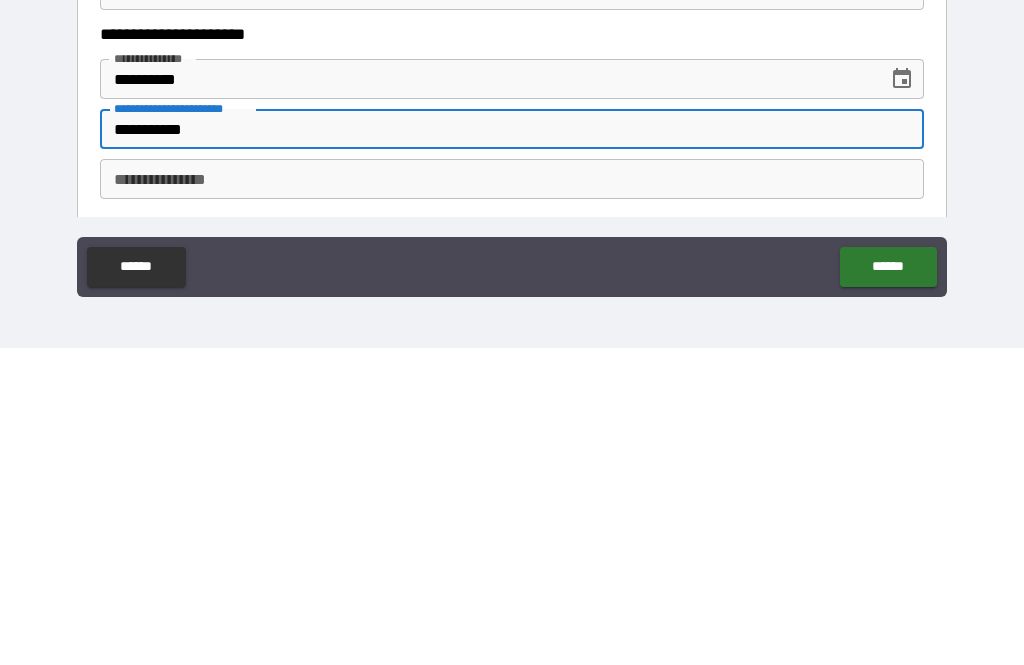 click on "**********" at bounding box center (512, 496) 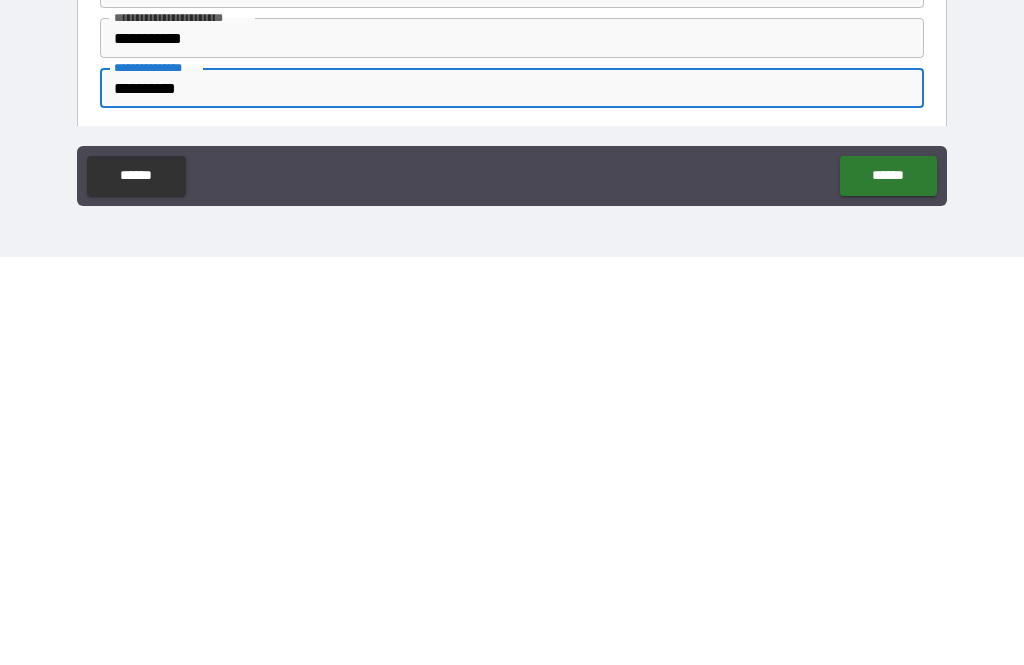 click on "******" at bounding box center [888, 584] 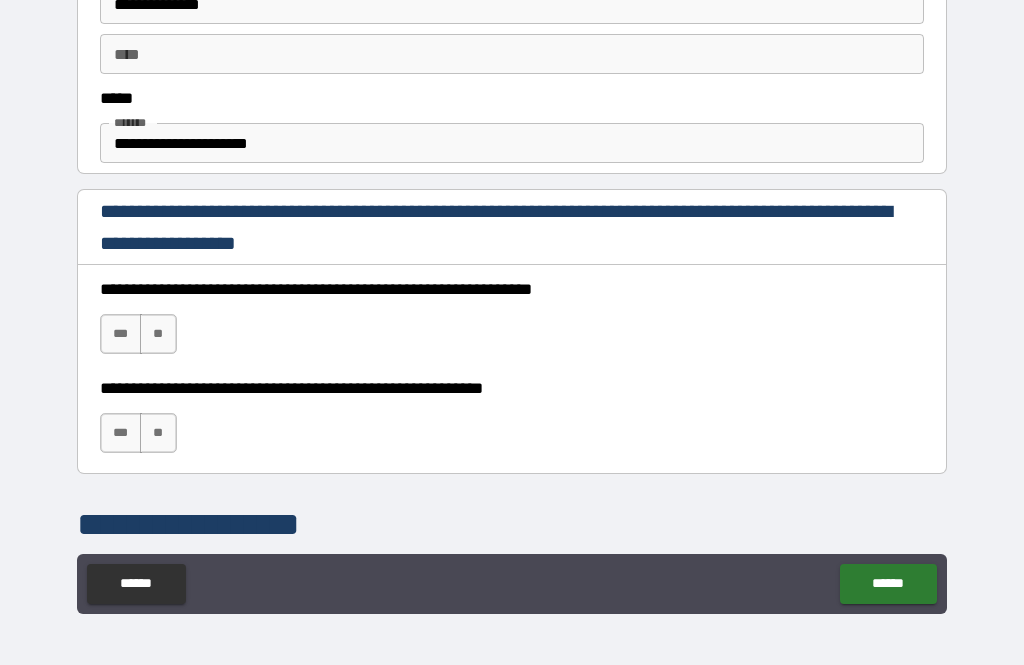 scroll, scrollTop: 1166, scrollLeft: 0, axis: vertical 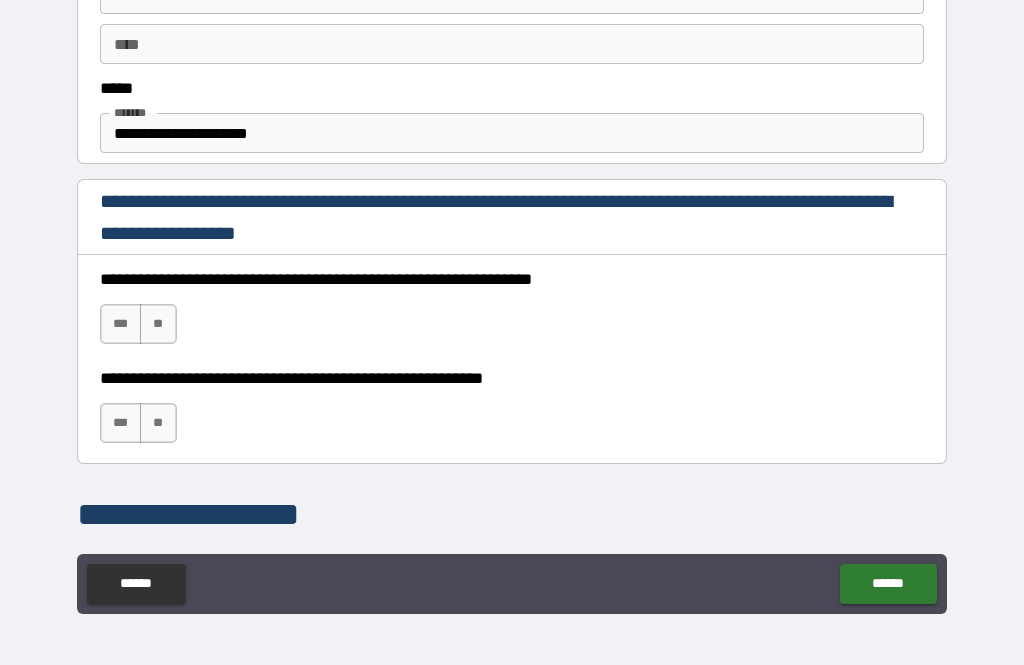click on "***" at bounding box center (121, 324) 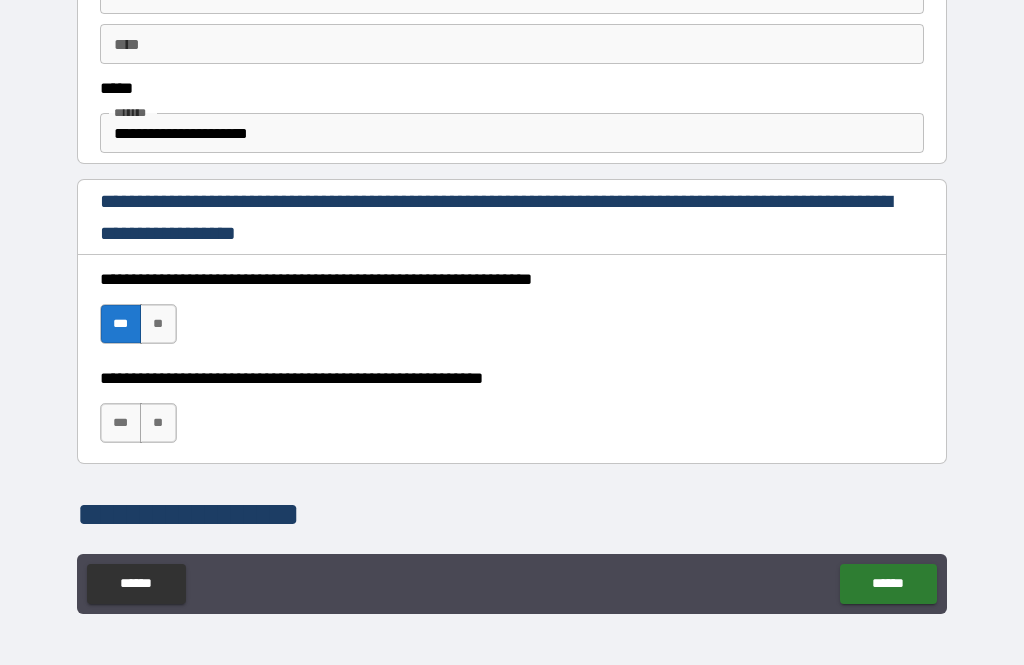 click on "***" at bounding box center (121, 423) 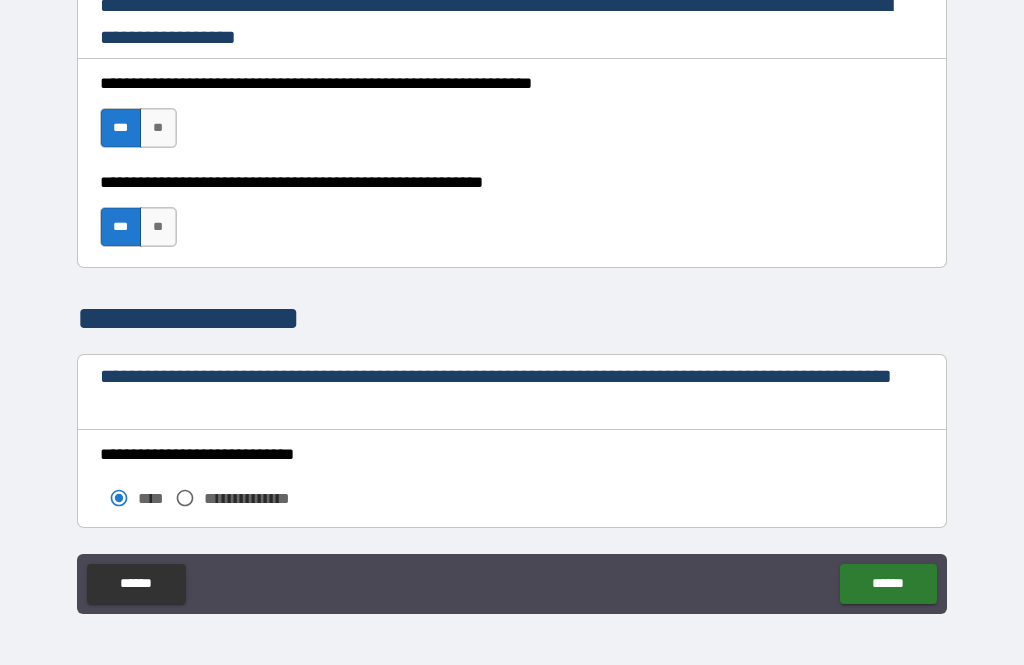 scroll, scrollTop: 1362, scrollLeft: 0, axis: vertical 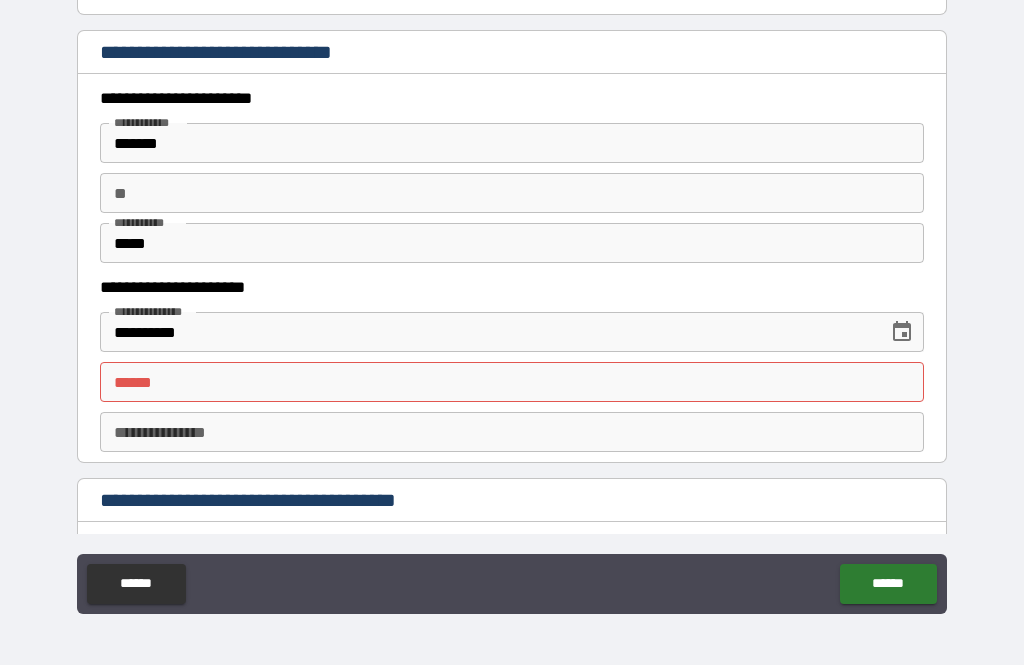click on "****   * ****   *" at bounding box center [512, 382] 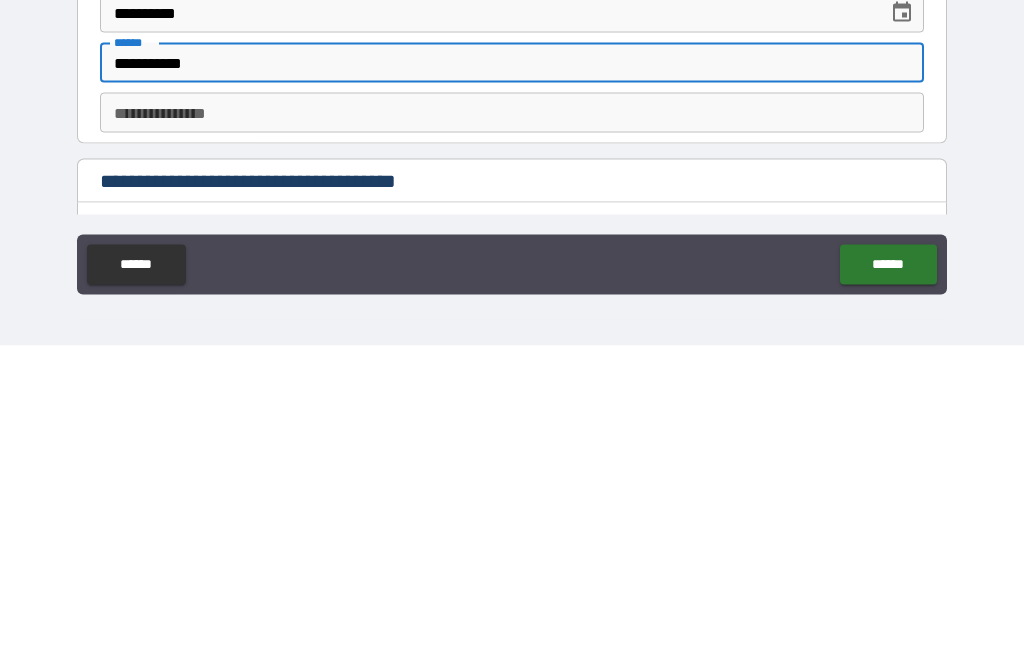 click on "**********" at bounding box center (512, 432) 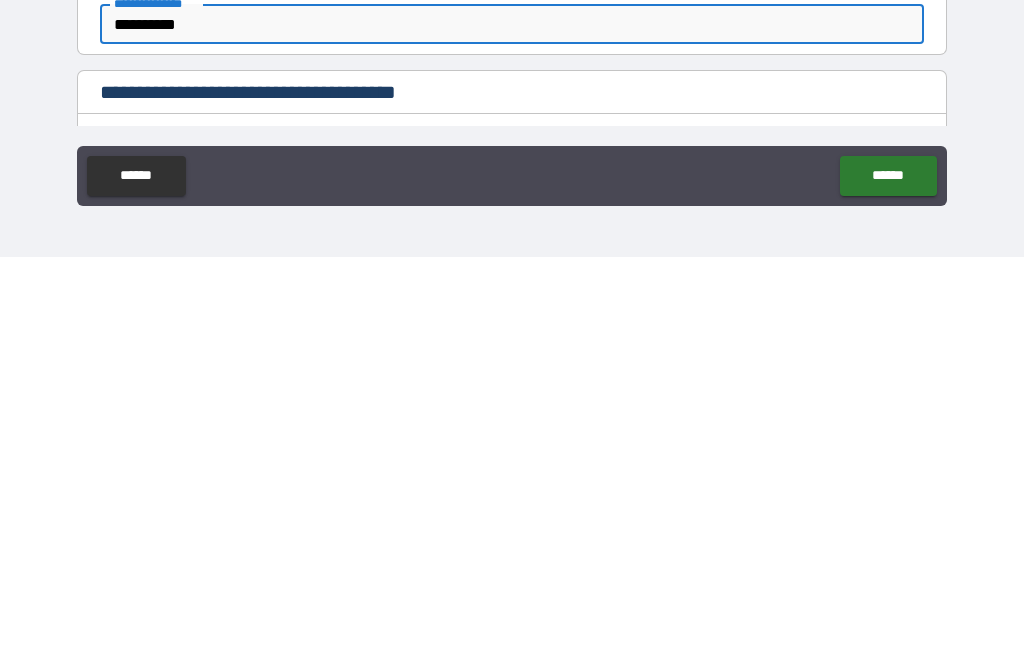 click on "******" at bounding box center (888, 584) 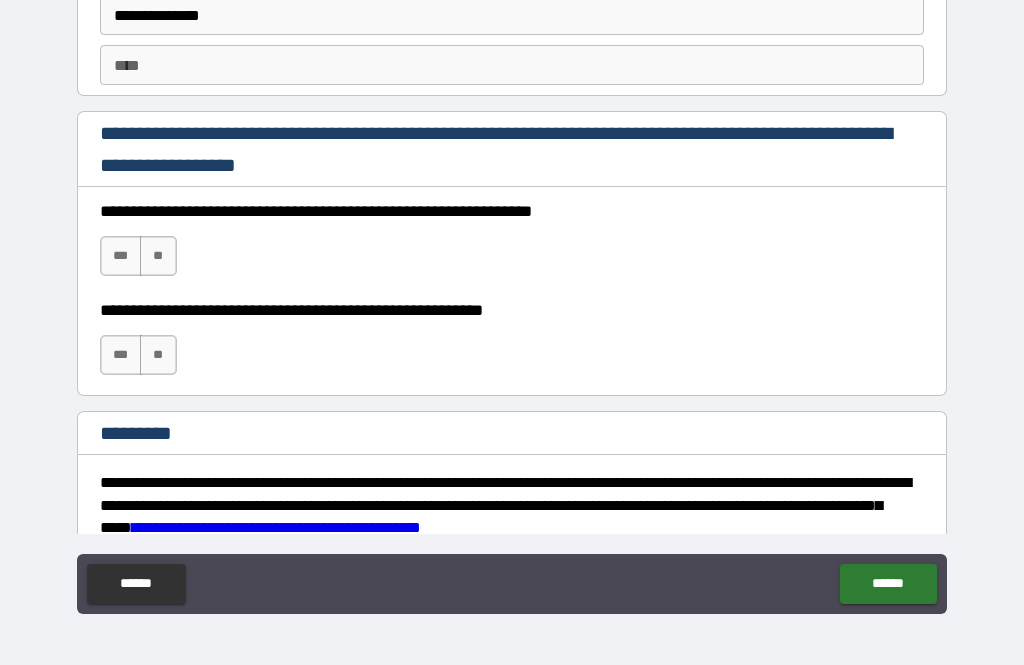 scroll, scrollTop: 2871, scrollLeft: 0, axis: vertical 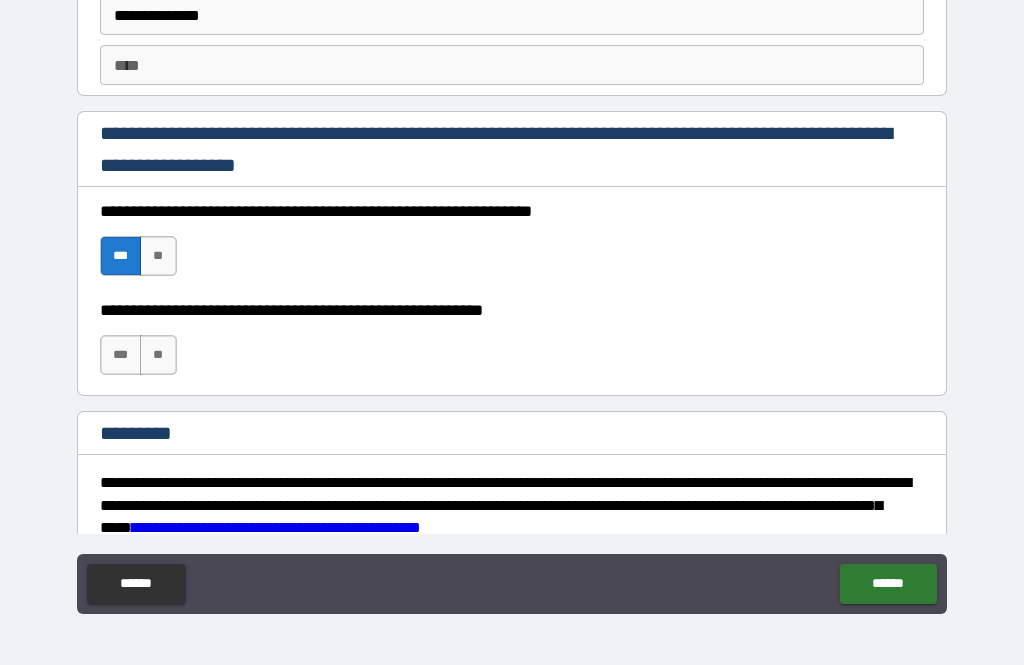 click on "***" at bounding box center [121, 355] 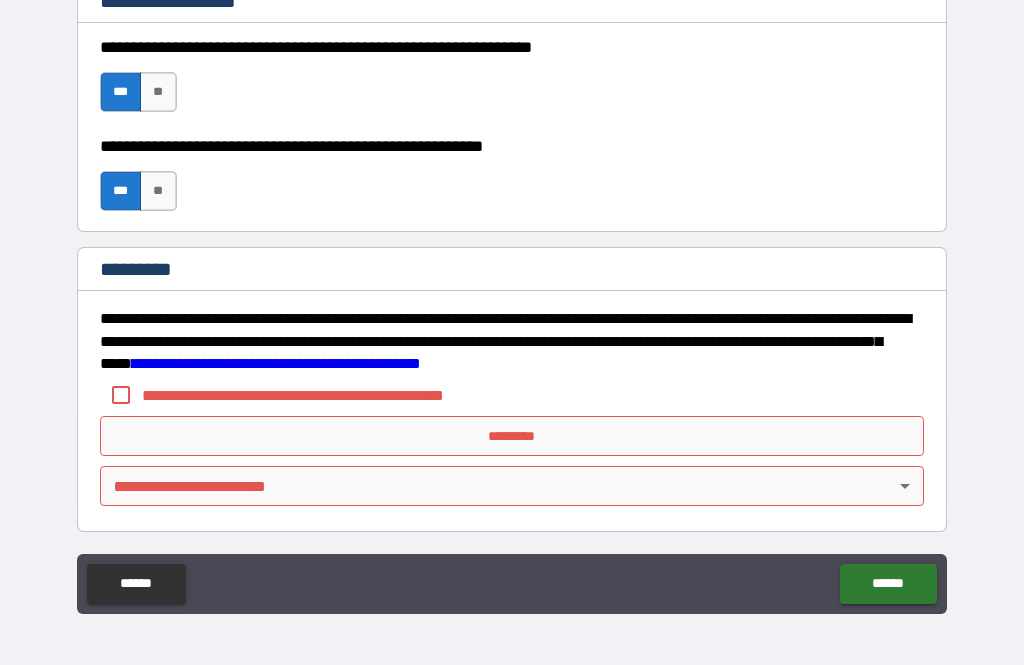 scroll, scrollTop: 3036, scrollLeft: 0, axis: vertical 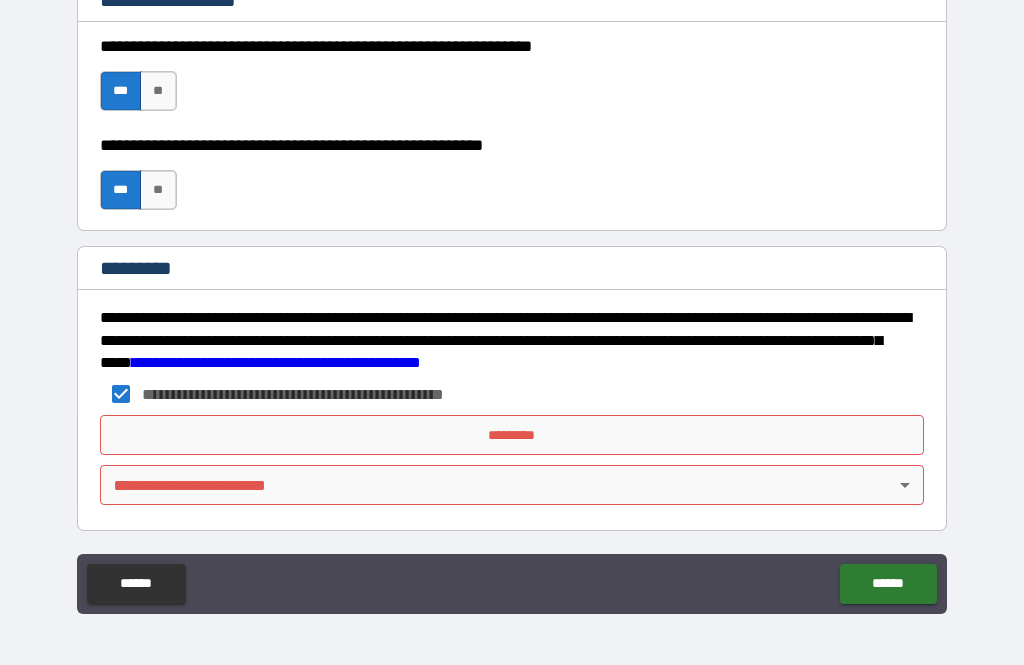 click on "*********" at bounding box center [512, 435] 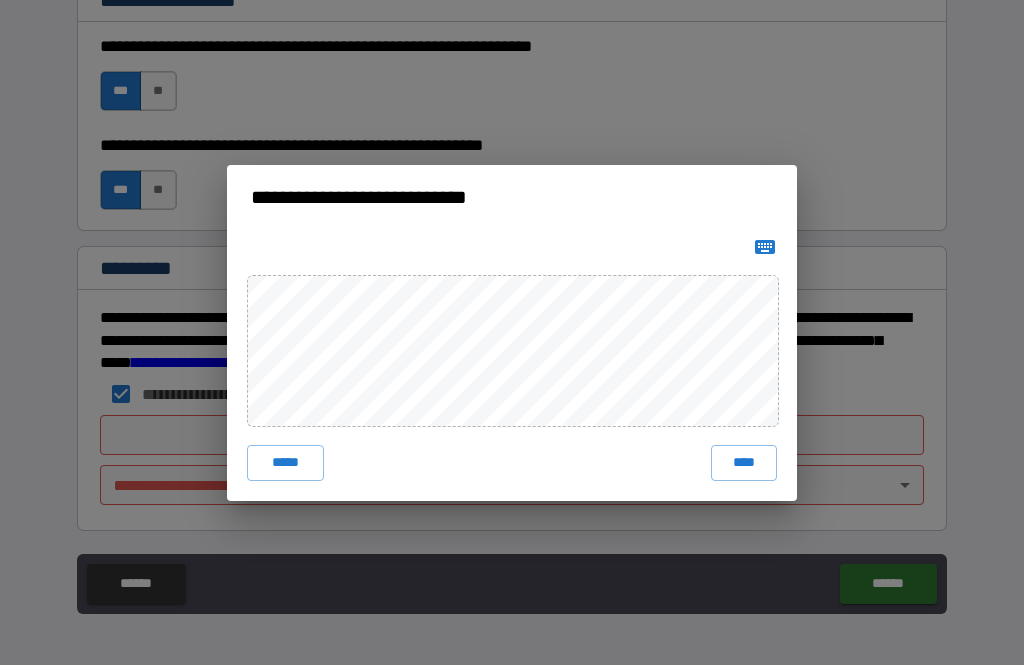 click on "****" at bounding box center (744, 463) 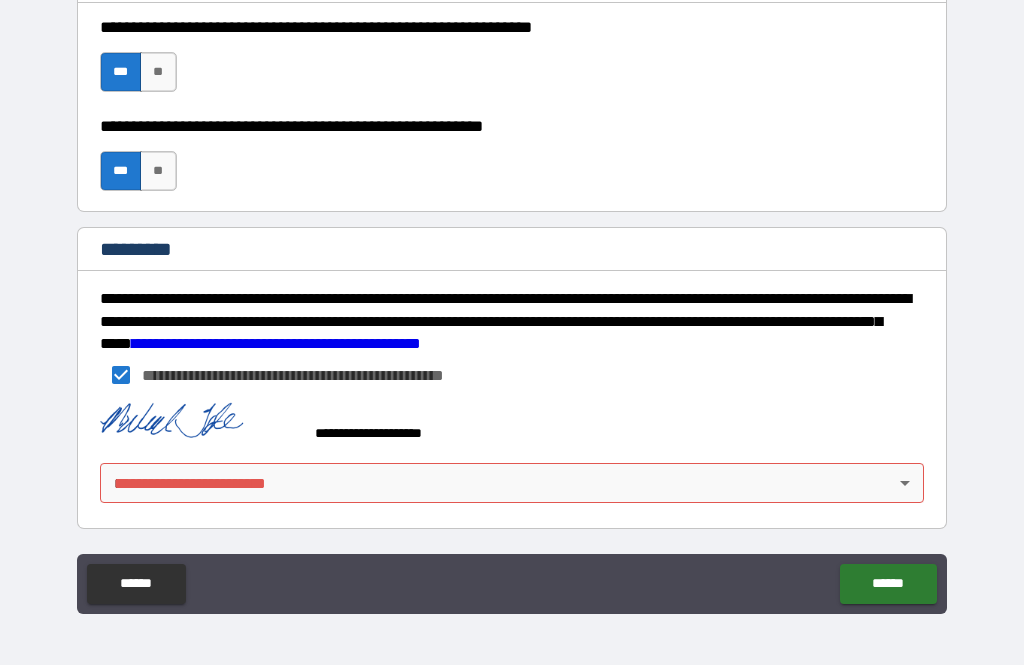 scroll, scrollTop: 3055, scrollLeft: 0, axis: vertical 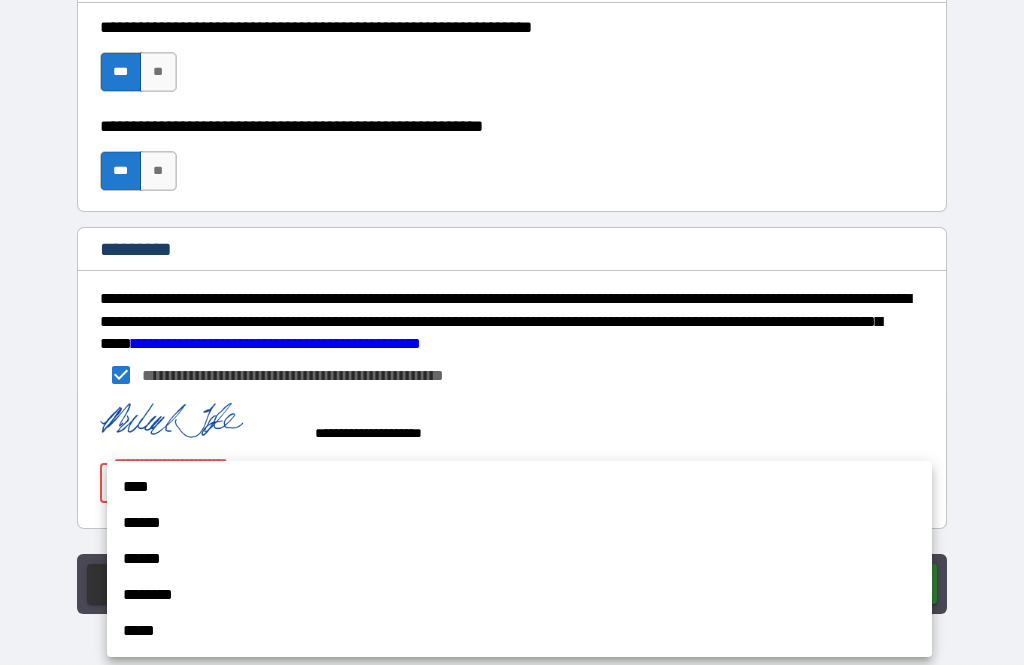 click on "****" at bounding box center (519, 487) 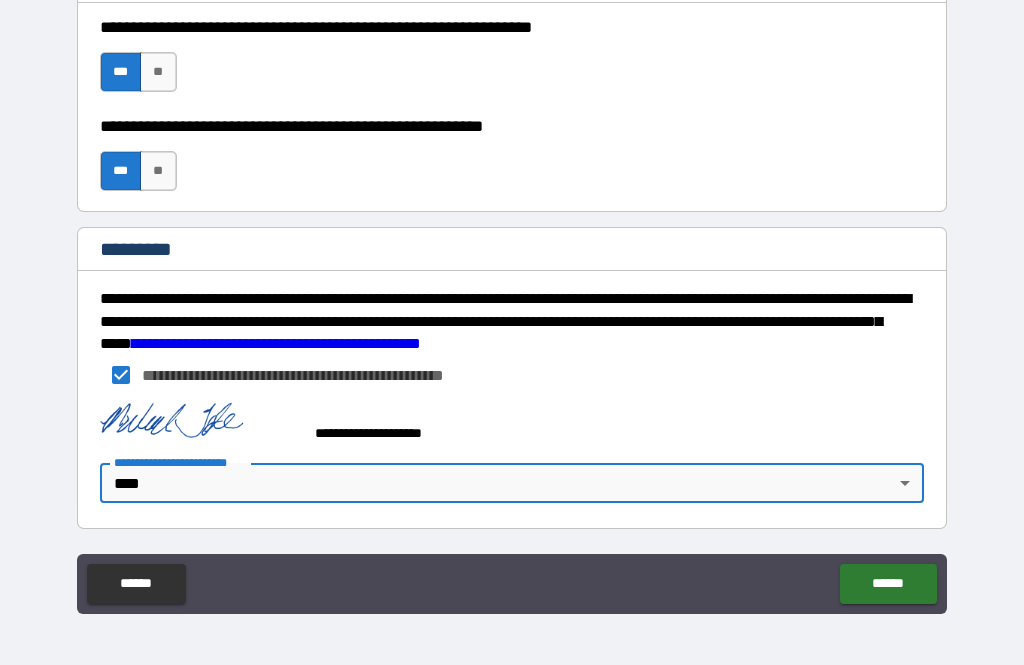 click on "******" at bounding box center (888, 584) 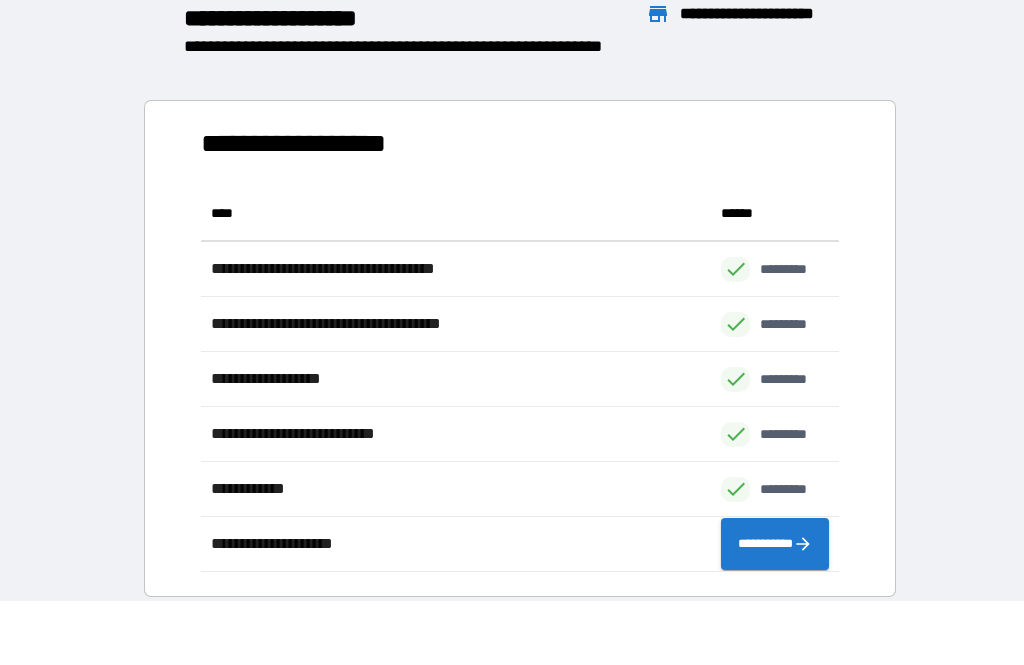 scroll, scrollTop: 1, scrollLeft: 1, axis: both 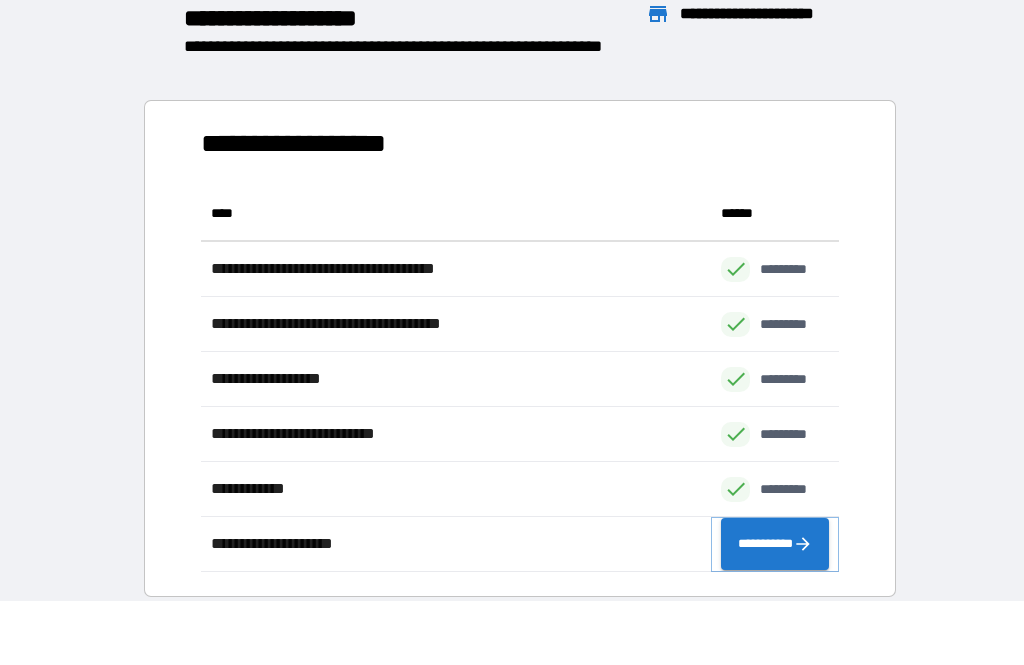click on "**********" at bounding box center [775, 544] 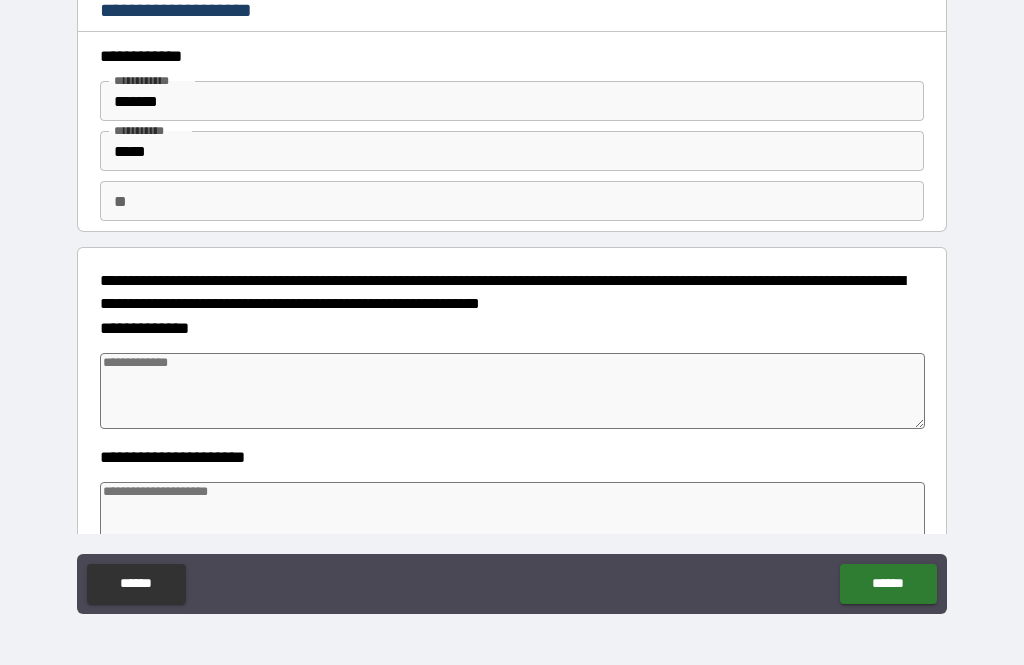 click at bounding box center (513, 391) 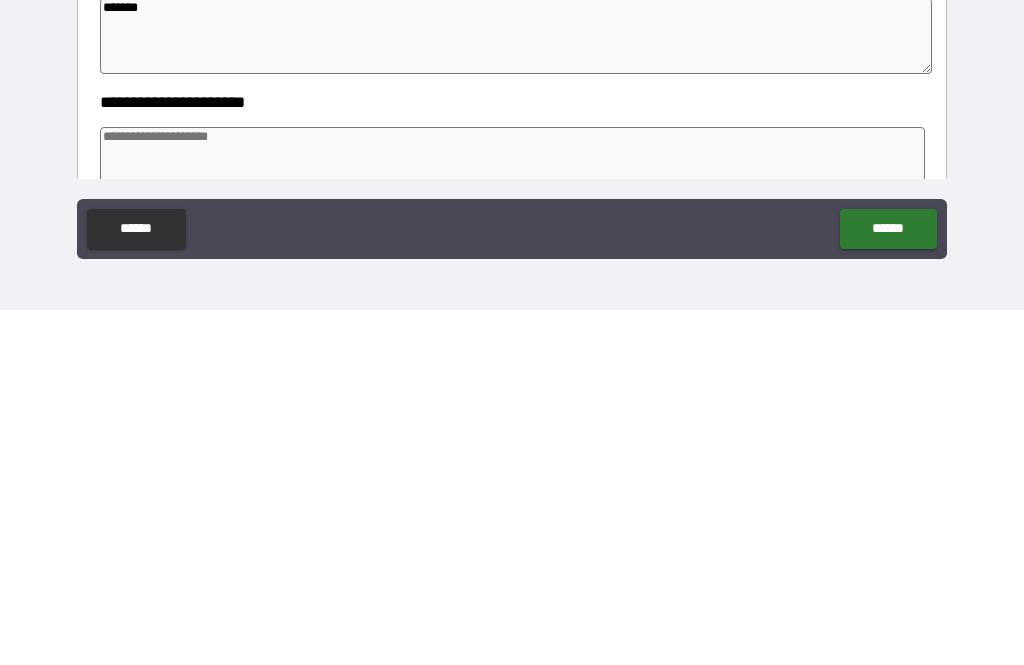 click on "******" at bounding box center [888, 584] 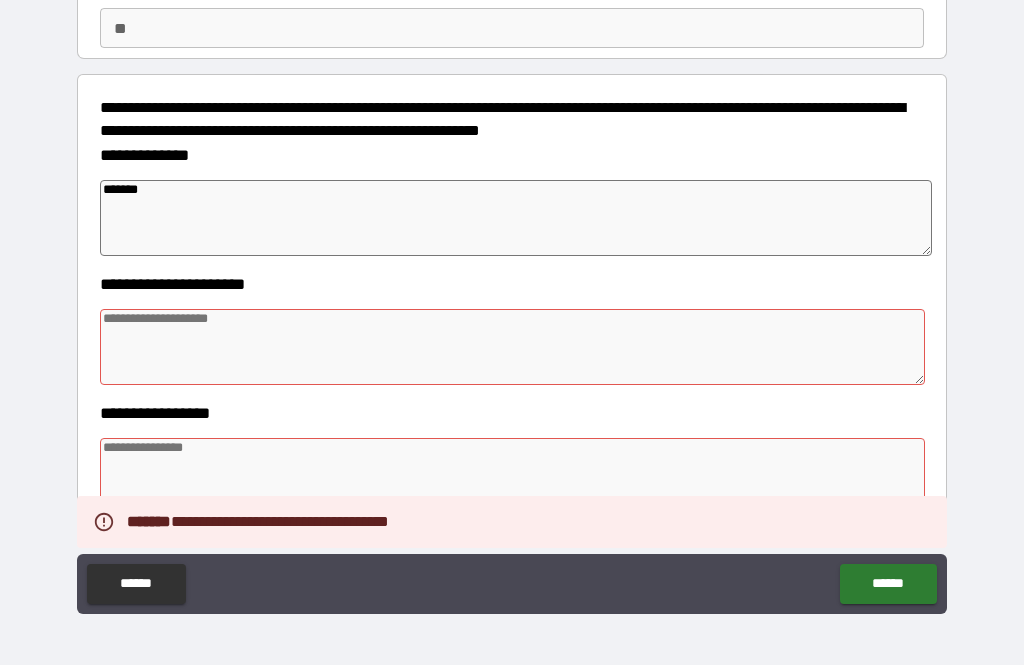 scroll, scrollTop: 175, scrollLeft: 0, axis: vertical 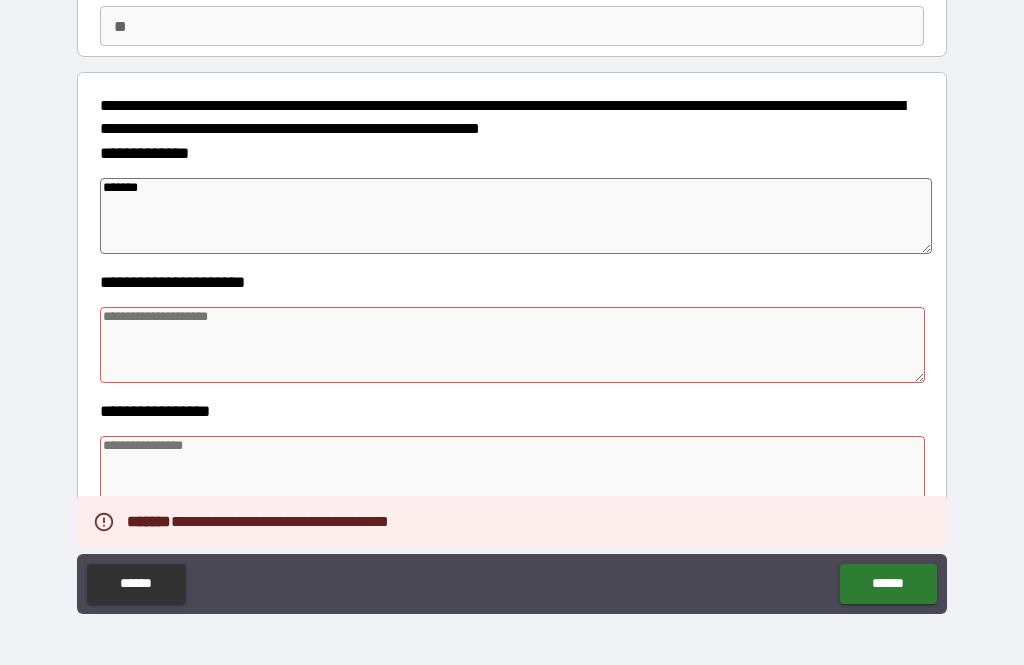 click at bounding box center [513, 345] 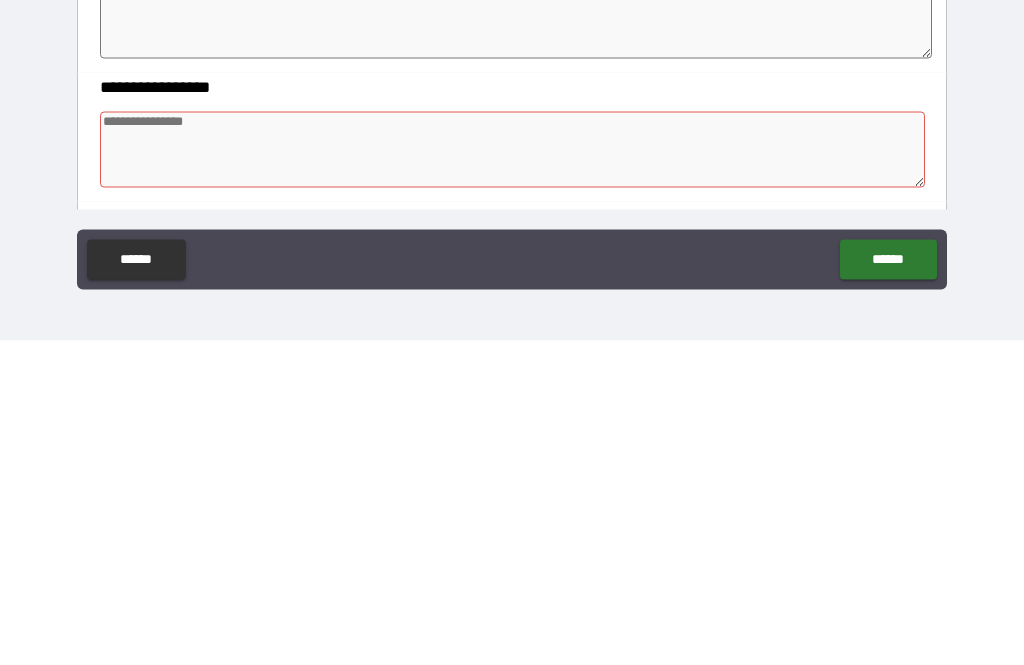 click at bounding box center (513, 474) 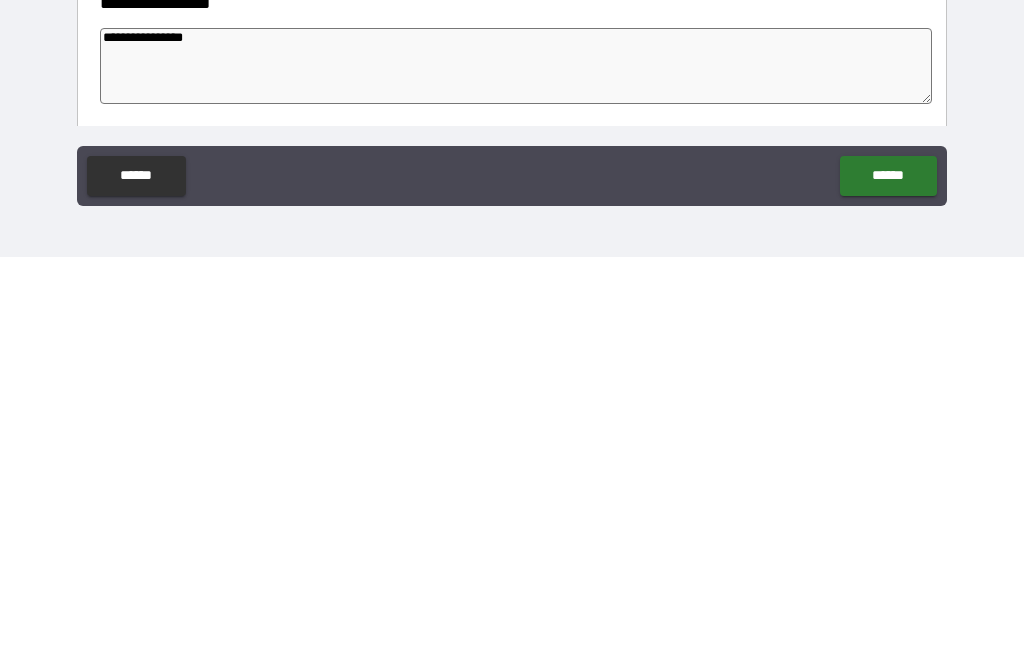 click on "******" at bounding box center (888, 584) 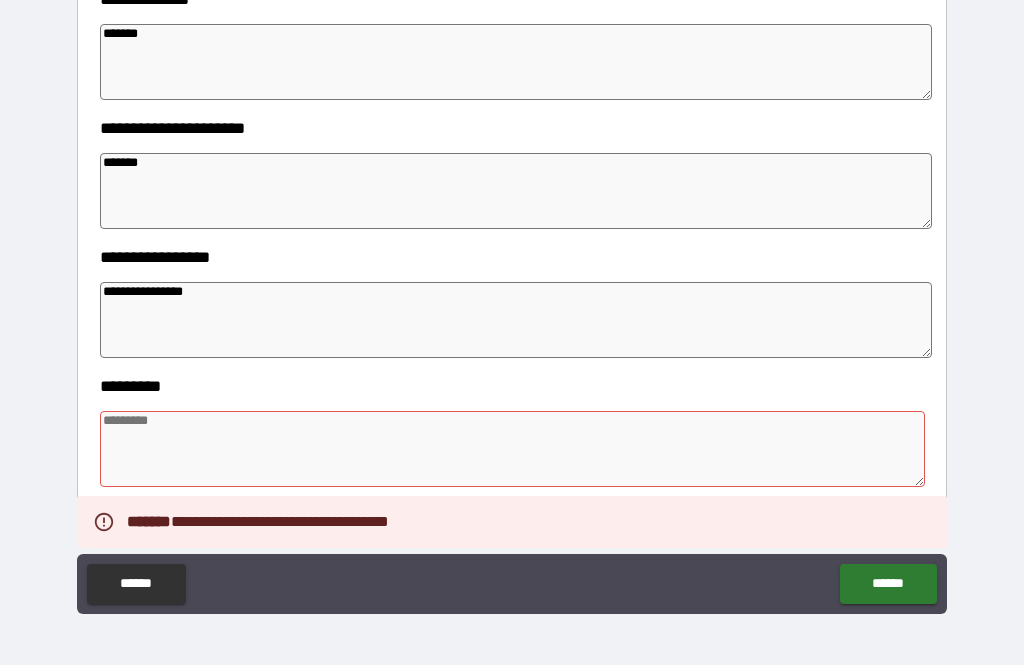 scroll, scrollTop: 332, scrollLeft: 0, axis: vertical 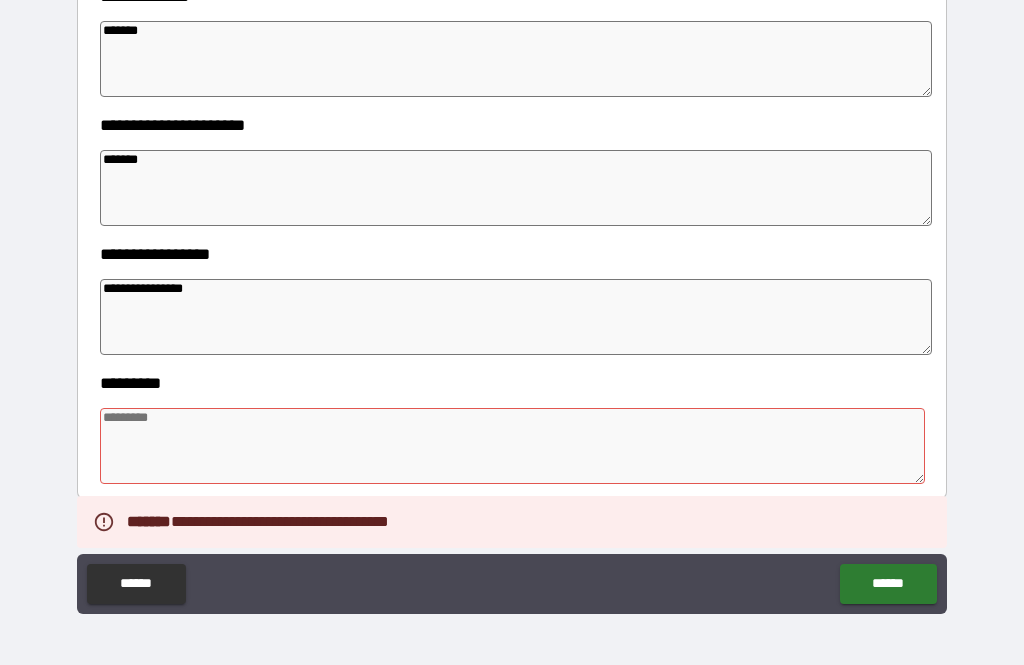 click at bounding box center [513, 446] 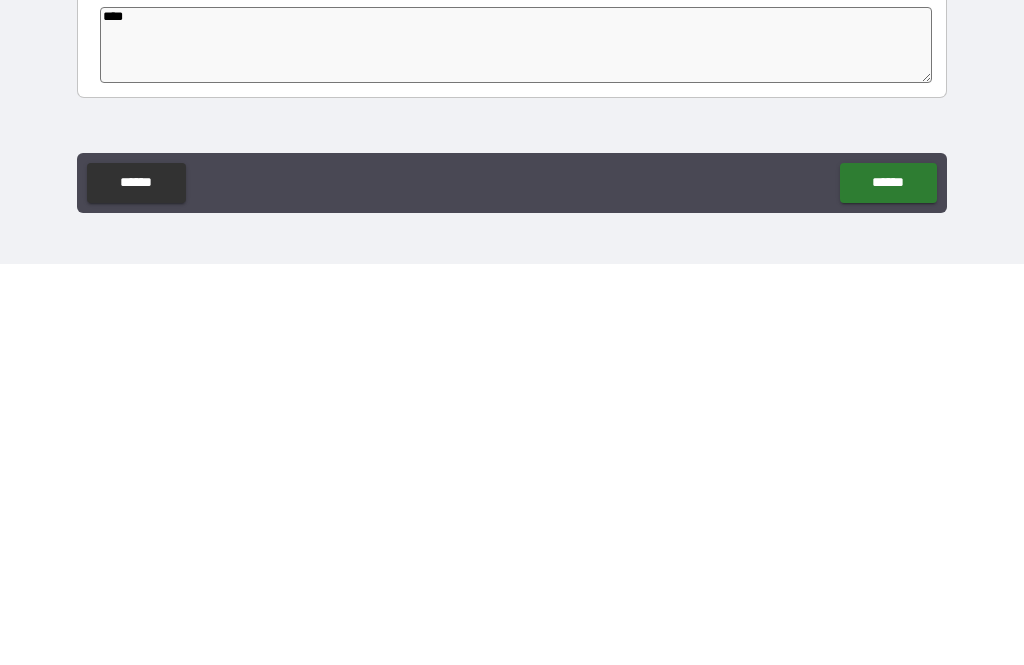 click on "******" at bounding box center [888, 584] 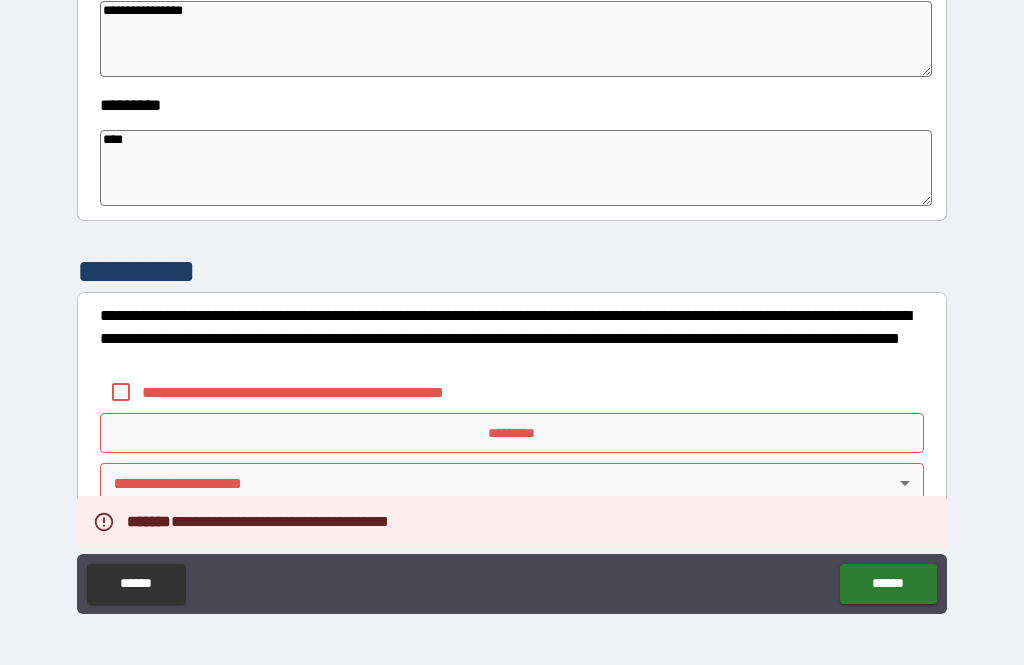 scroll, scrollTop: 610, scrollLeft: 0, axis: vertical 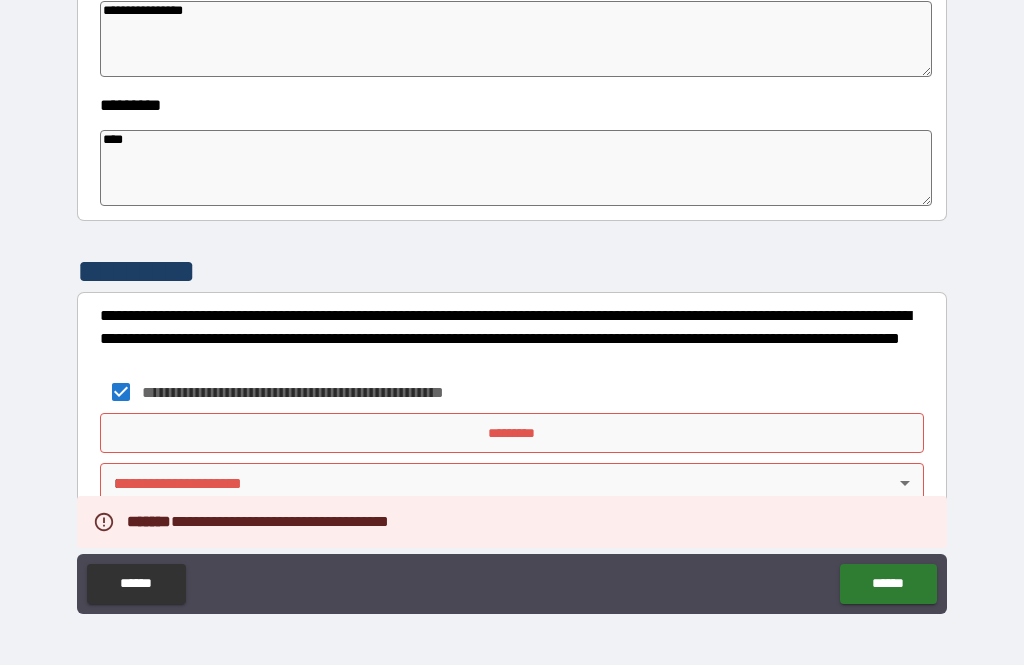 click on "*********" at bounding box center [512, 433] 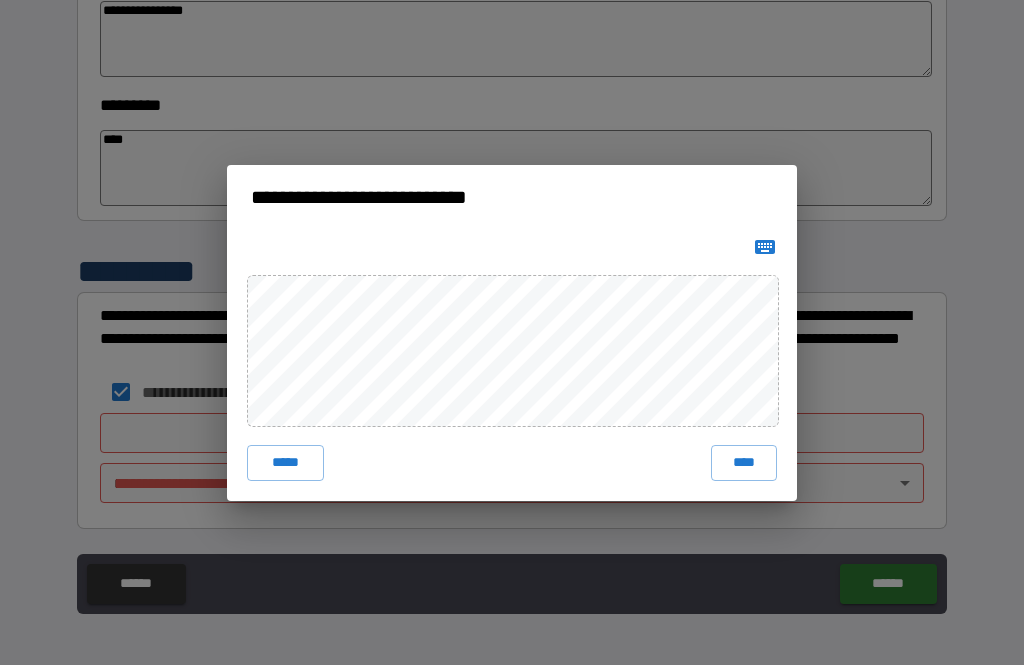 click on "****" at bounding box center (744, 463) 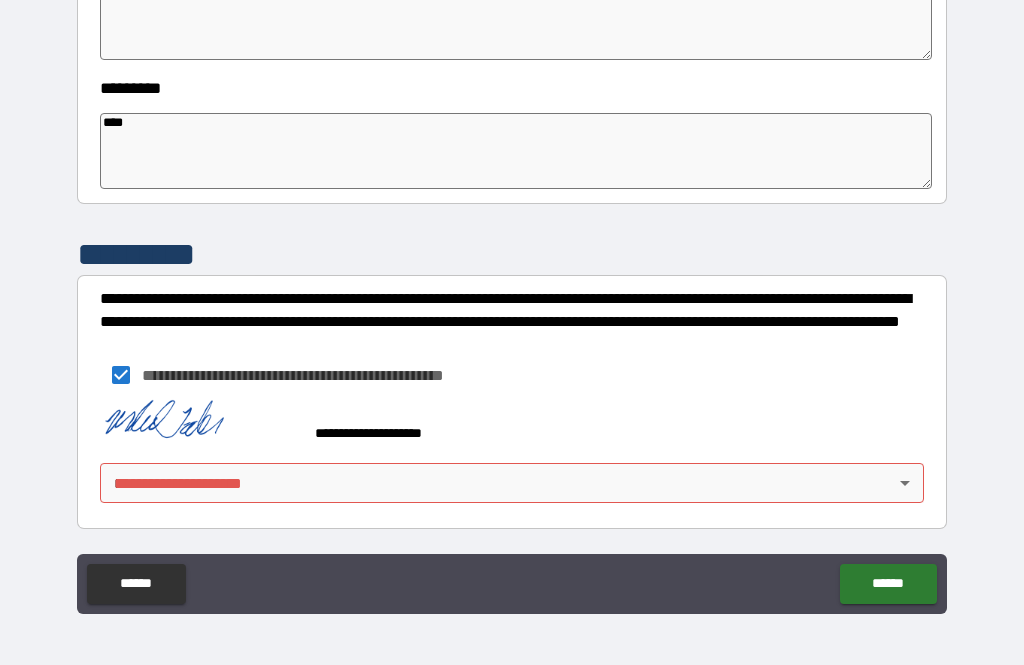 scroll, scrollTop: 627, scrollLeft: 0, axis: vertical 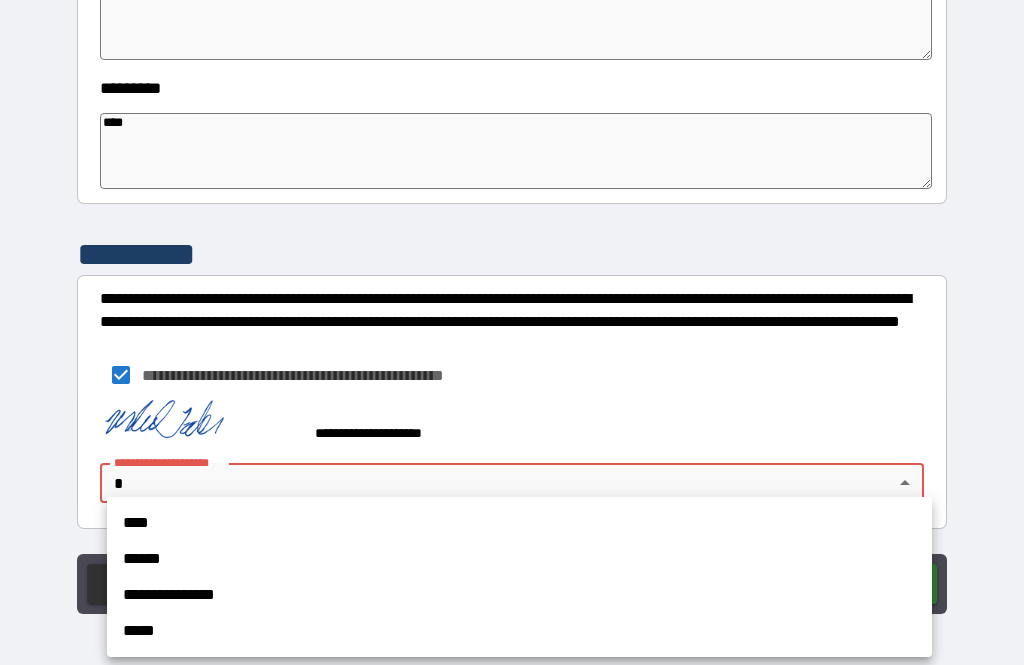 click on "****" at bounding box center (519, 523) 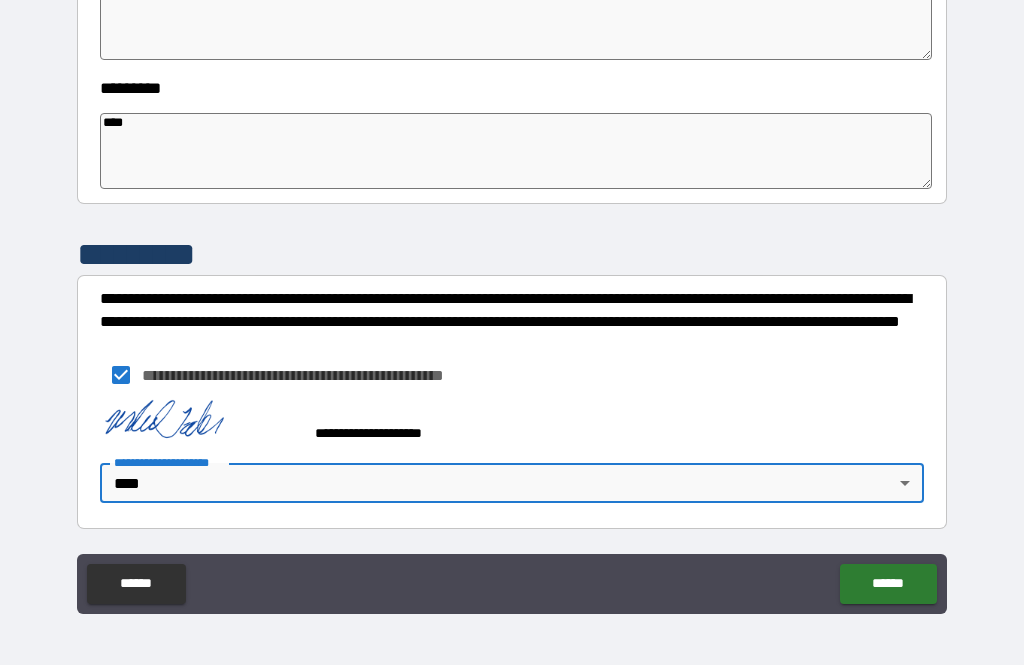 click on "******" at bounding box center (888, 584) 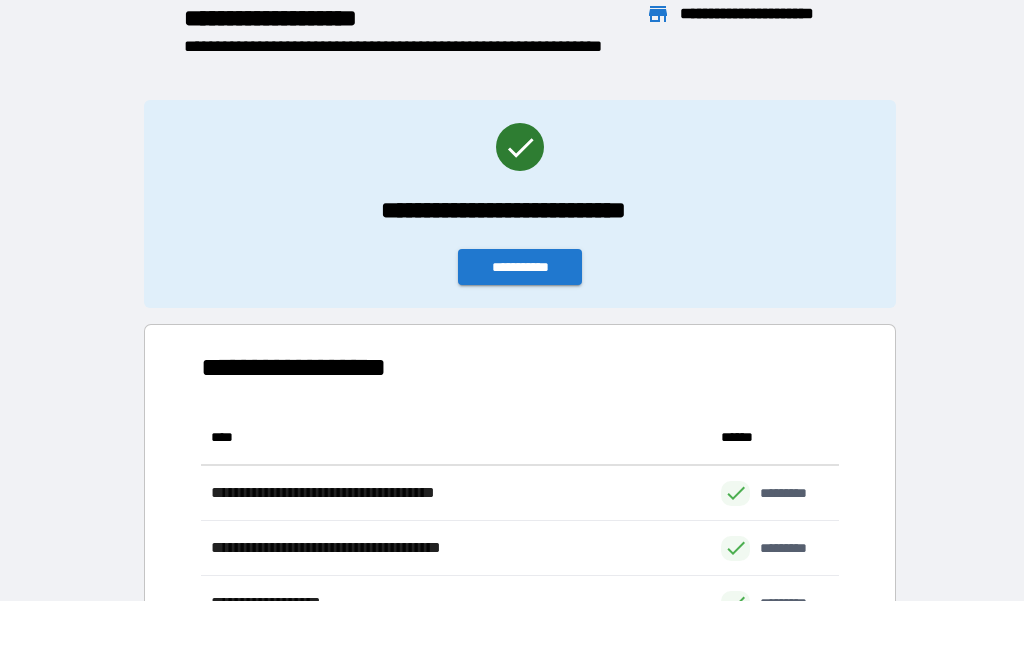 scroll, scrollTop: 1, scrollLeft: 1, axis: both 